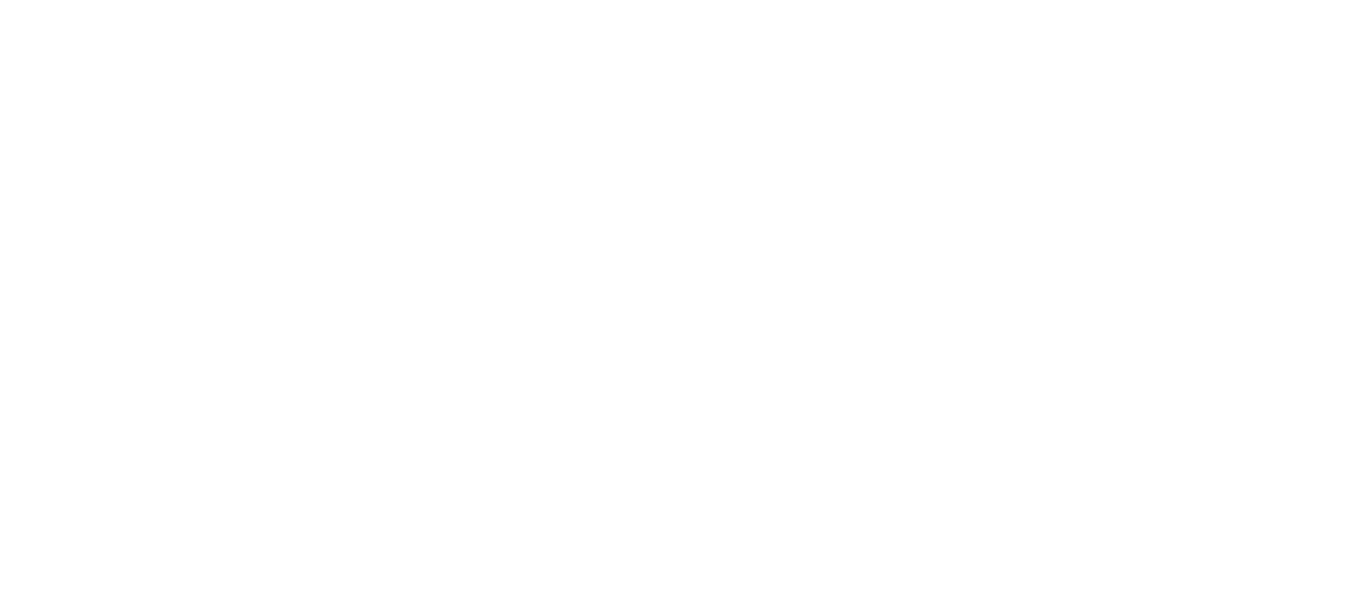 scroll, scrollTop: 0, scrollLeft: 0, axis: both 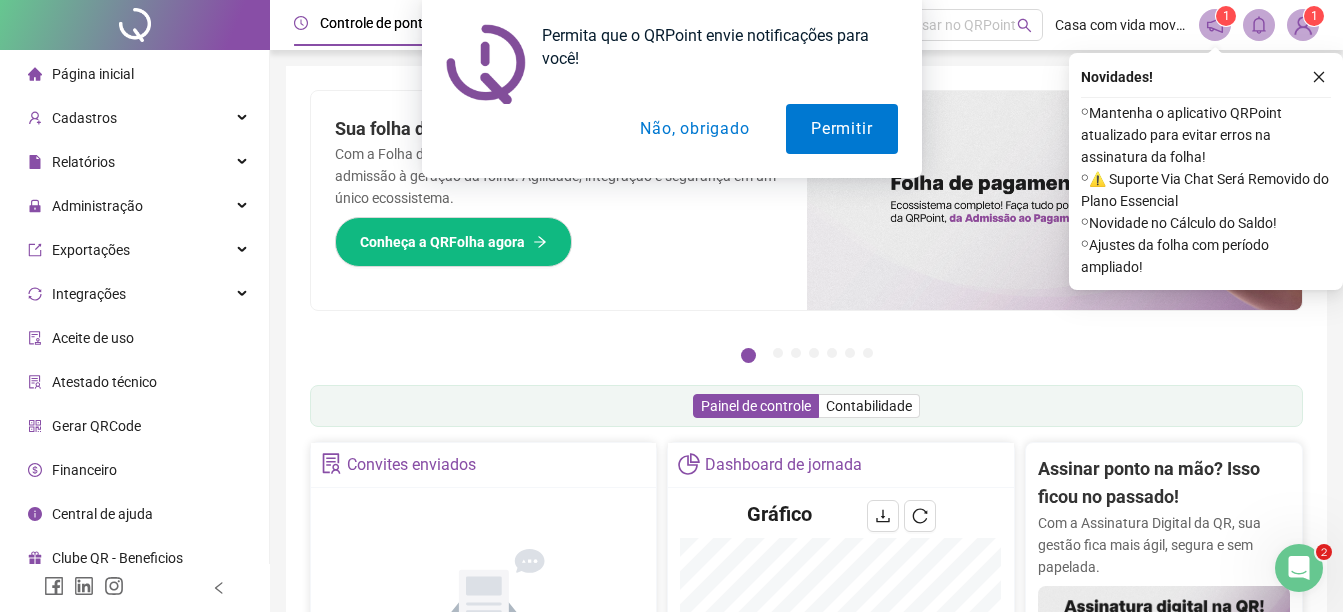 click on "Não, obrigado" at bounding box center (694, 129) 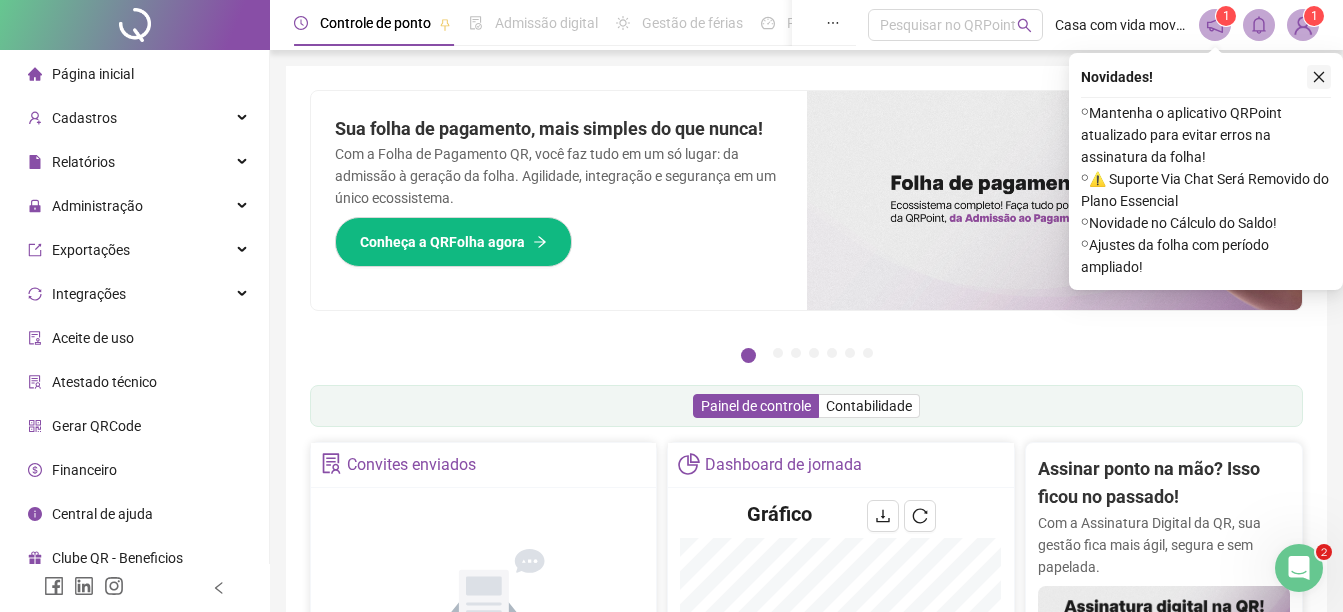 click 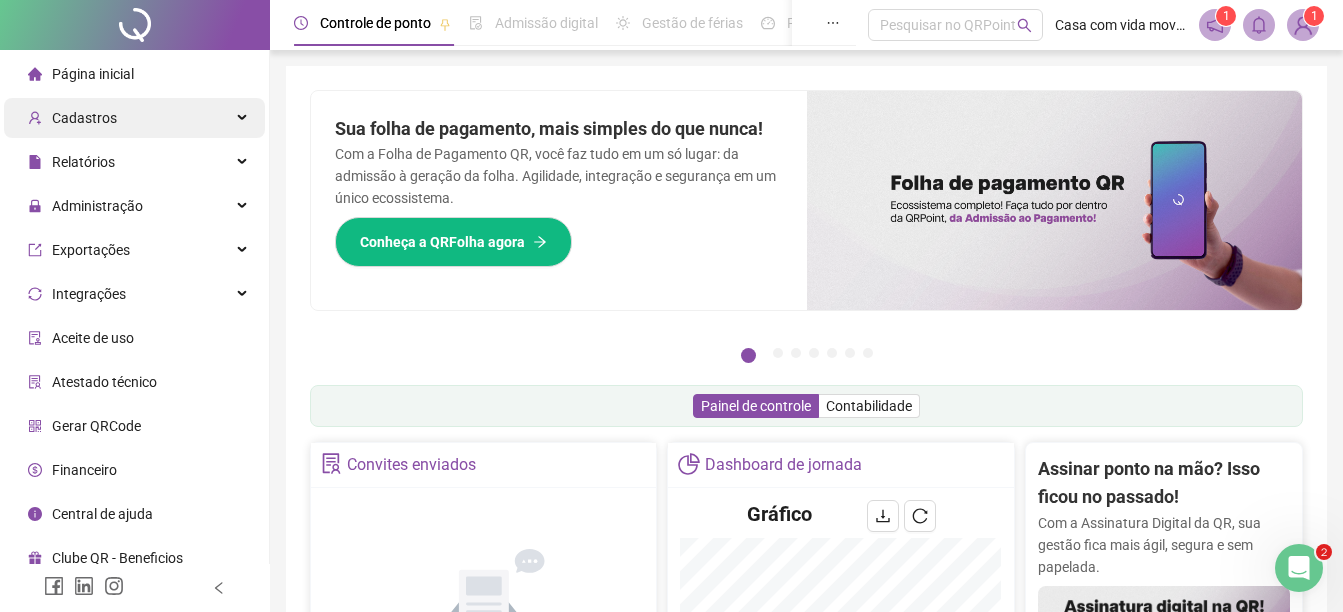 click on "Cadastros" at bounding box center (134, 118) 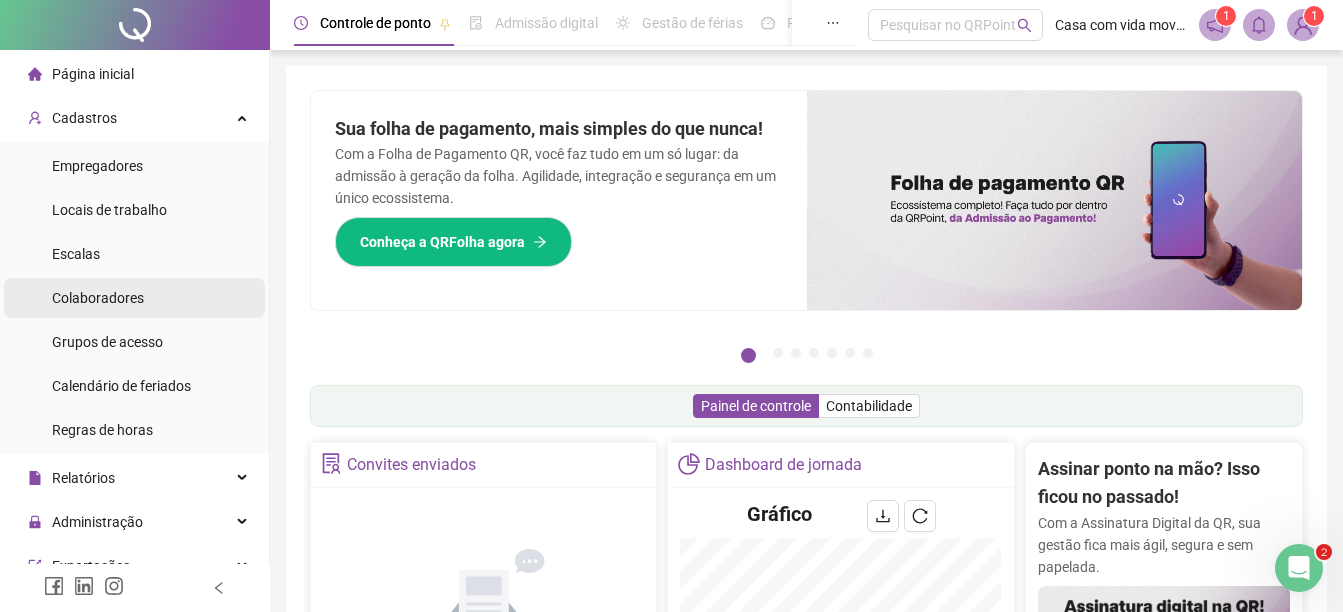 click on "Colaboradores" at bounding box center (98, 298) 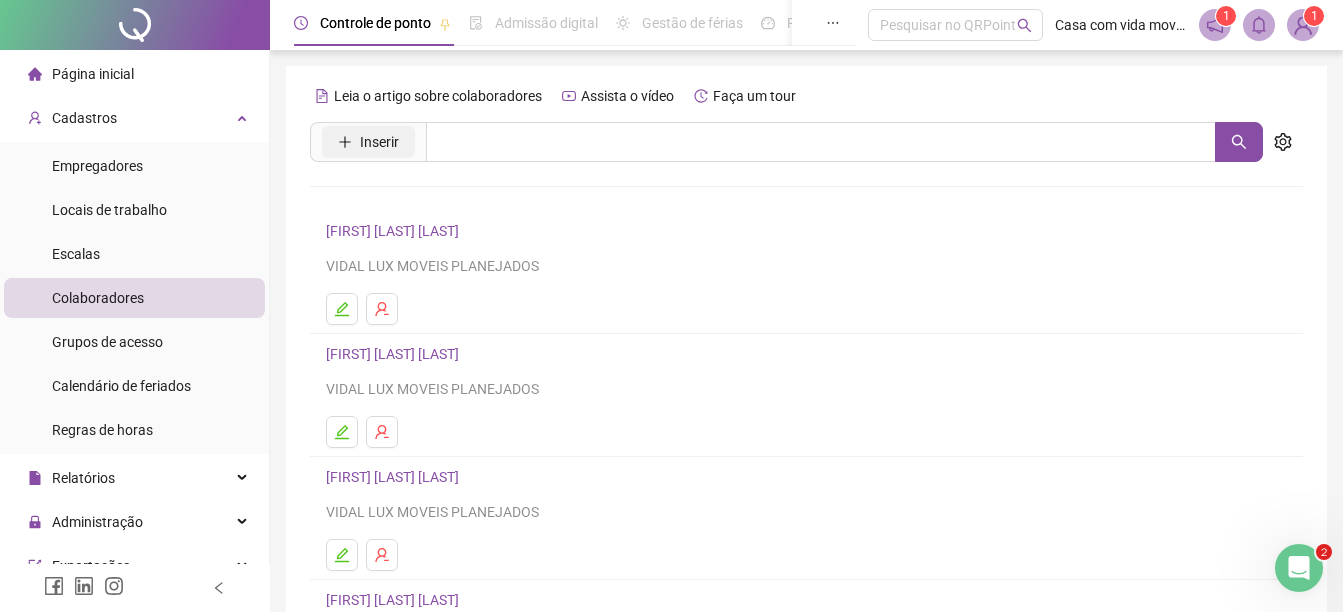 click on "Inserir" at bounding box center [379, 142] 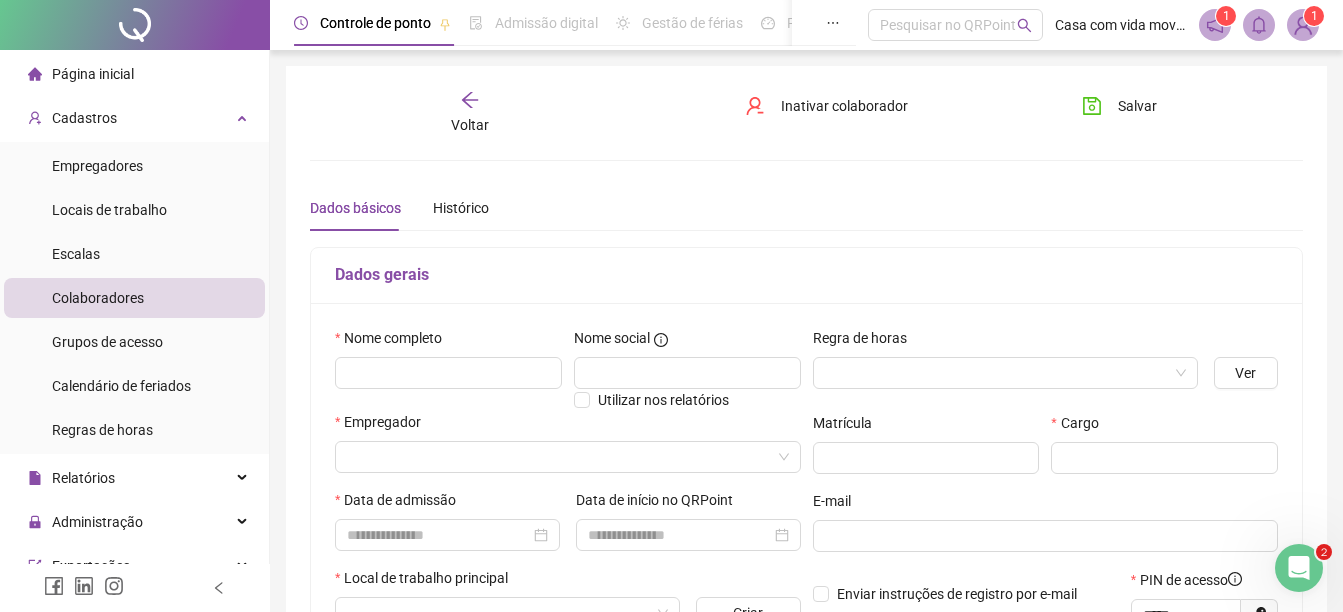 type on "*****" 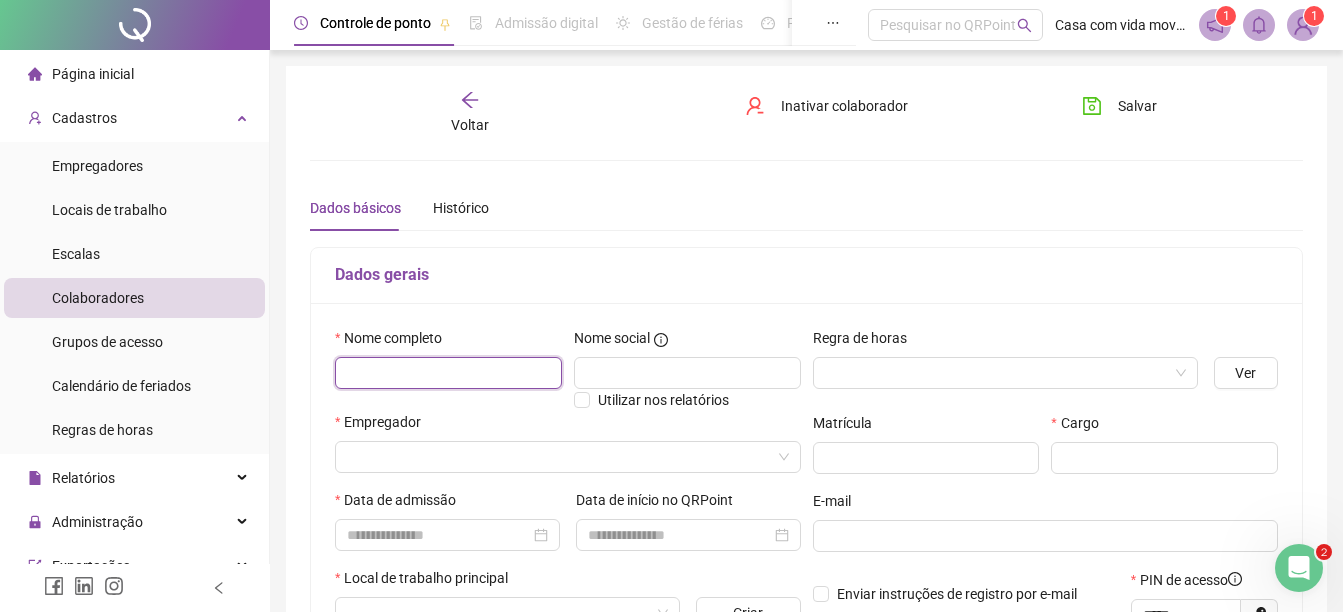 click at bounding box center (448, 373) 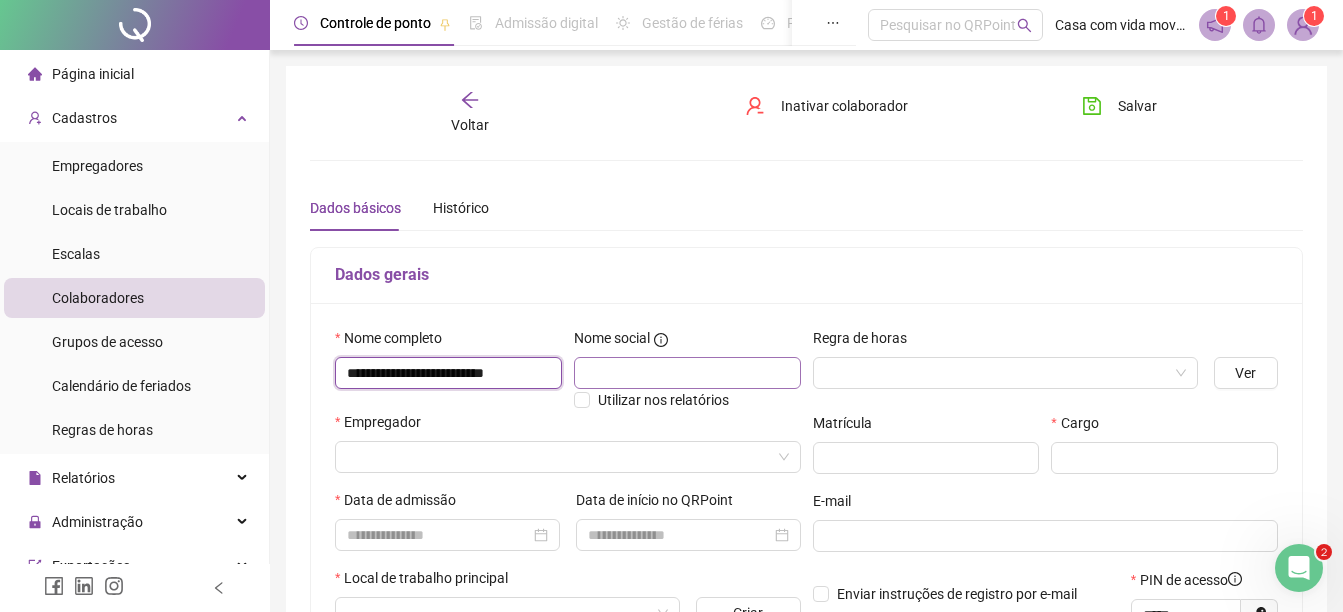 type on "**********" 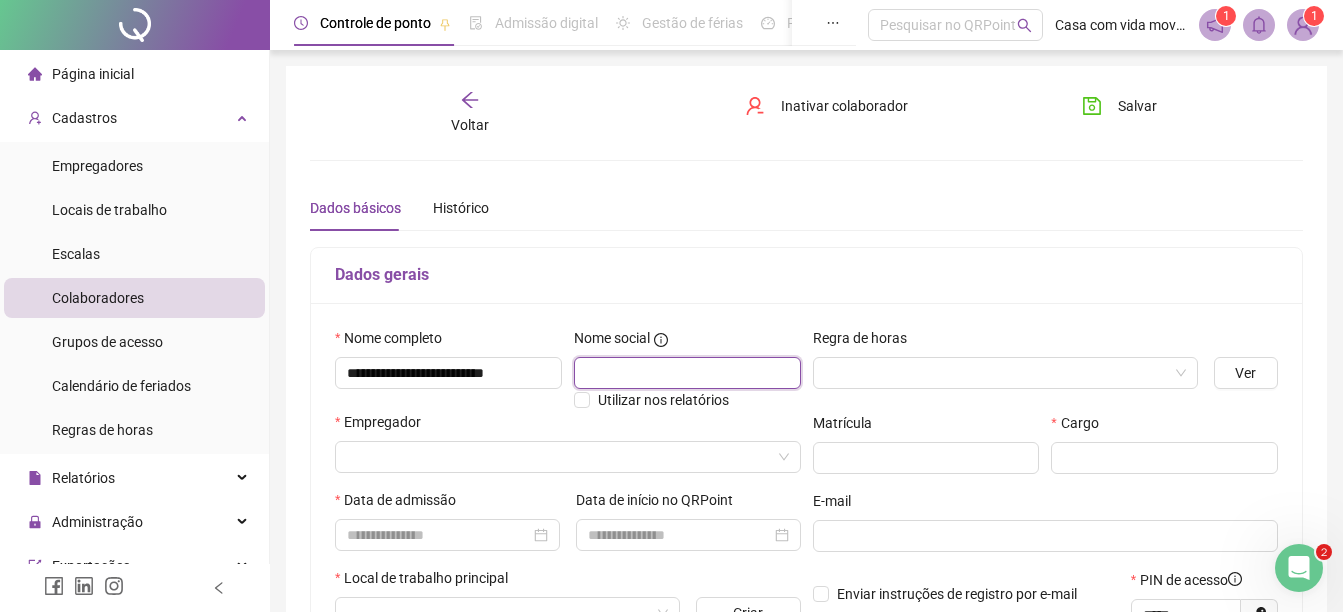 click at bounding box center (687, 373) 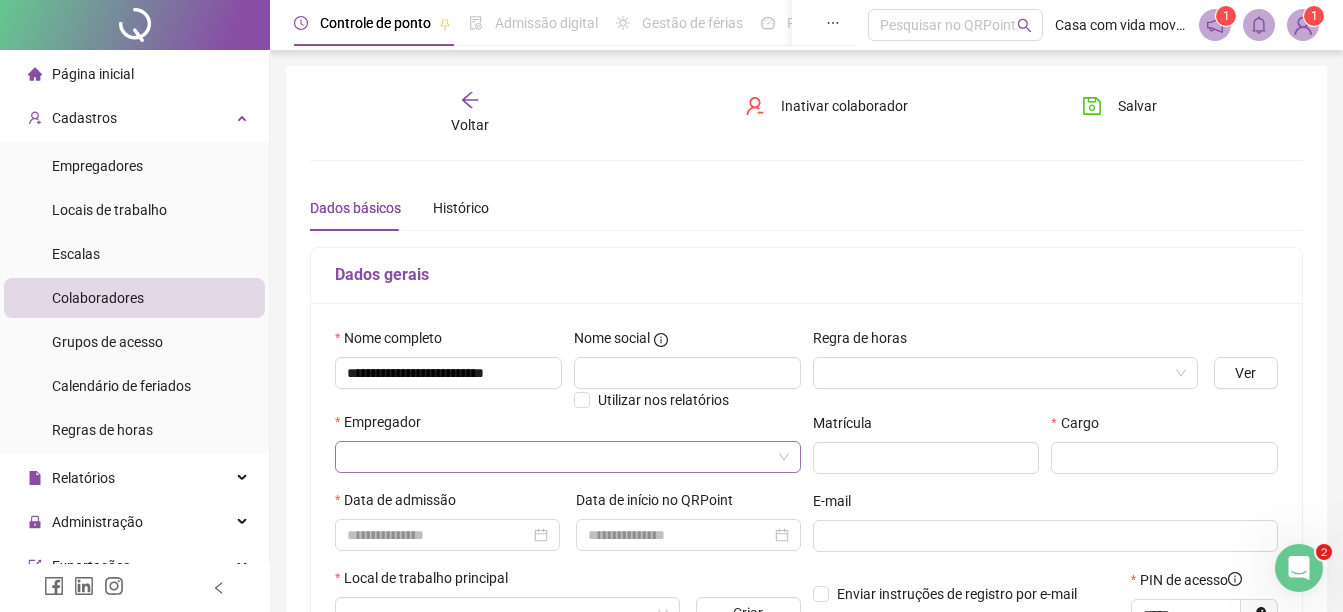 click at bounding box center [559, 457] 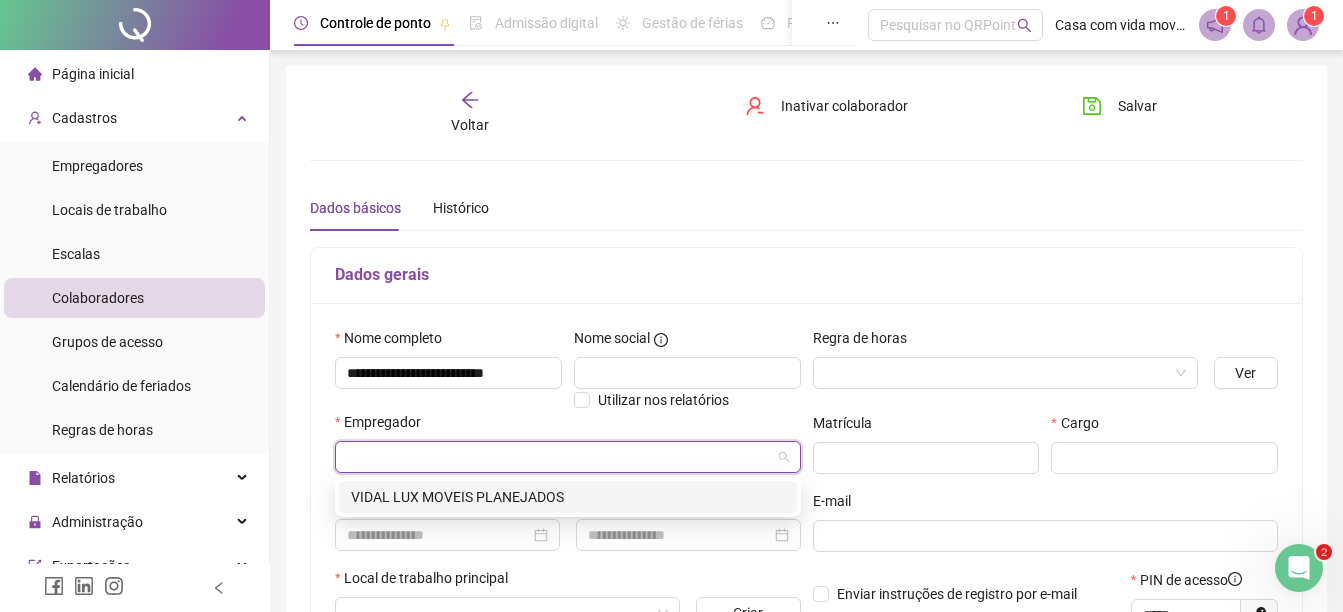 click on "[BRAND]" at bounding box center [568, 497] 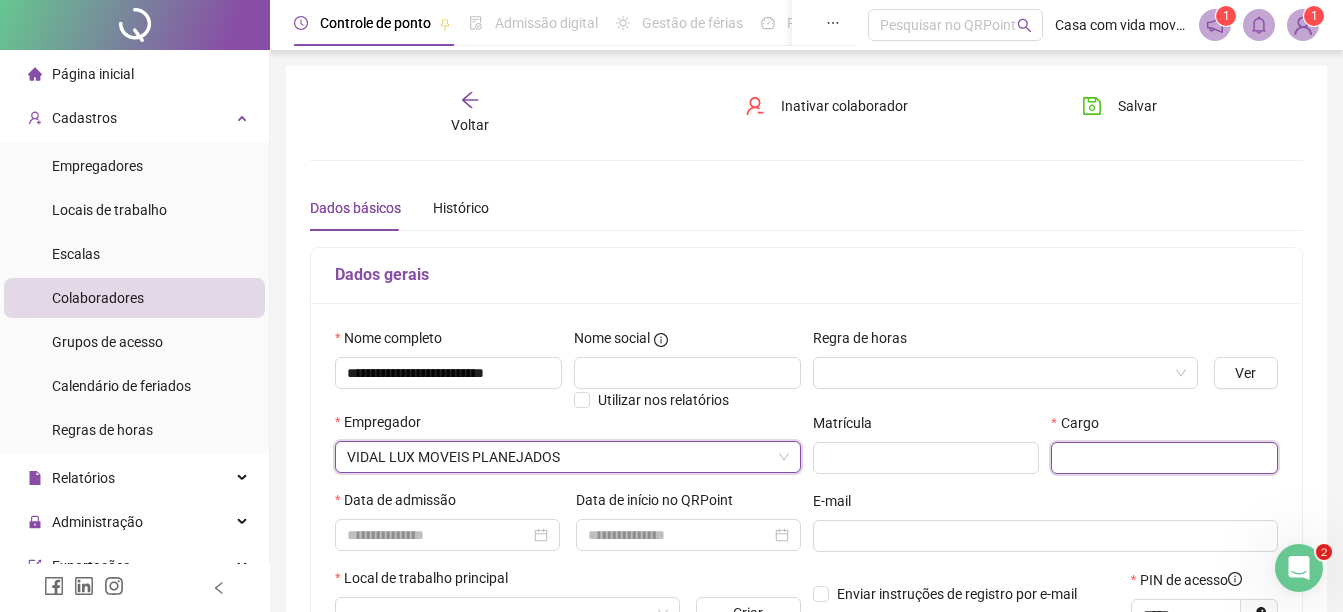 click at bounding box center [1164, 458] 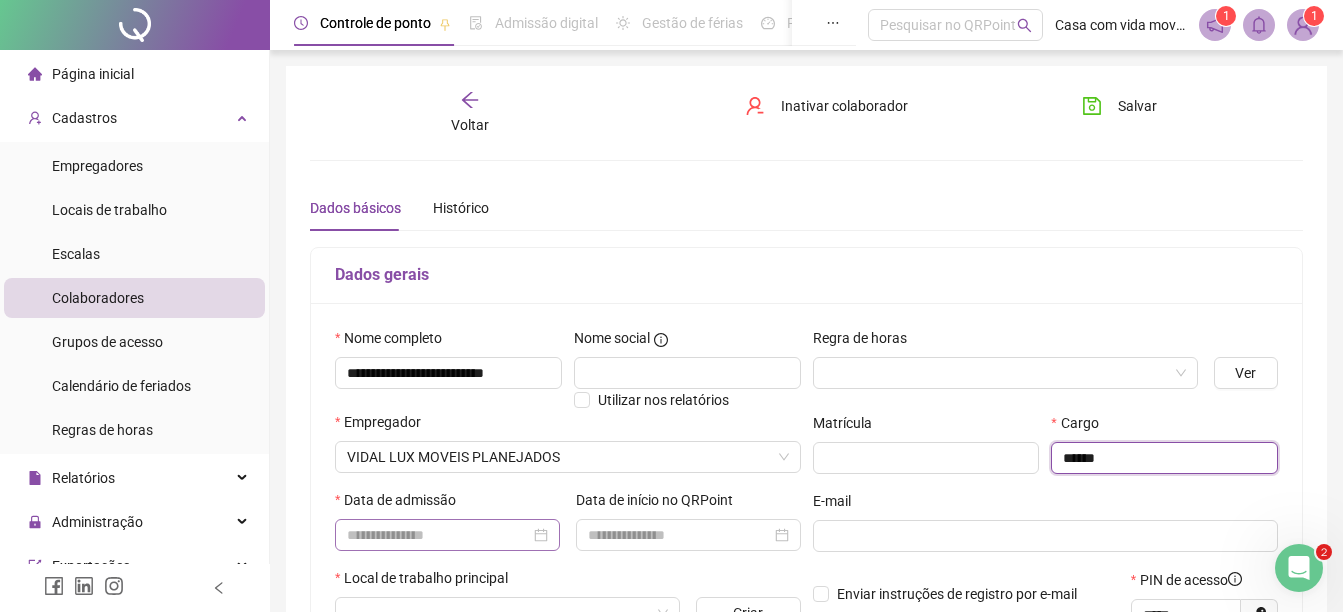 type on "******" 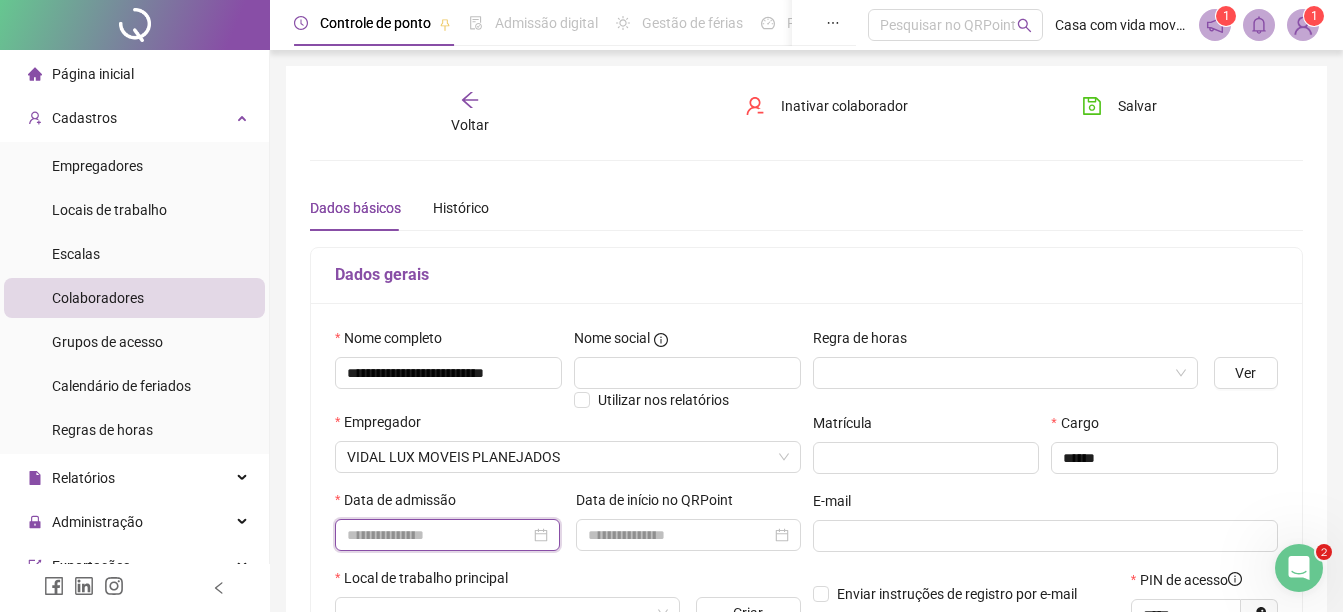 click at bounding box center (438, 535) 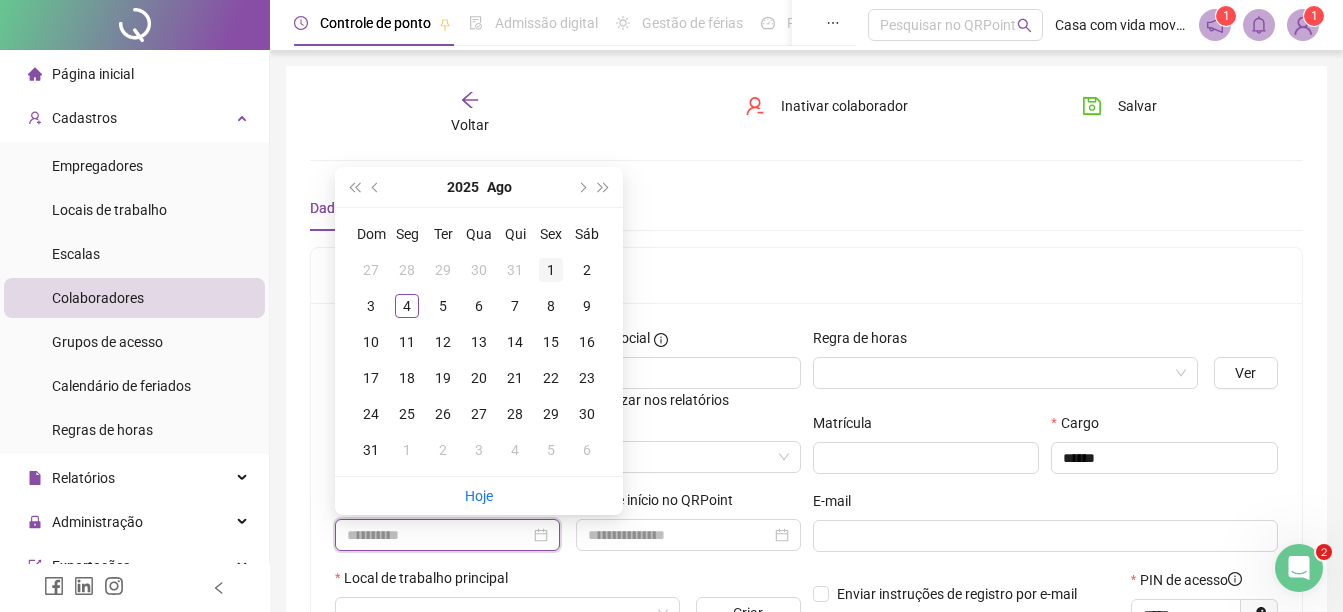 type on "**********" 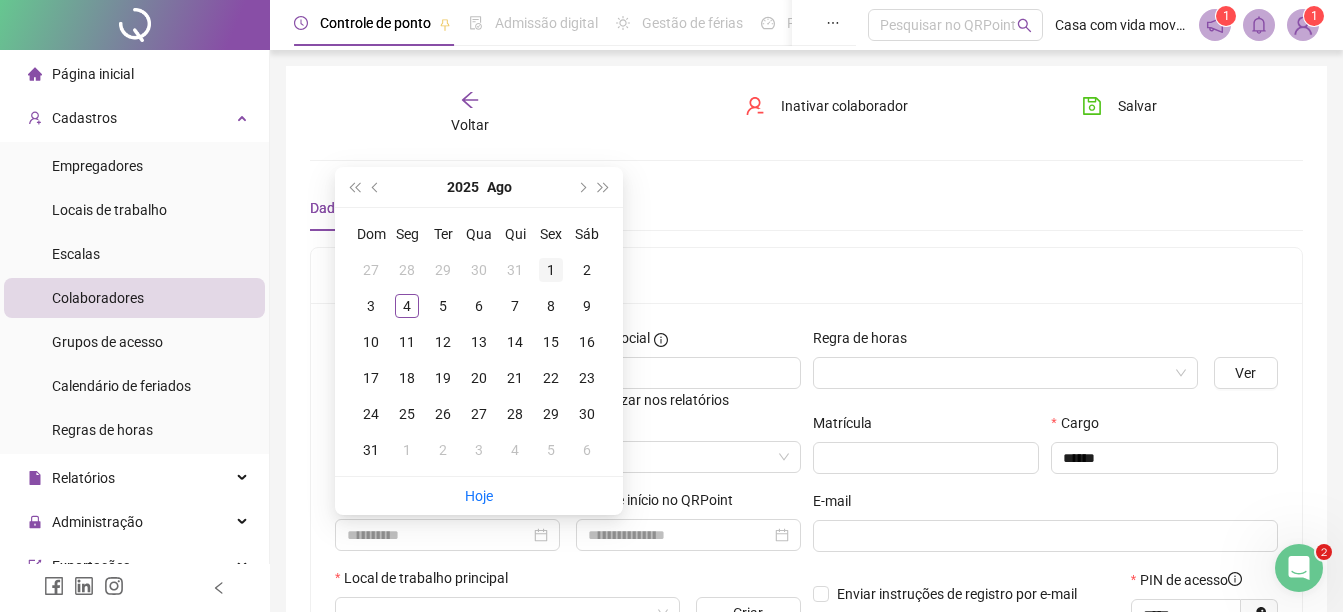 click on "1" at bounding box center [551, 270] 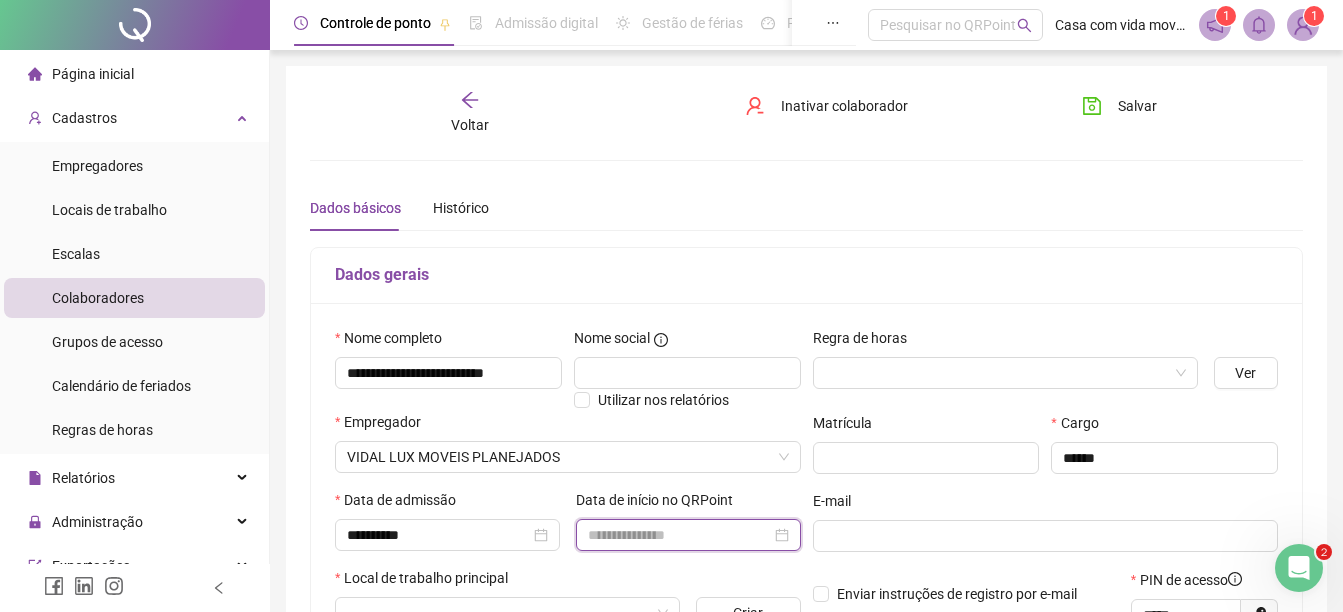 click at bounding box center [679, 535] 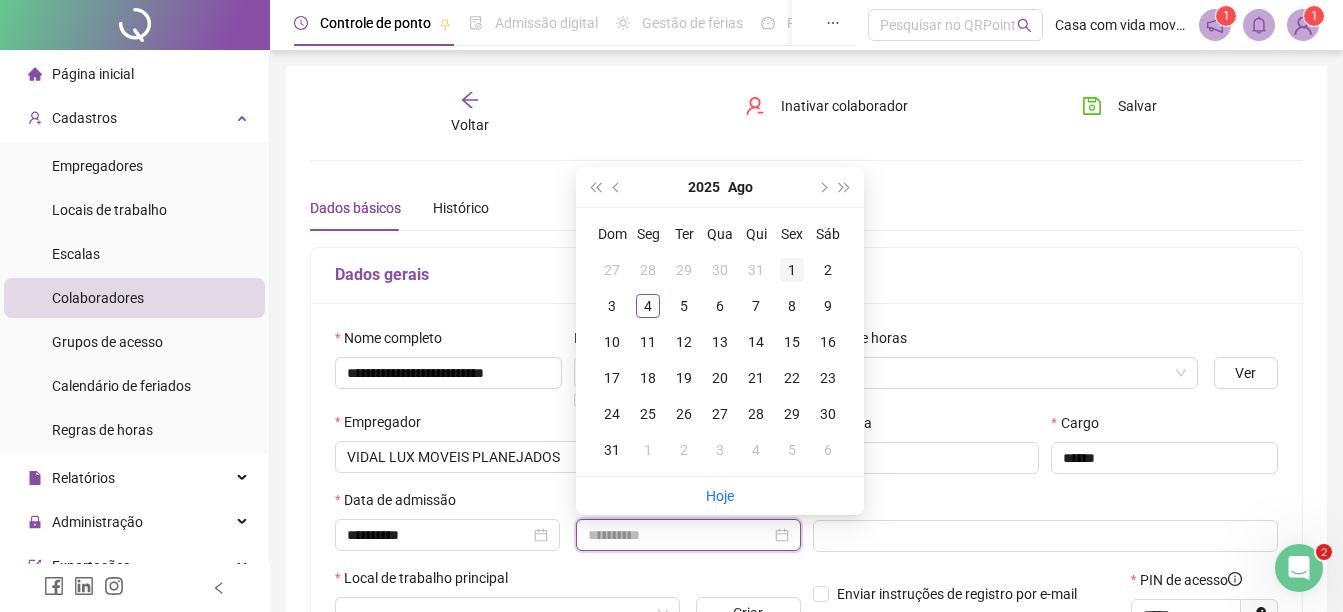 type on "**********" 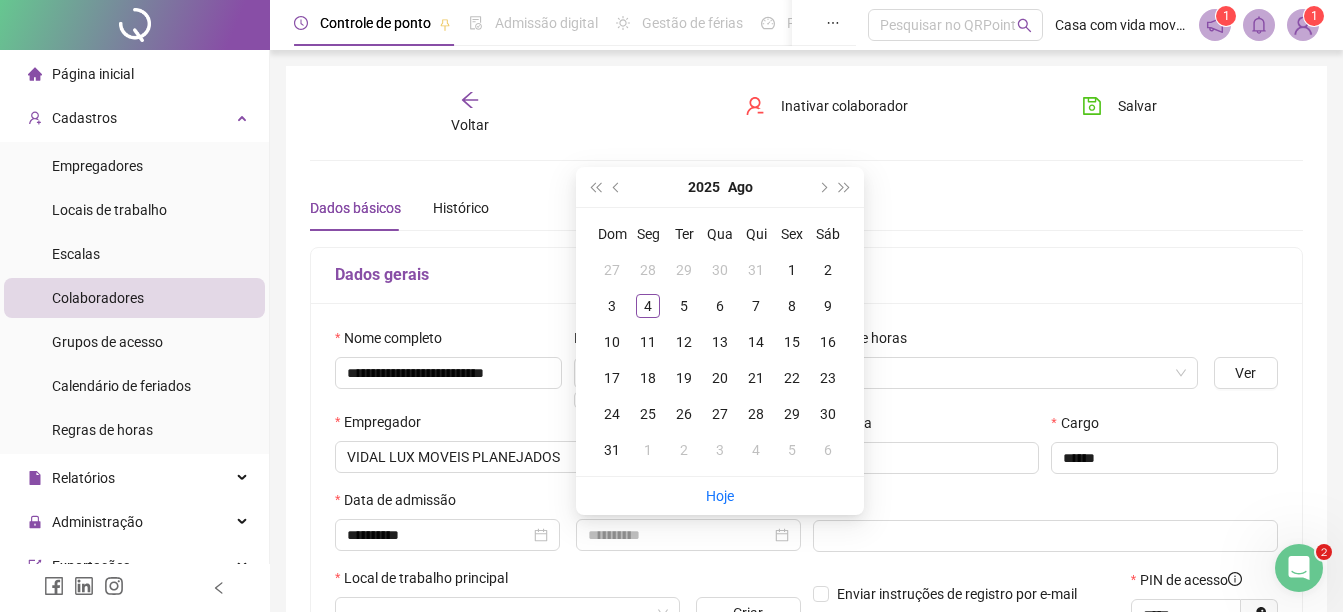 click on "1" at bounding box center [792, 270] 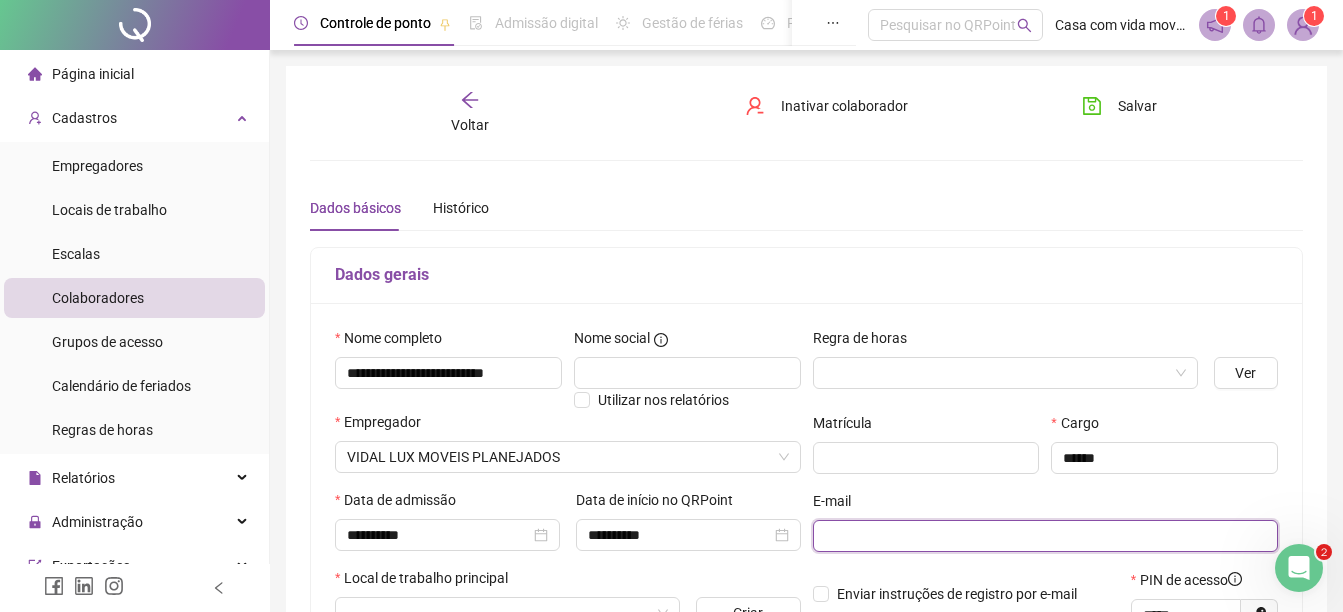 click at bounding box center [1044, 536] 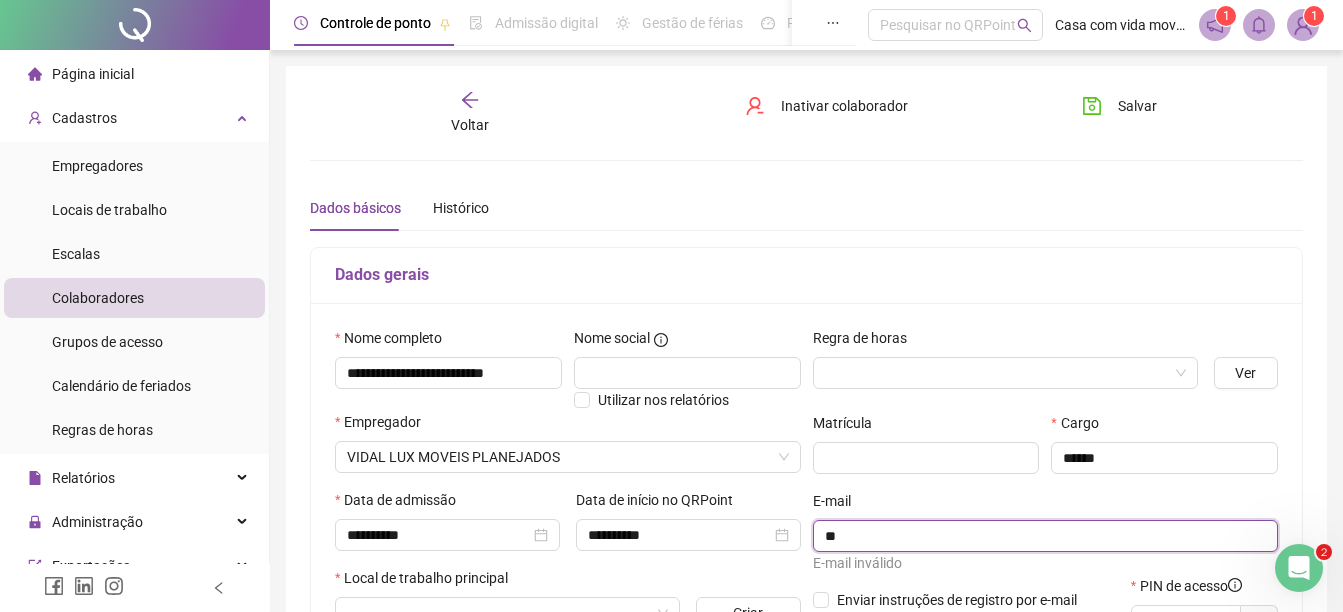 type on "*" 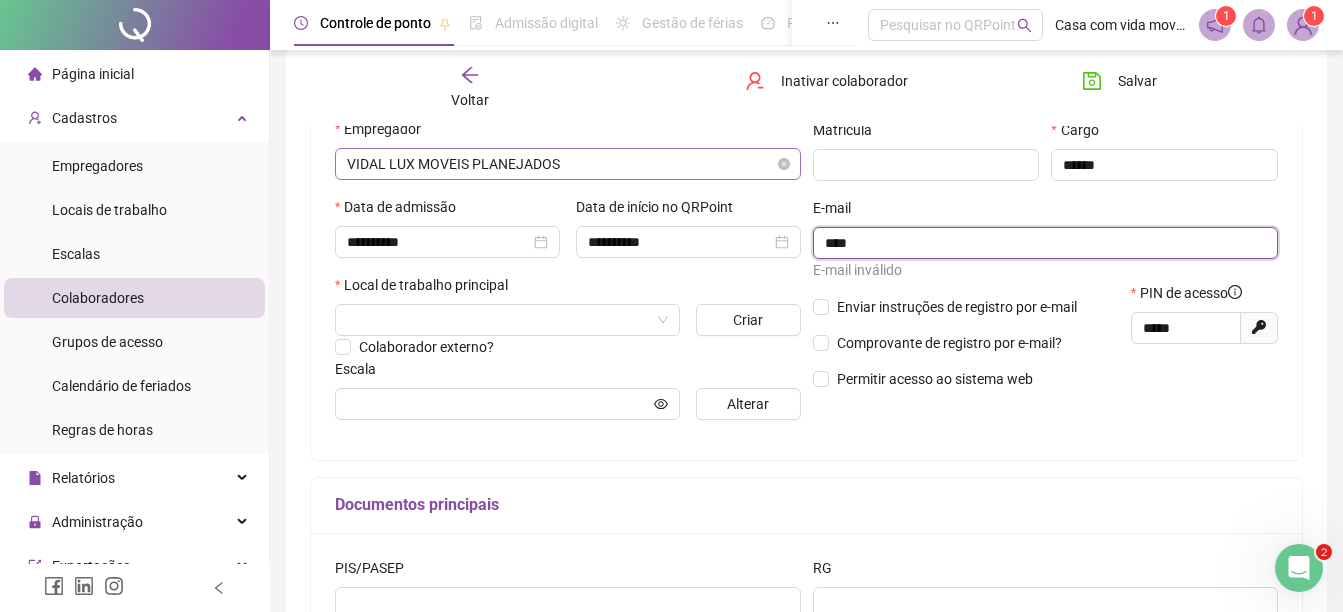 scroll, scrollTop: 300, scrollLeft: 0, axis: vertical 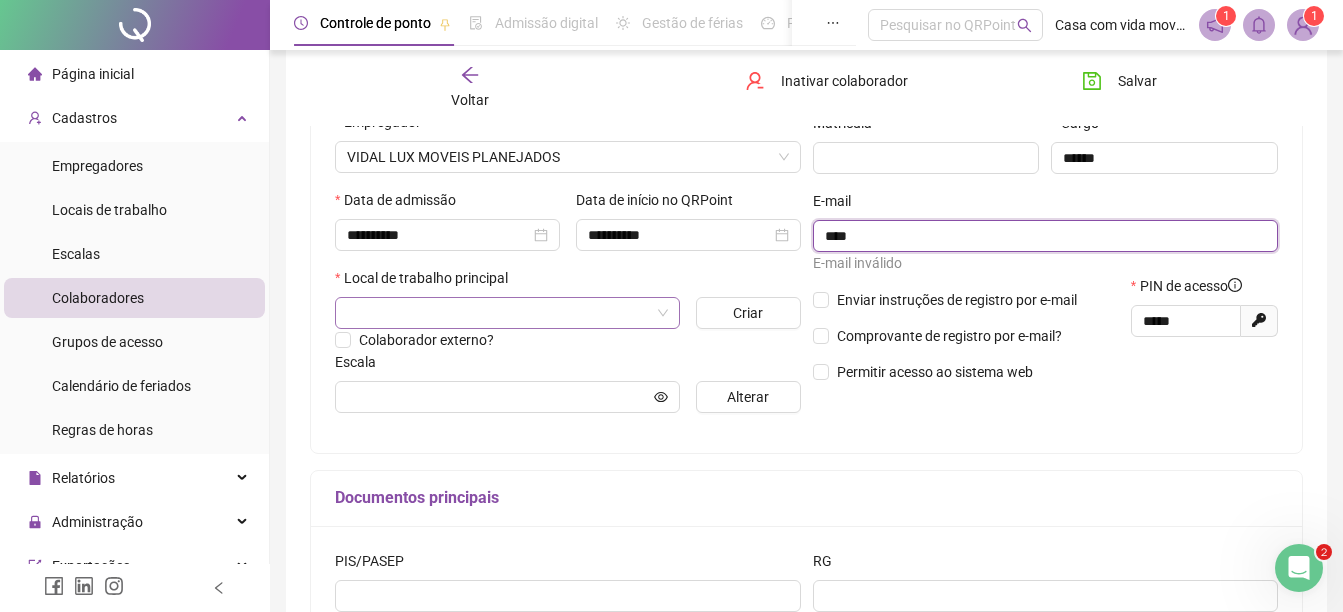 type on "****" 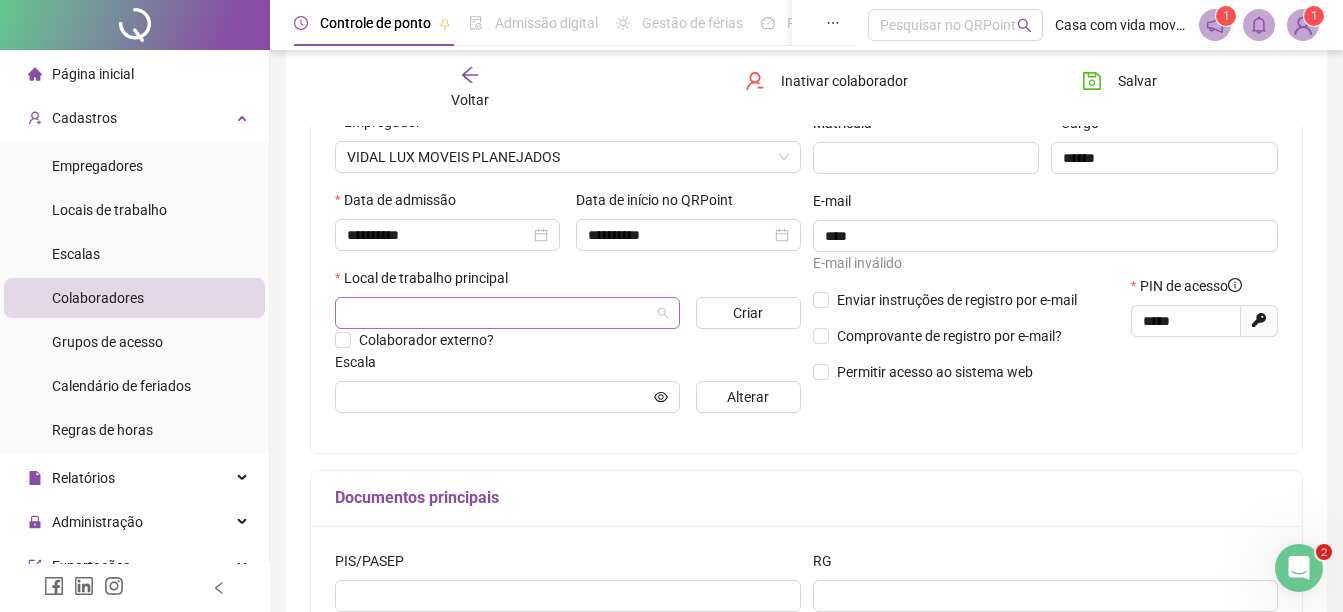 click at bounding box center (498, 313) 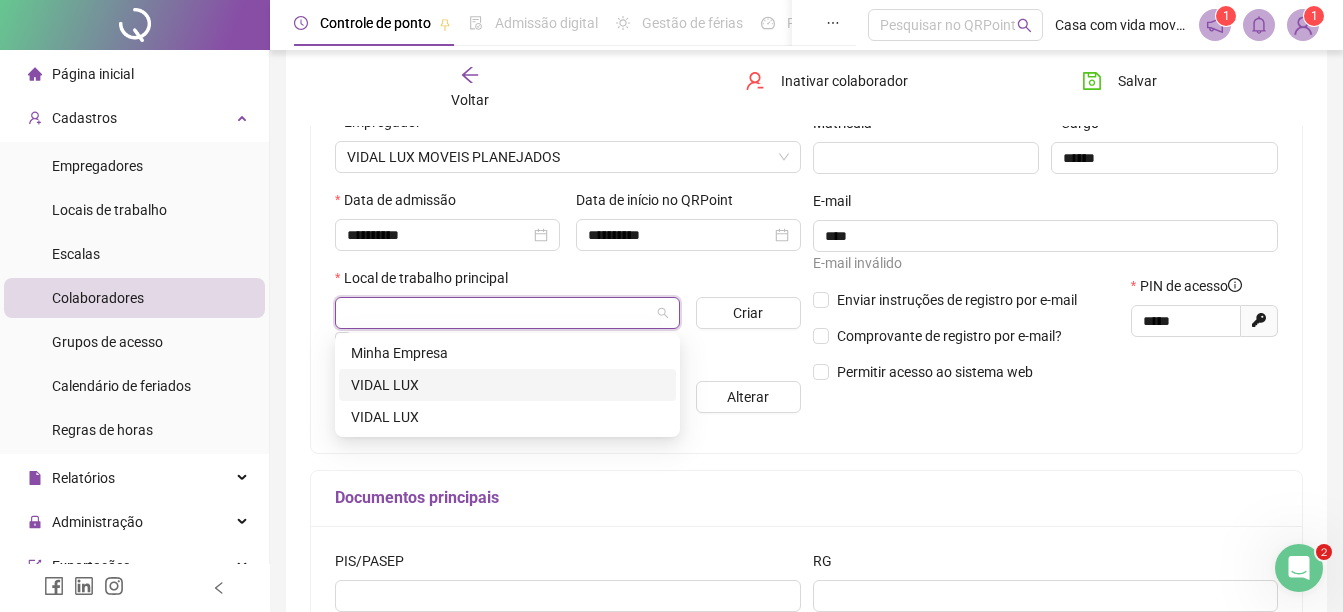 click on "[BRAND]" at bounding box center (507, 385) 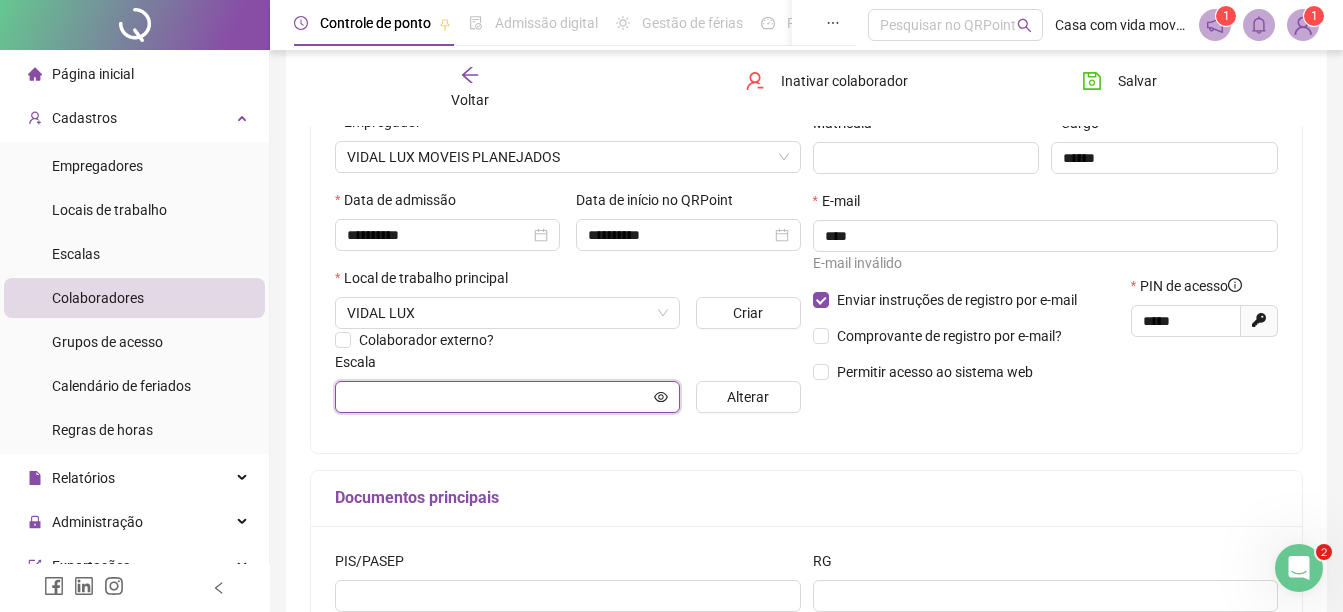 click at bounding box center (498, 397) 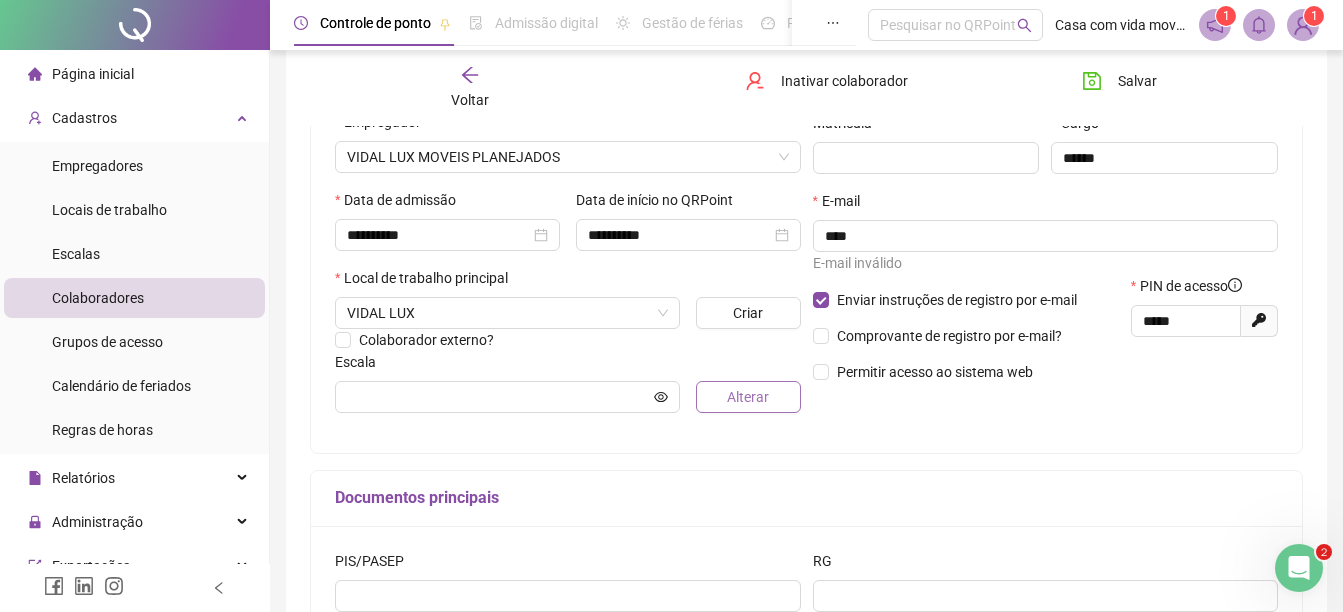 click on "Alterar" at bounding box center (748, 397) 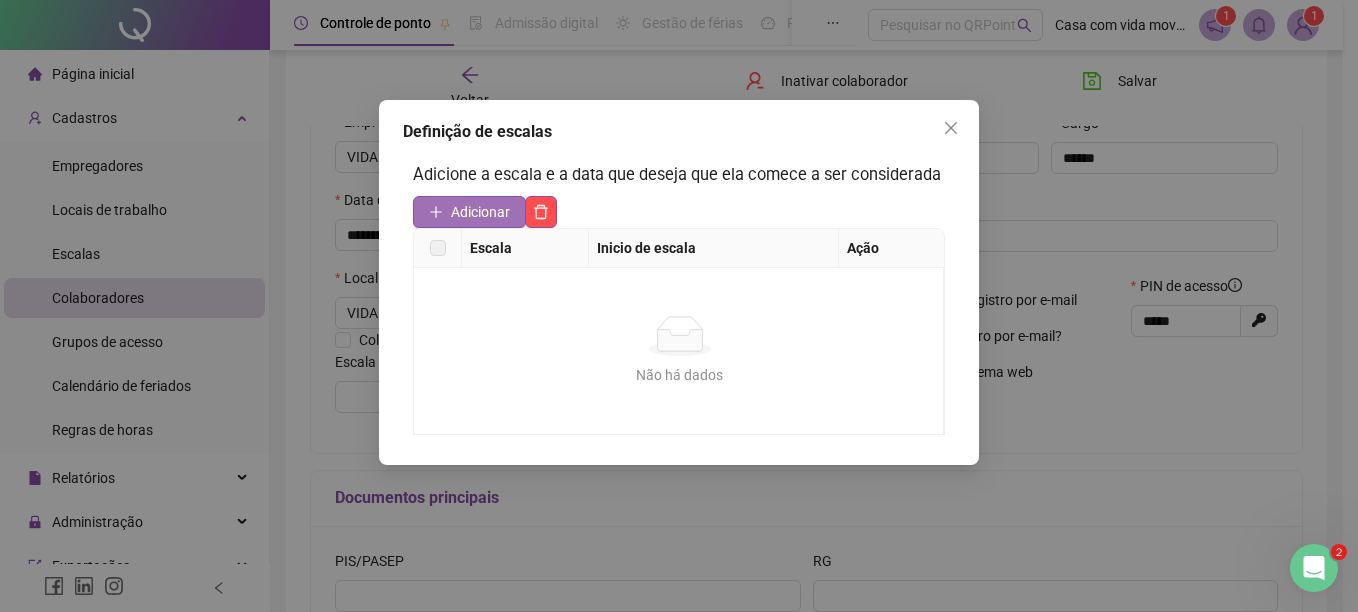 click on "Adicionar" at bounding box center [480, 212] 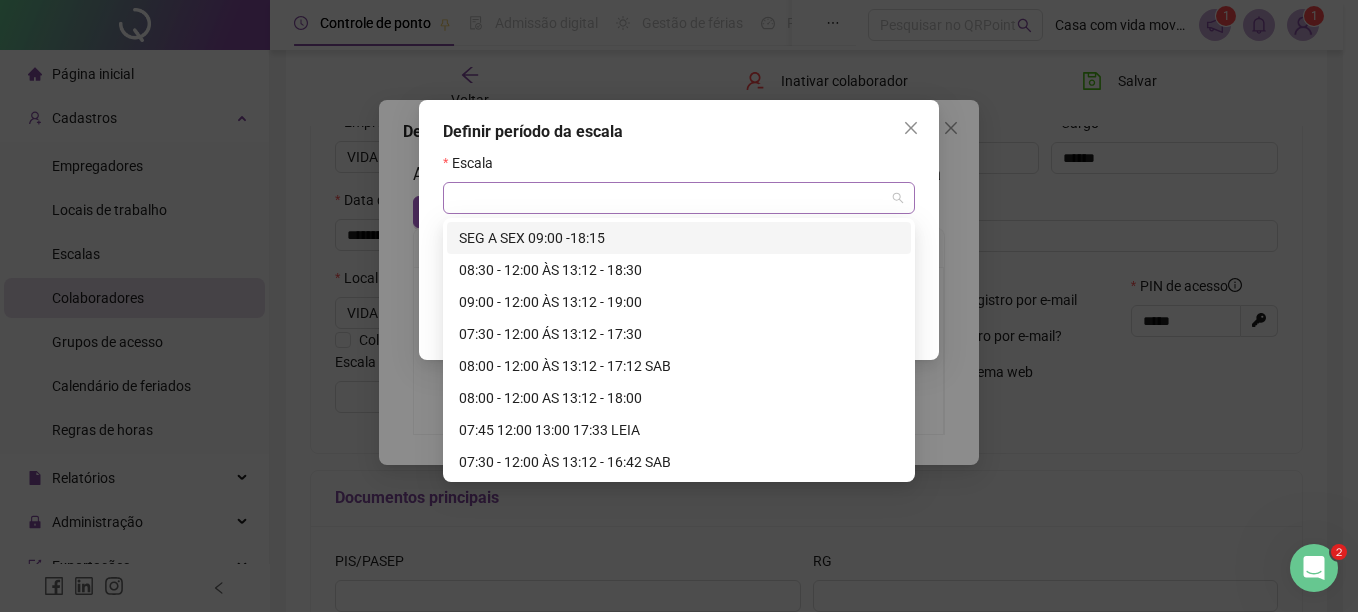 click at bounding box center (679, 198) 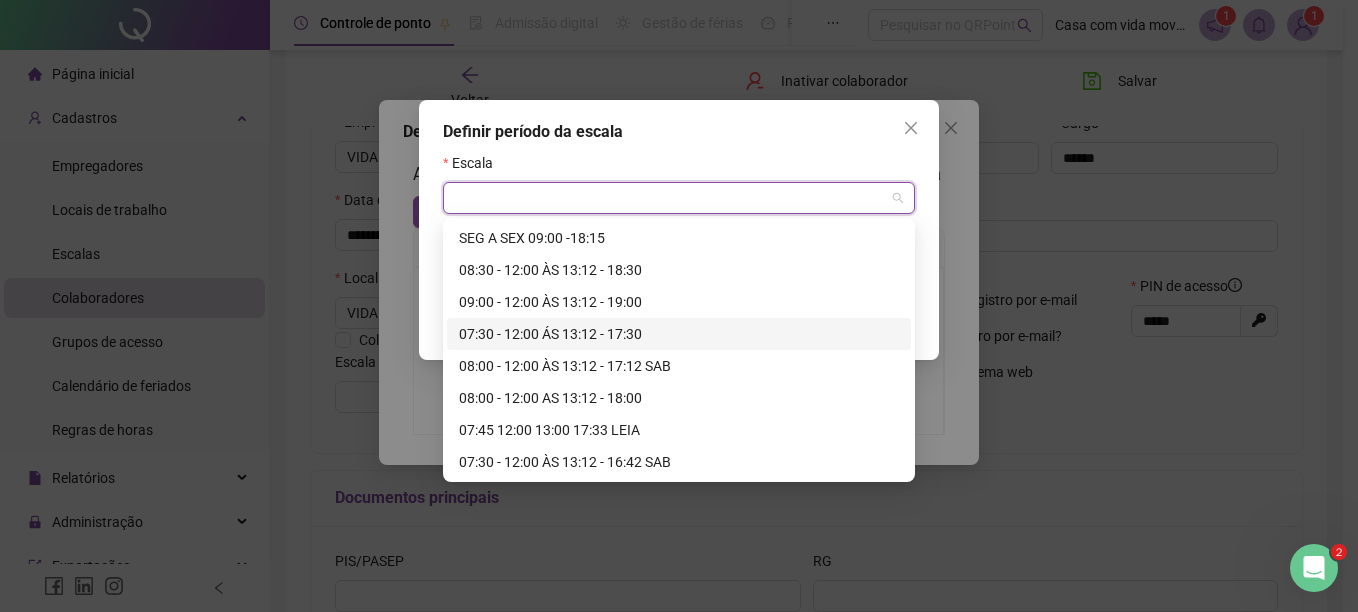 click on "07:30 - 12:00 ÁS 13:12 - 17:30" at bounding box center [679, 334] 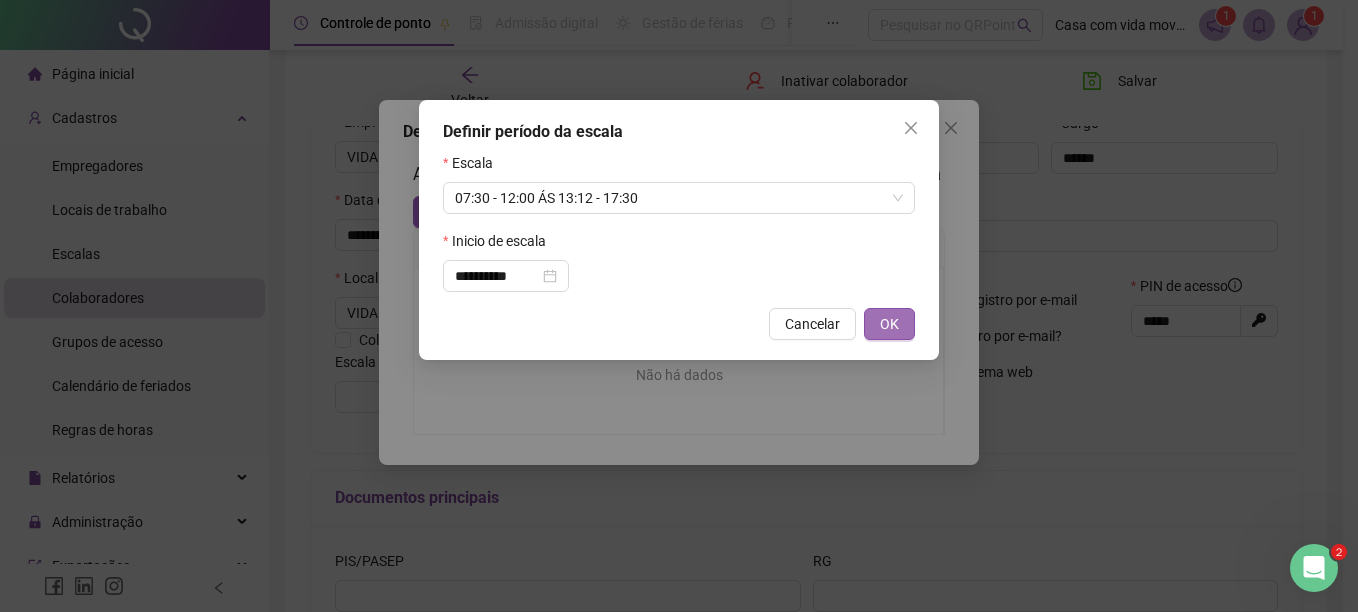 click on "OK" at bounding box center [889, 324] 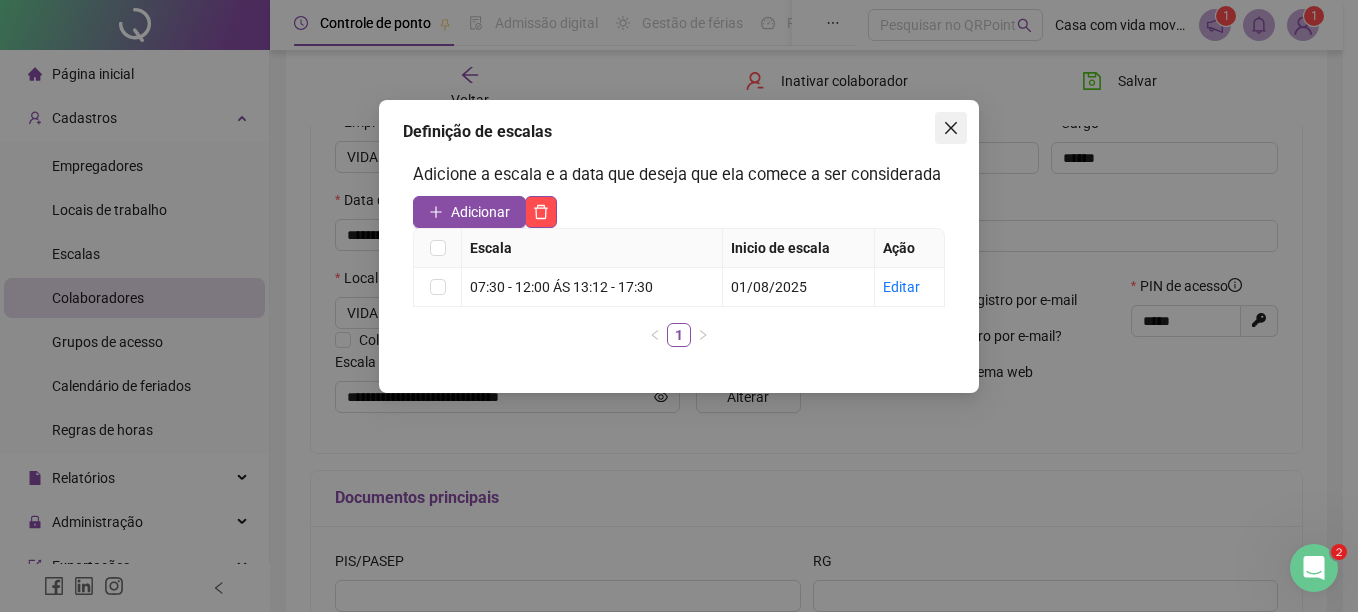 click 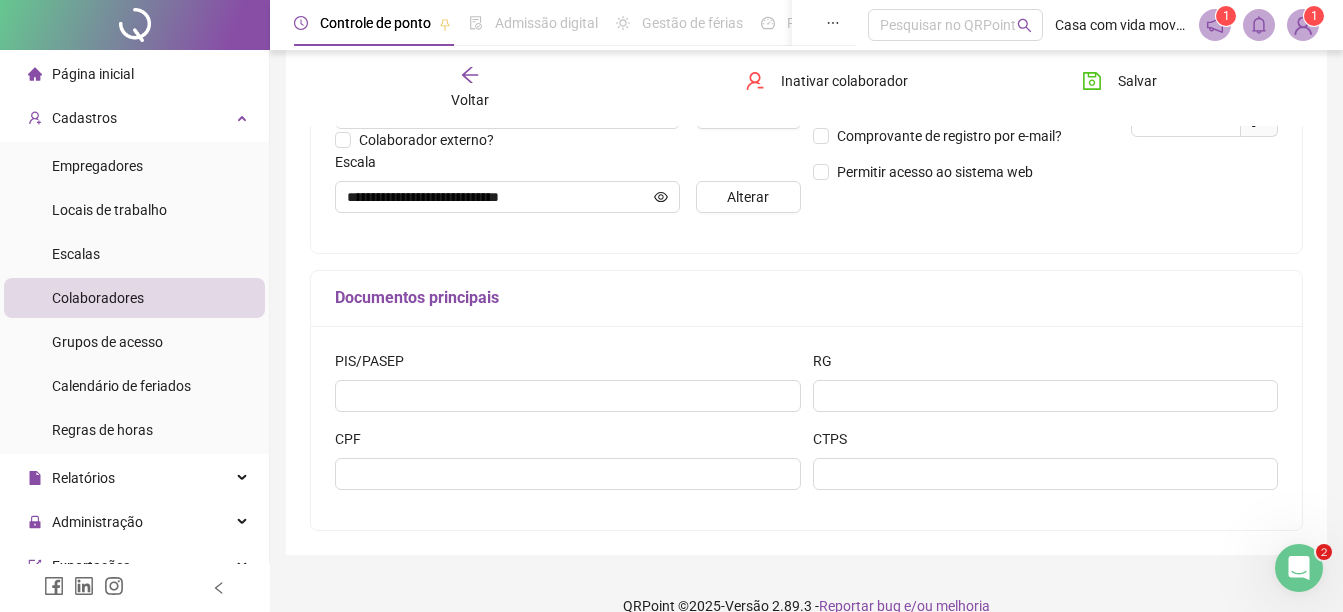 scroll, scrollTop: 400, scrollLeft: 0, axis: vertical 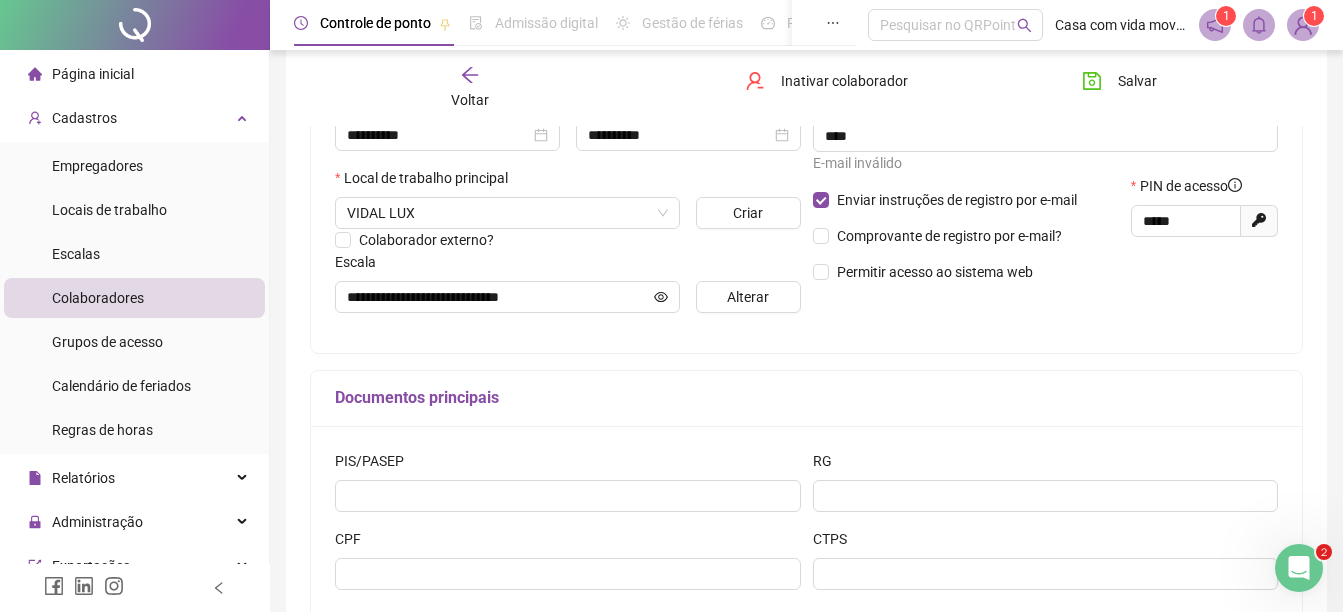 type 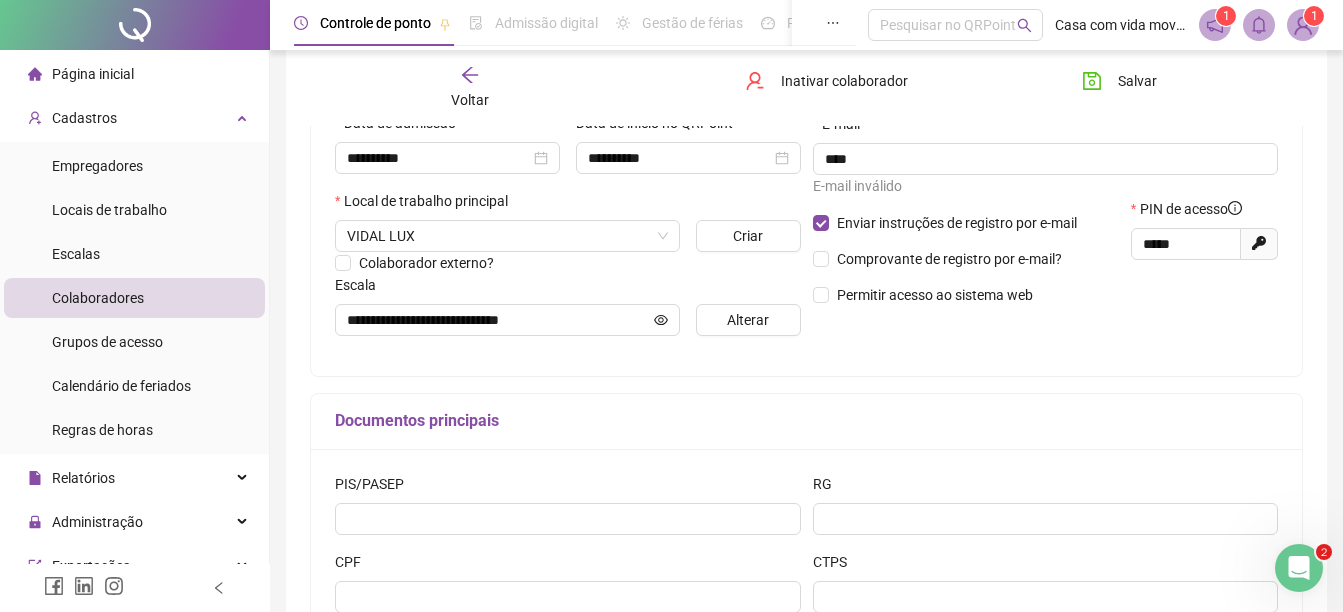 scroll, scrollTop: 329, scrollLeft: 0, axis: vertical 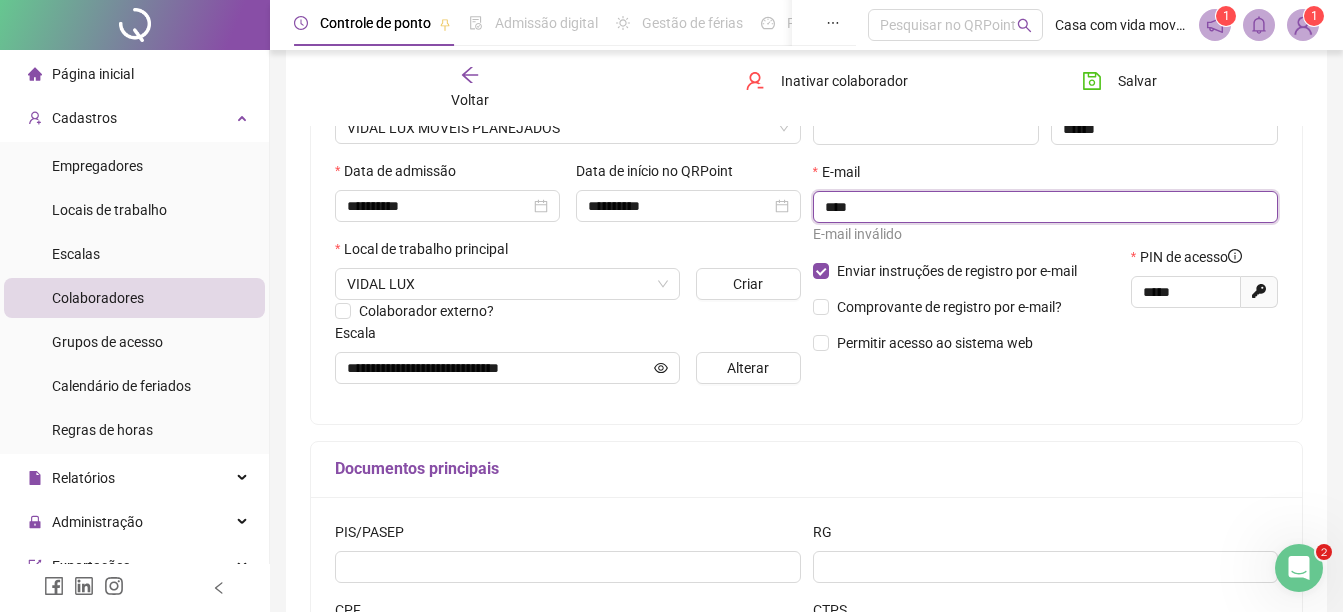 click on "****" at bounding box center [1044, 207] 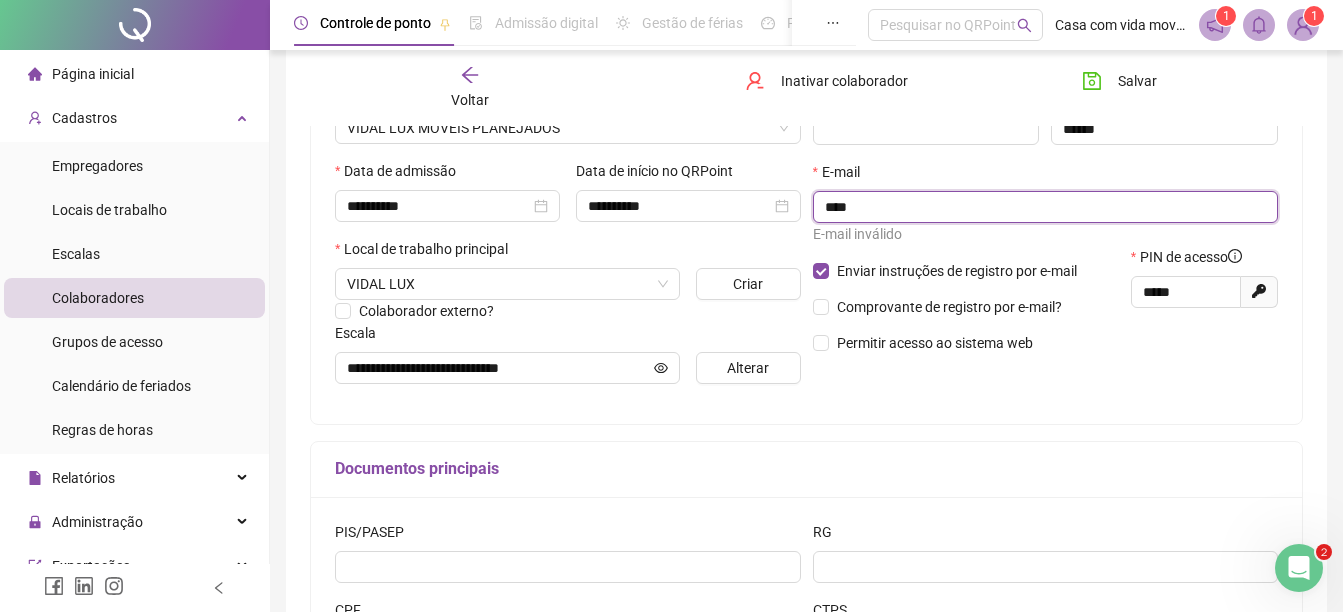 type on "**********" 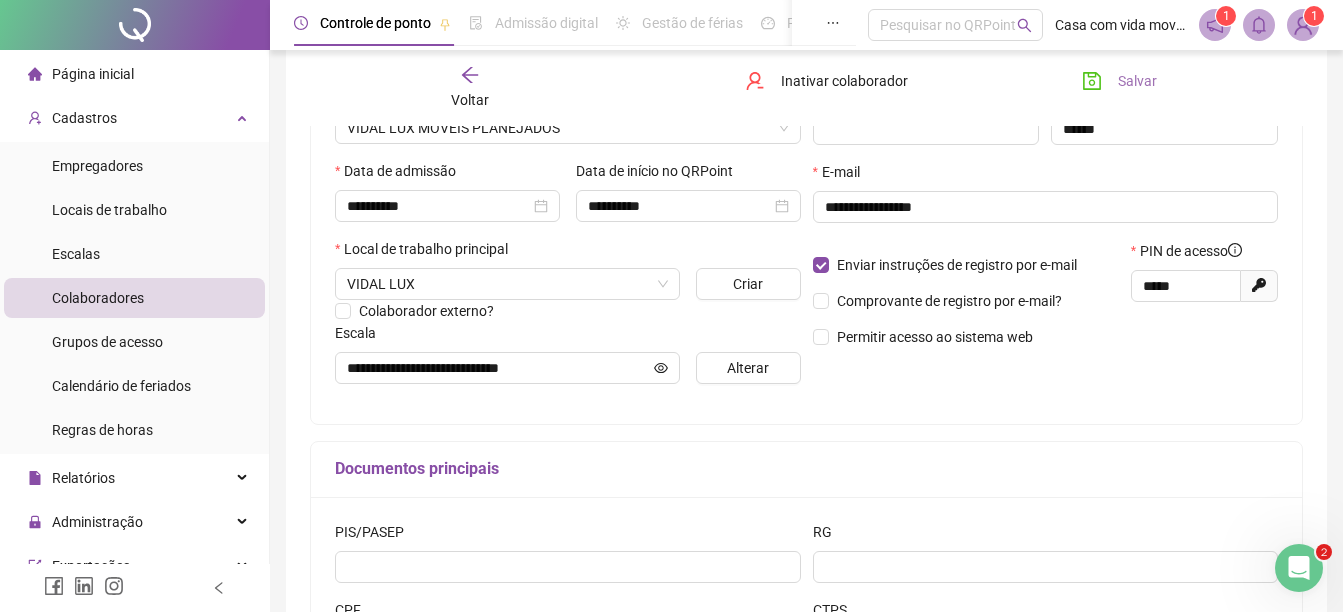 click on "Salvar" at bounding box center [1137, 81] 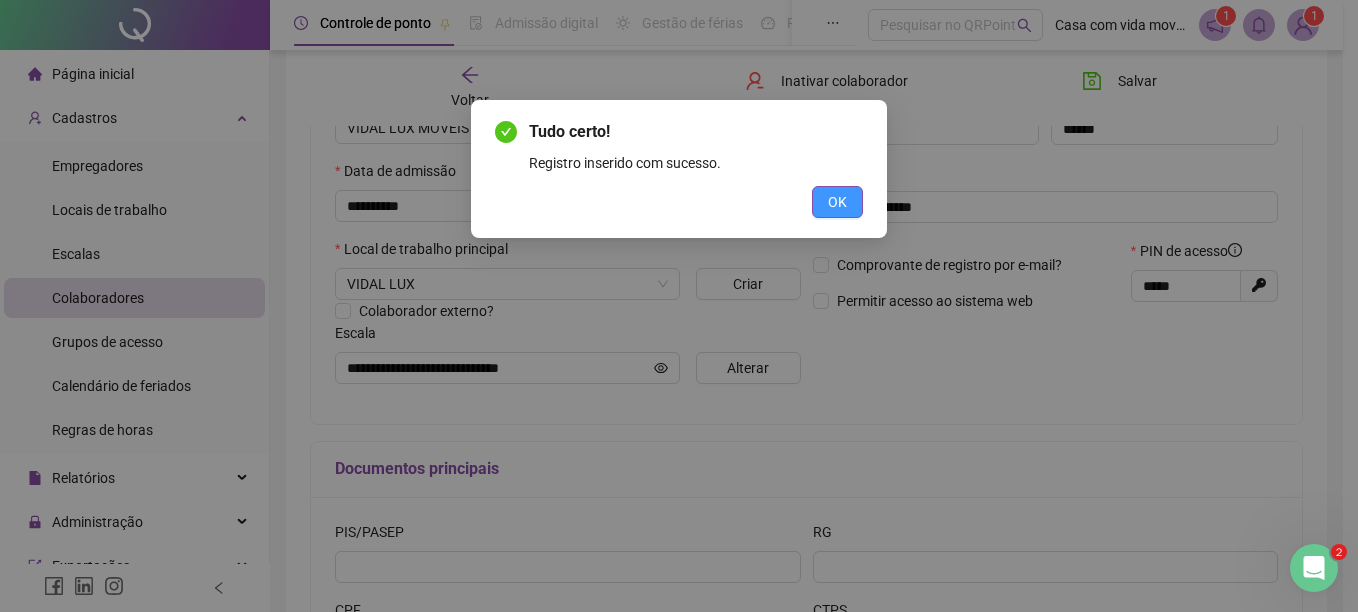click on "OK" at bounding box center [837, 202] 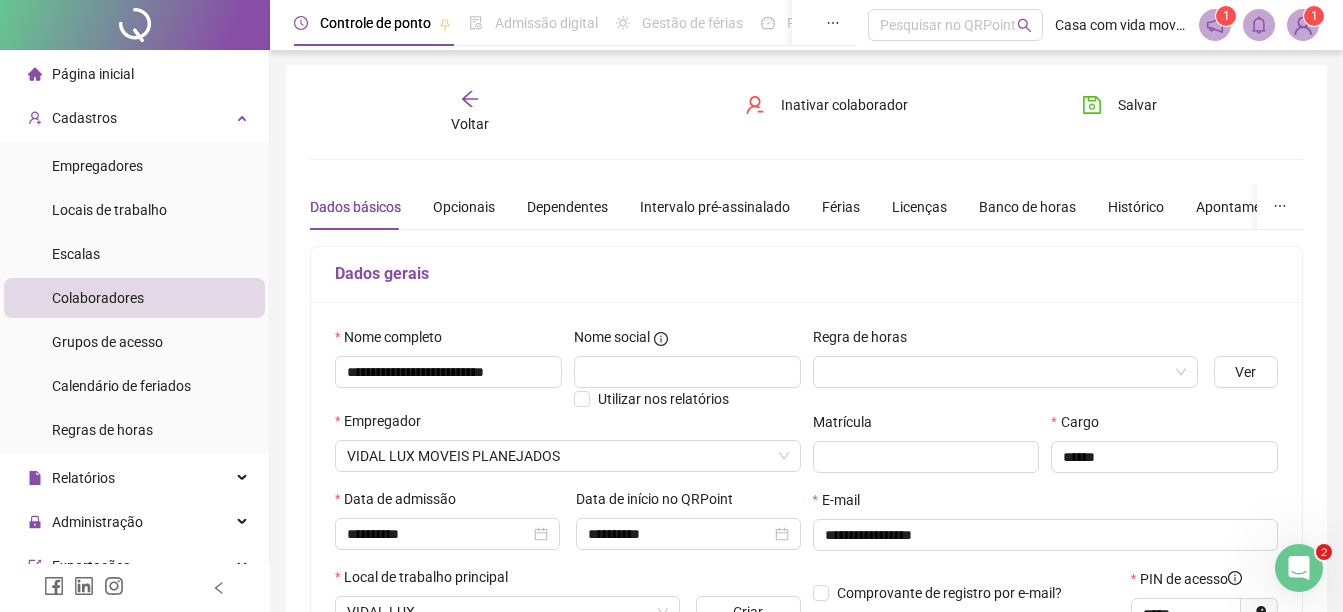 scroll, scrollTop: 0, scrollLeft: 0, axis: both 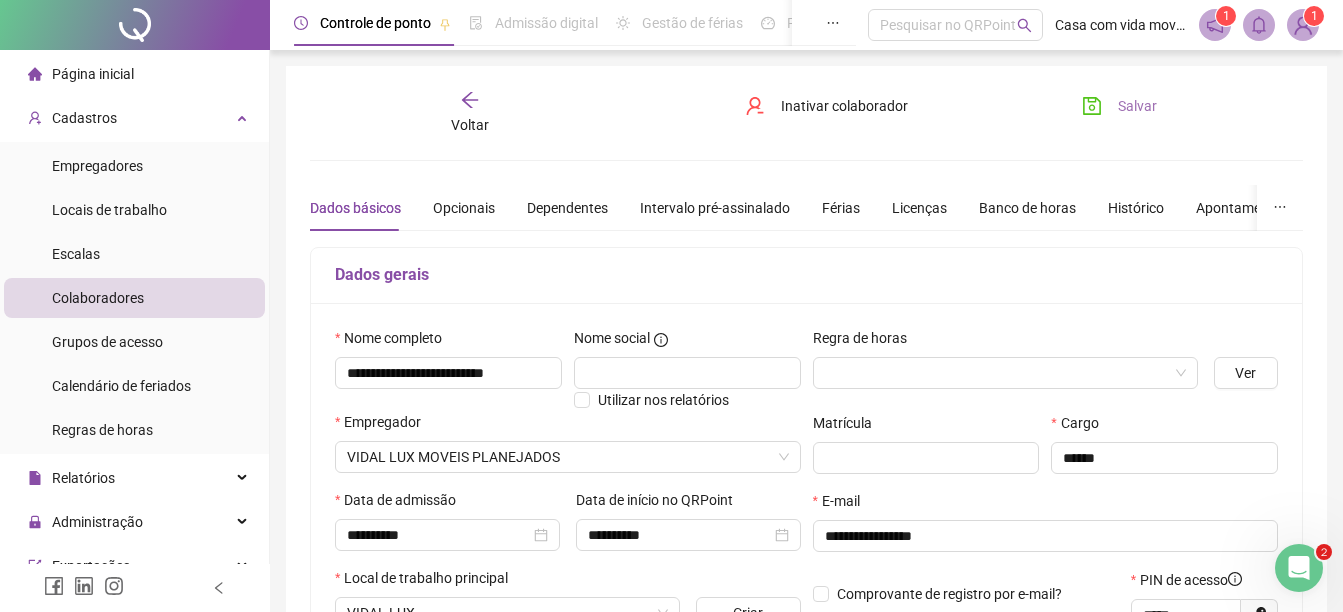click on "Salvar" at bounding box center (1137, 106) 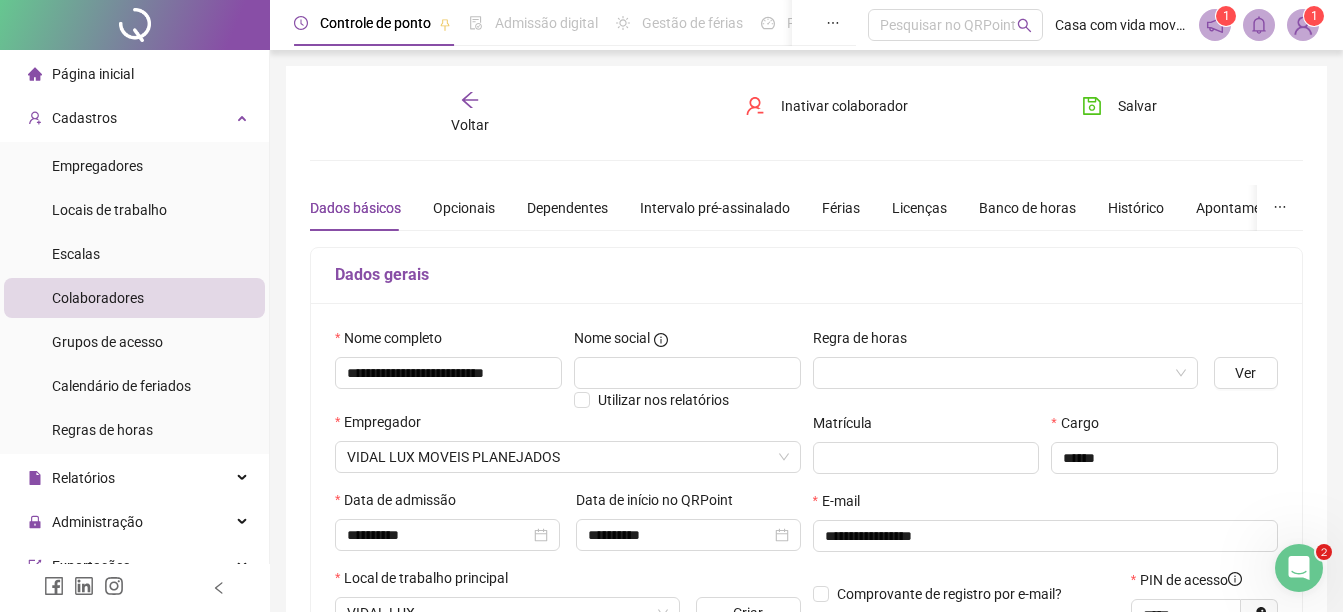 click 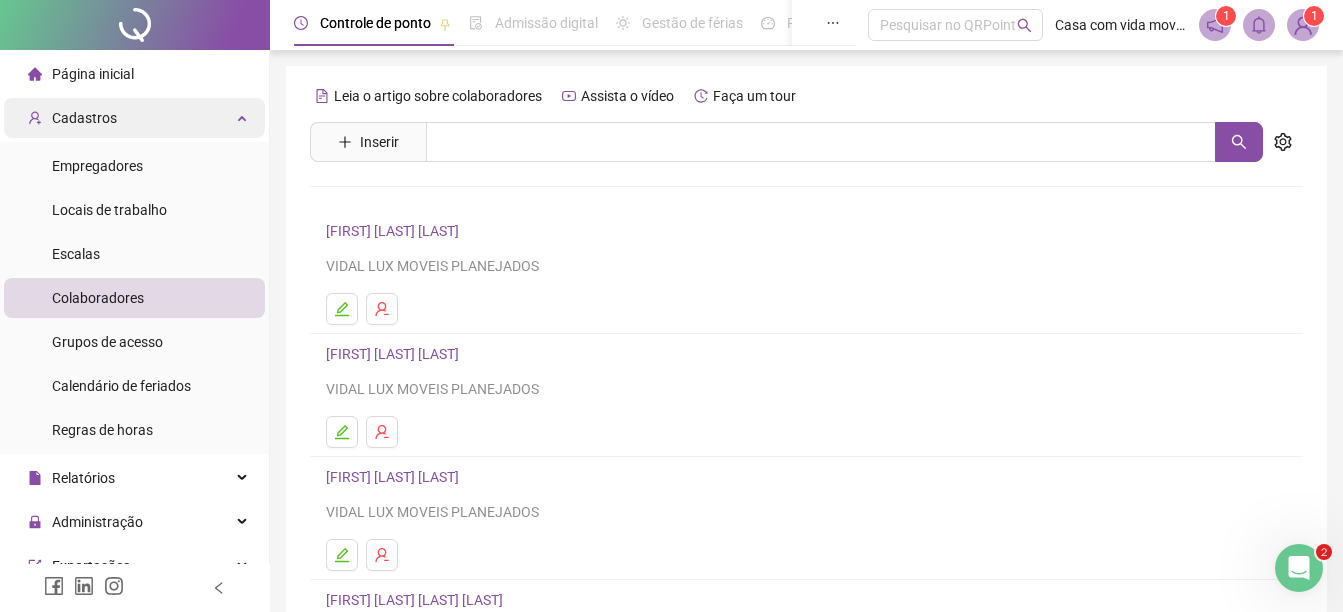 click on "Cadastros" at bounding box center (72, 118) 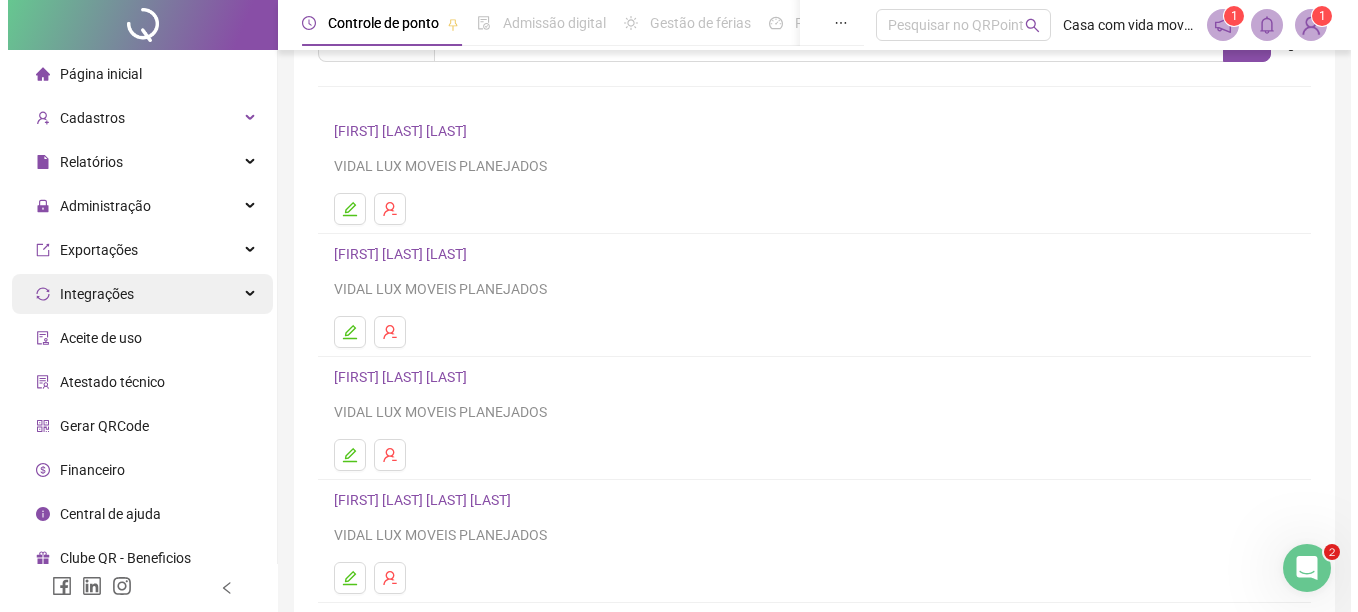 scroll, scrollTop: 0, scrollLeft: 0, axis: both 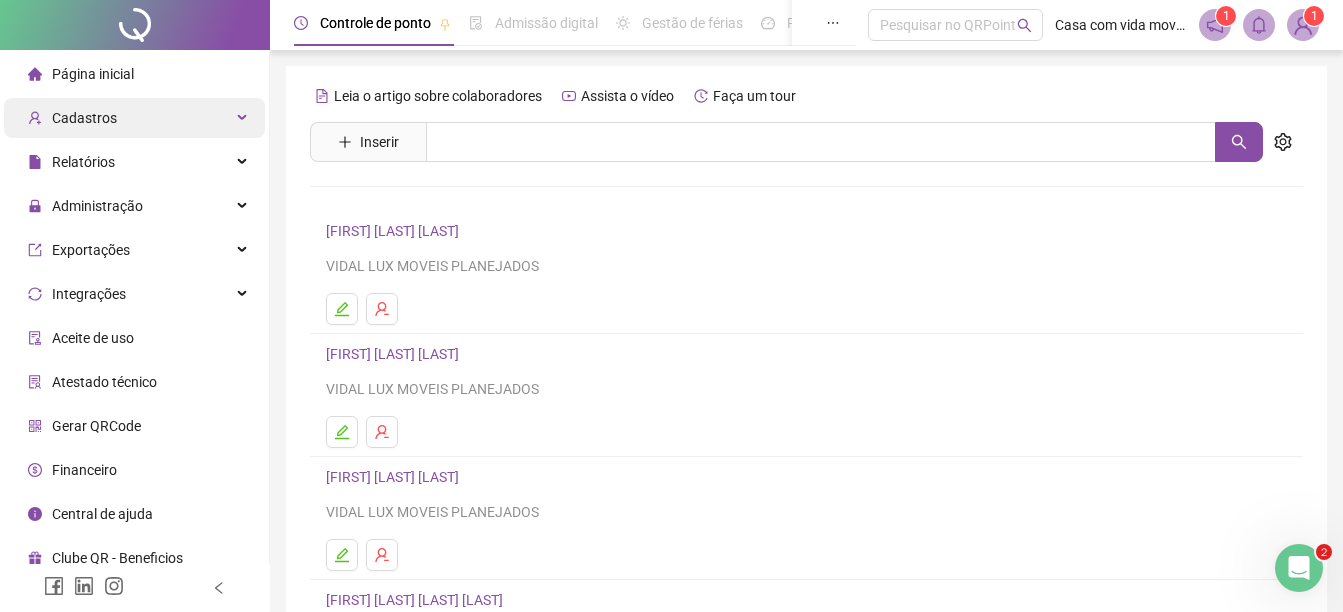 click on "Cadastros" at bounding box center [84, 118] 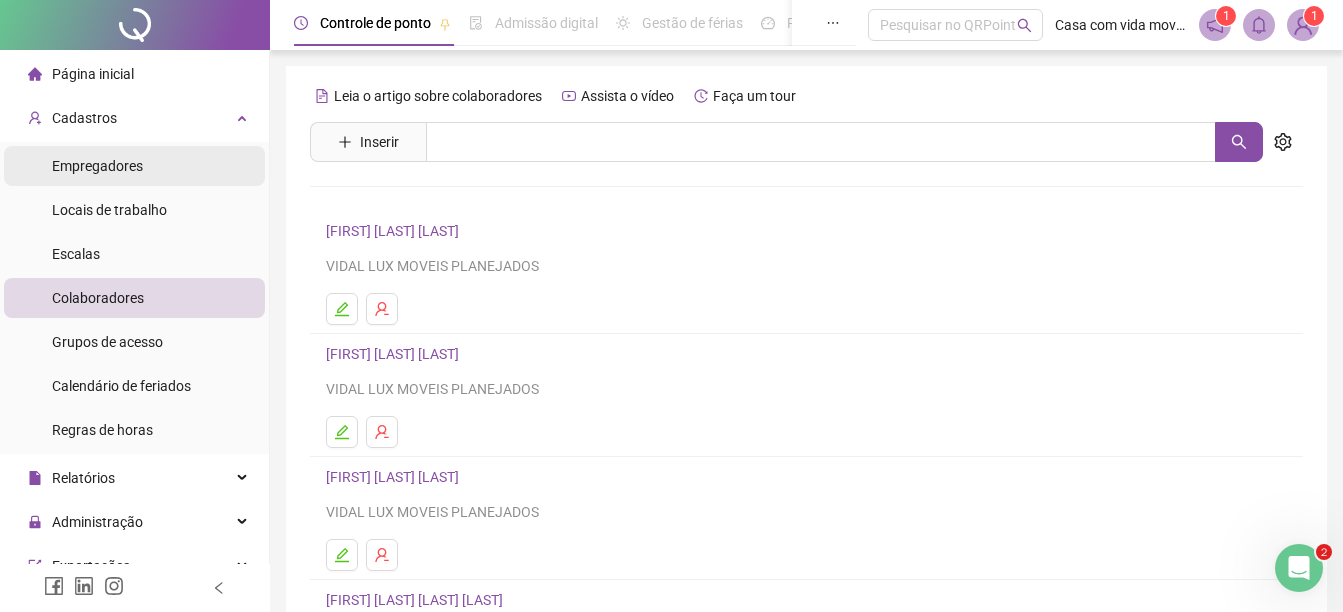 click on "Empregadores" at bounding box center [97, 166] 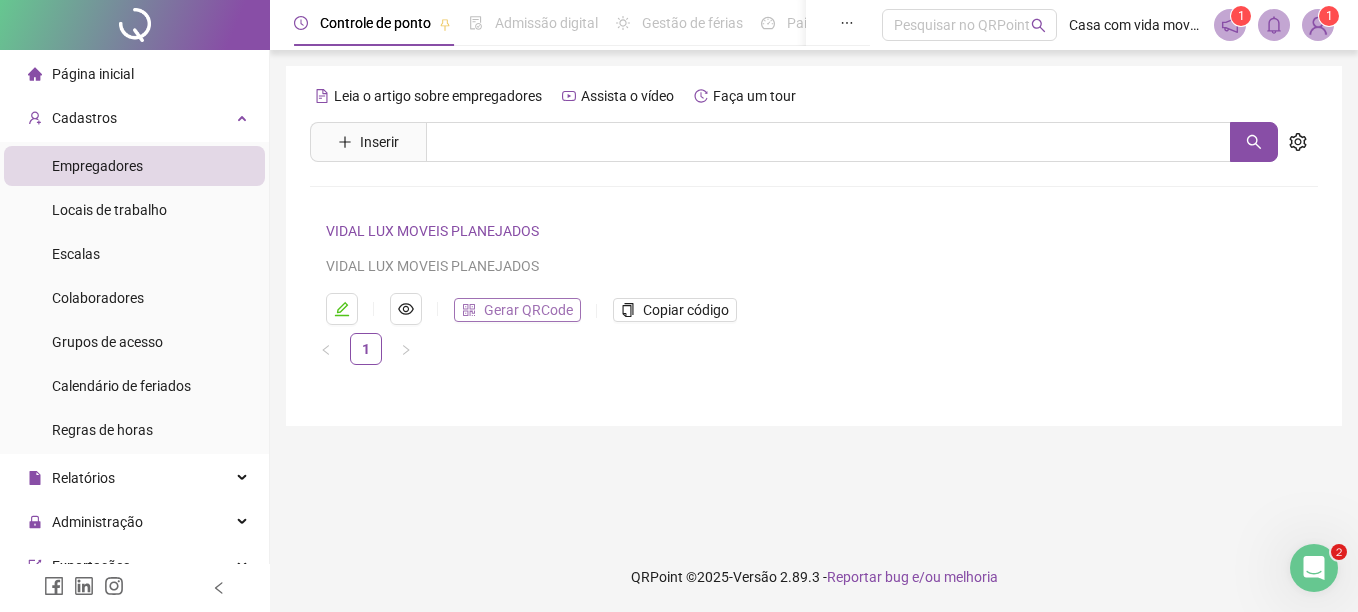 click on "Gerar QRCode" at bounding box center [528, 310] 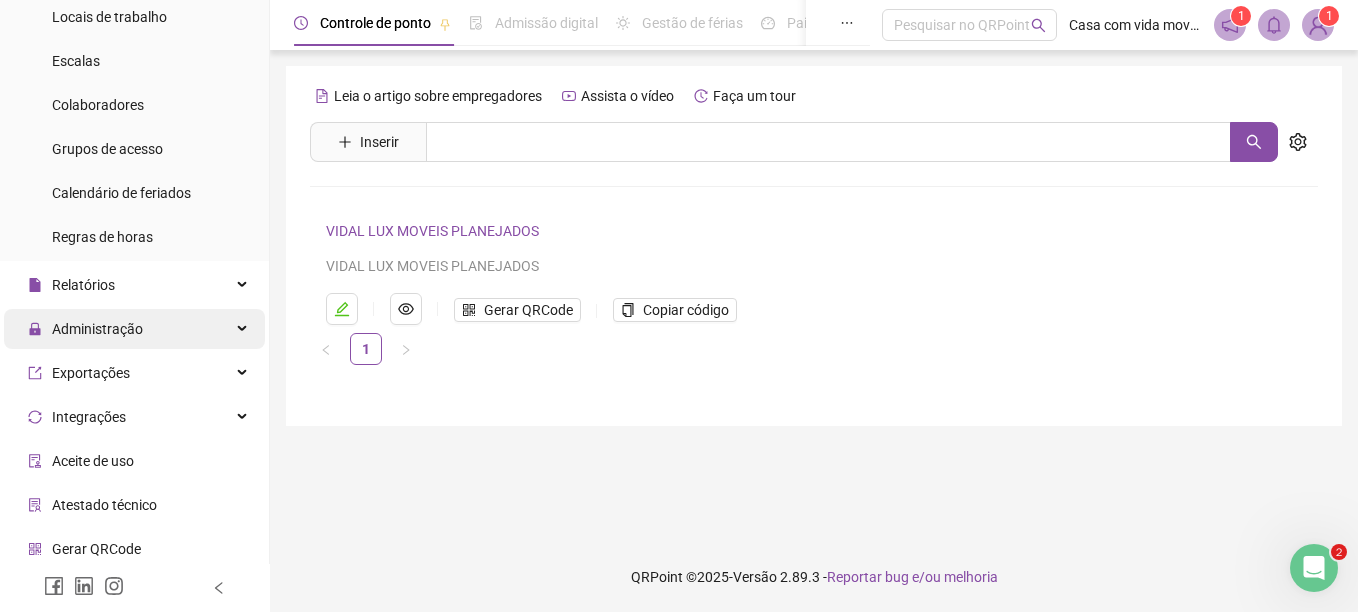 scroll, scrollTop: 200, scrollLeft: 0, axis: vertical 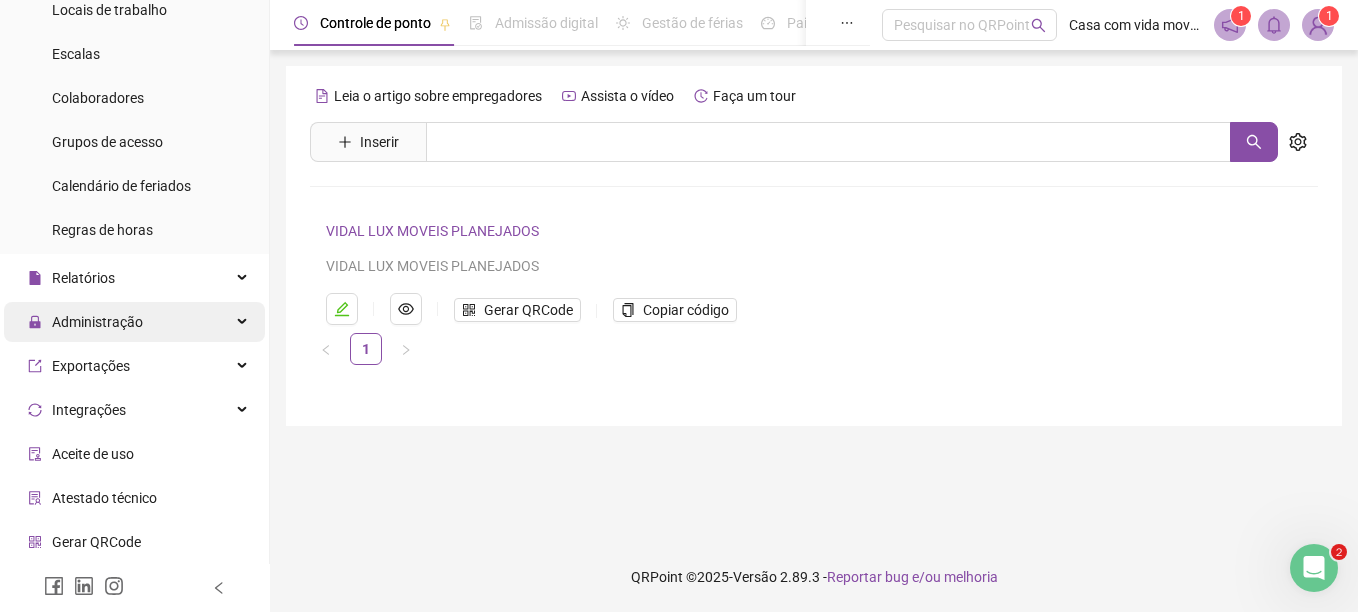 click on "Administração" at bounding box center (97, 322) 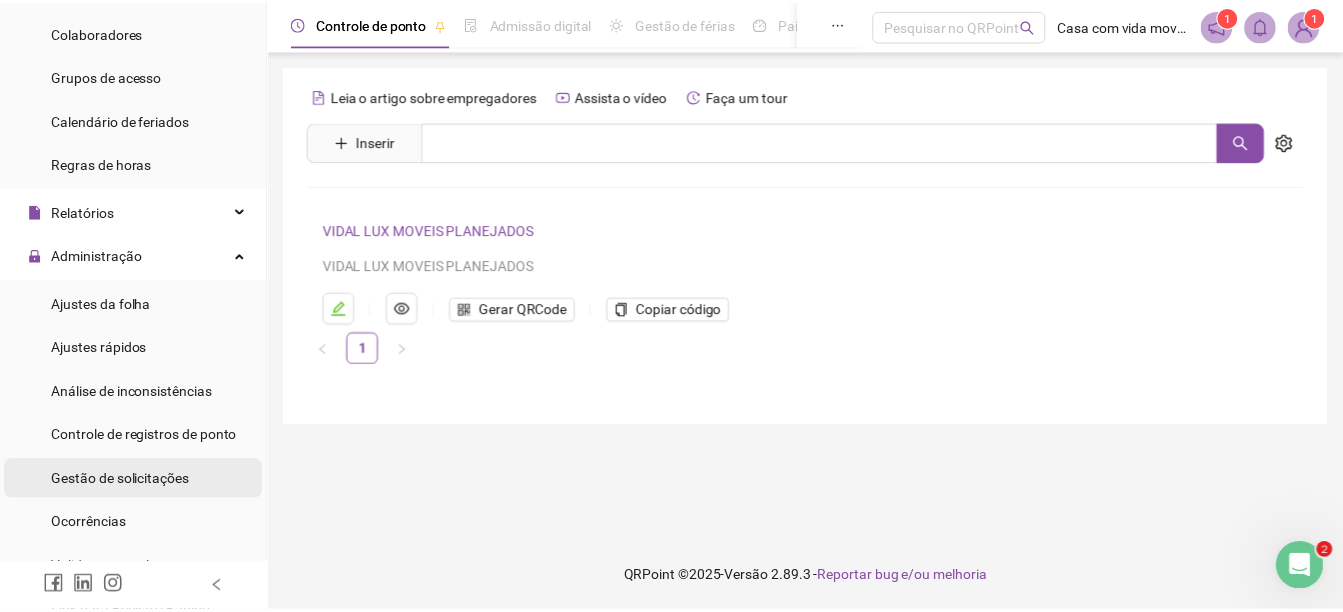 scroll, scrollTop: 300, scrollLeft: 0, axis: vertical 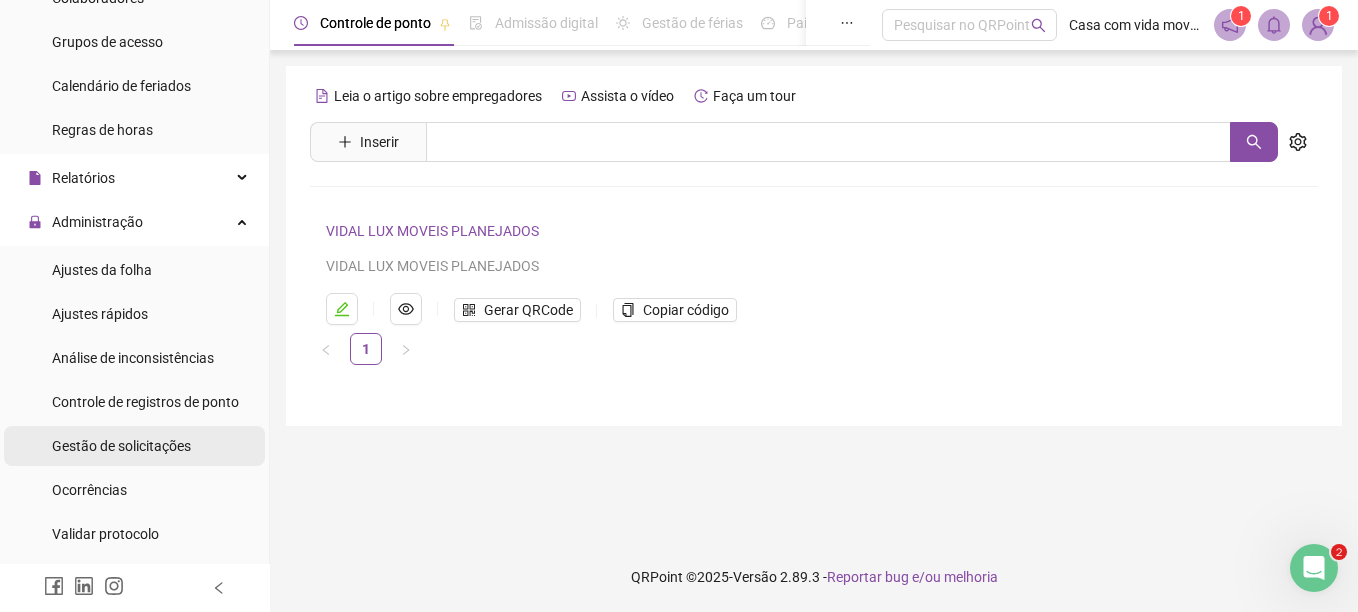 click on "Gestão de solicitações" at bounding box center (121, 446) 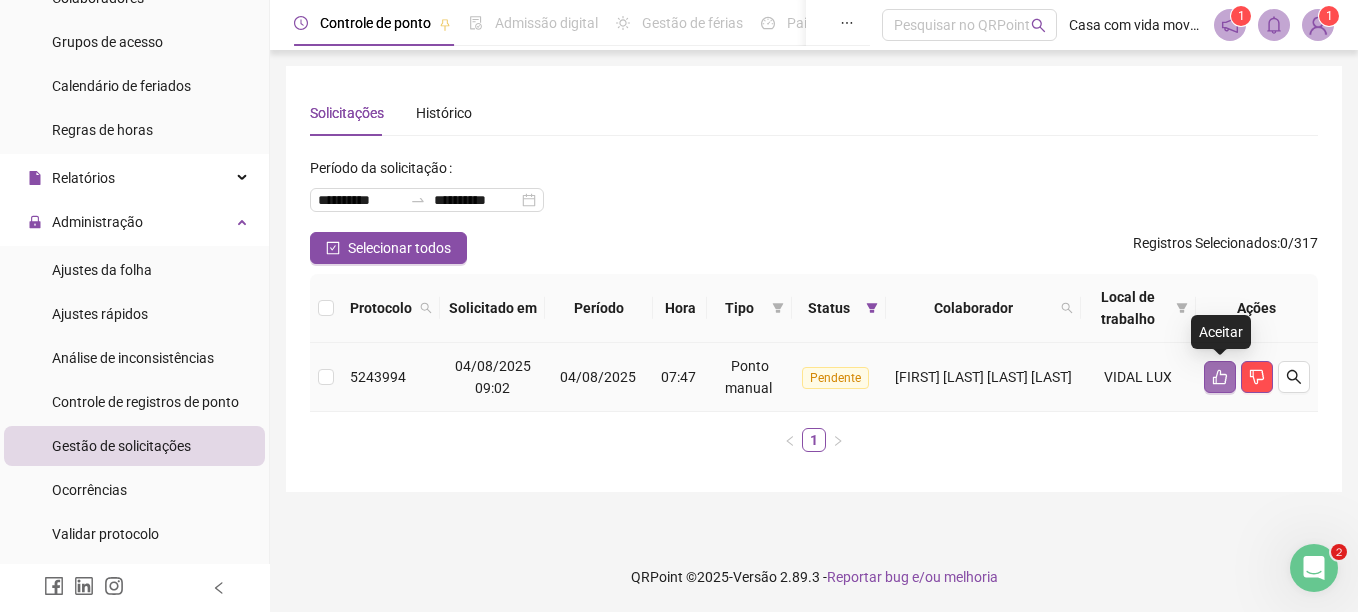 click 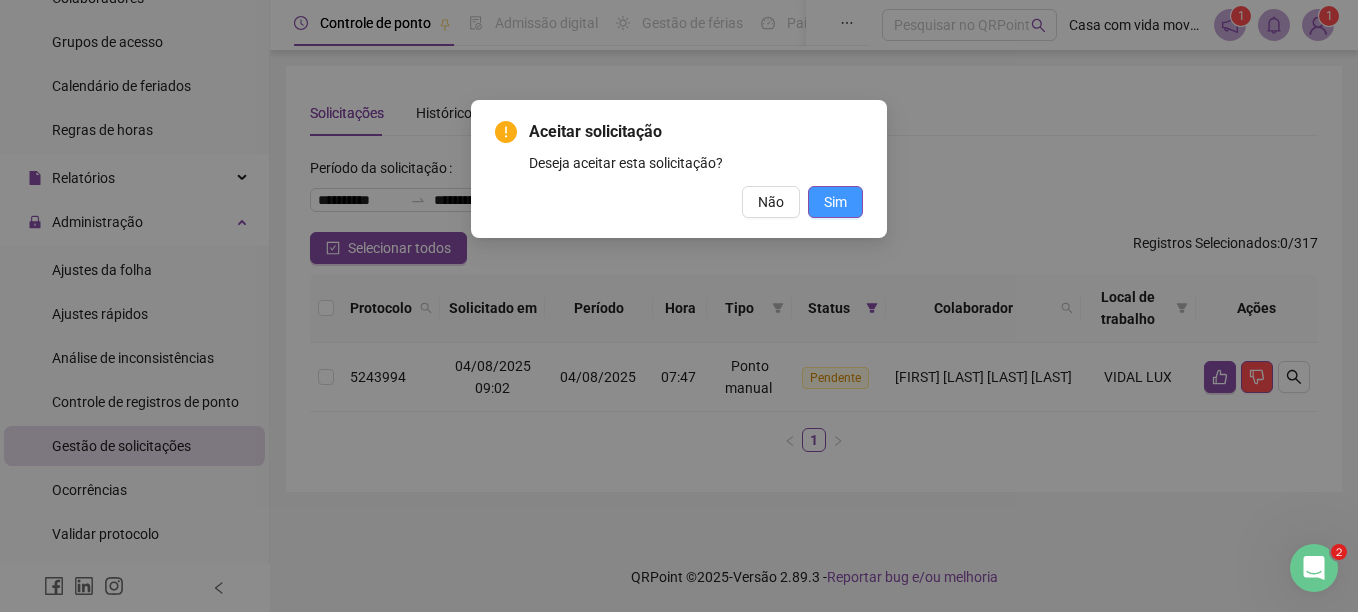 click on "Sim" at bounding box center [835, 202] 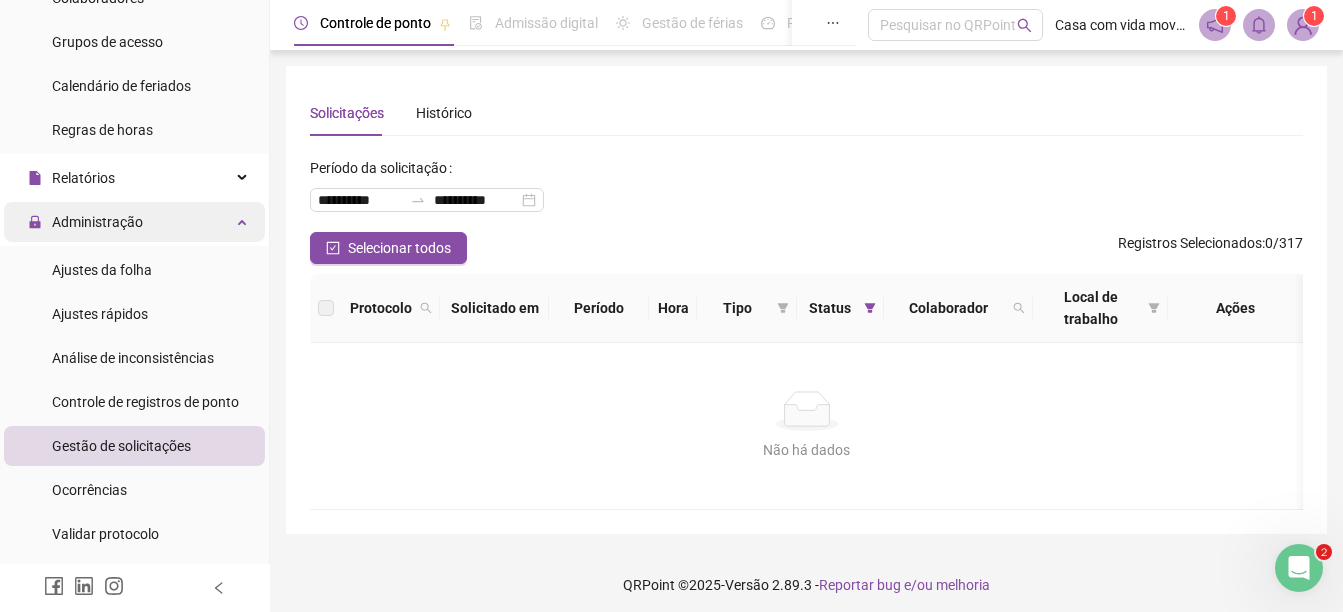 click on "Administração" at bounding box center (97, 222) 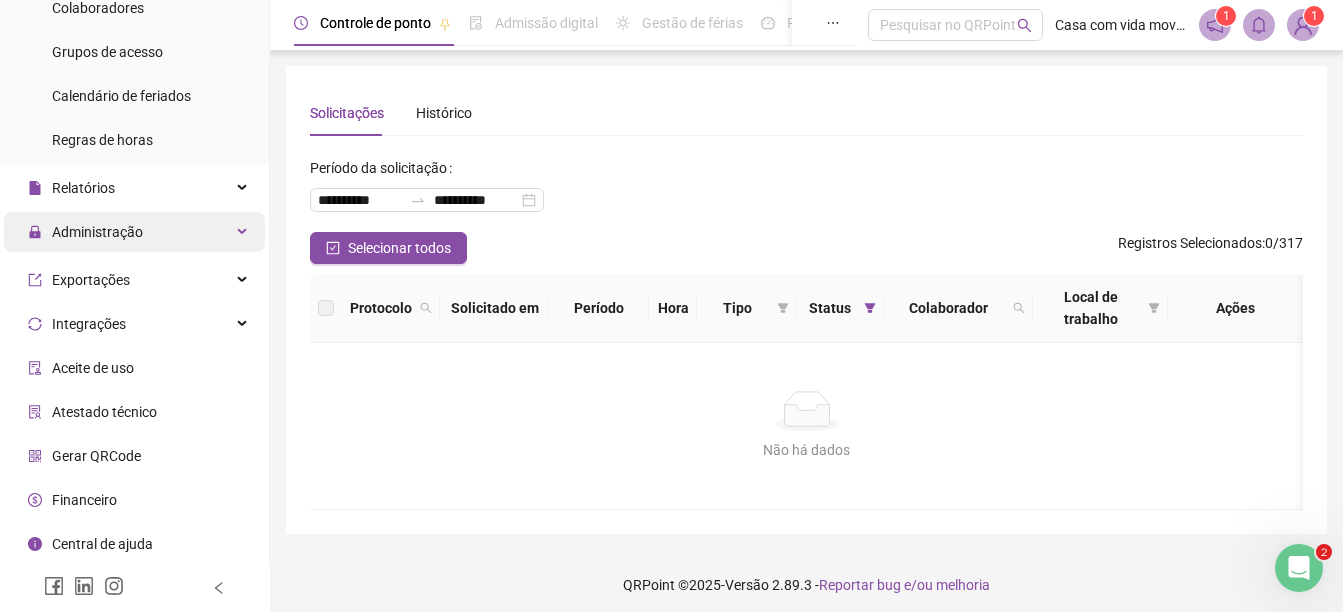 scroll, scrollTop: 286, scrollLeft: 0, axis: vertical 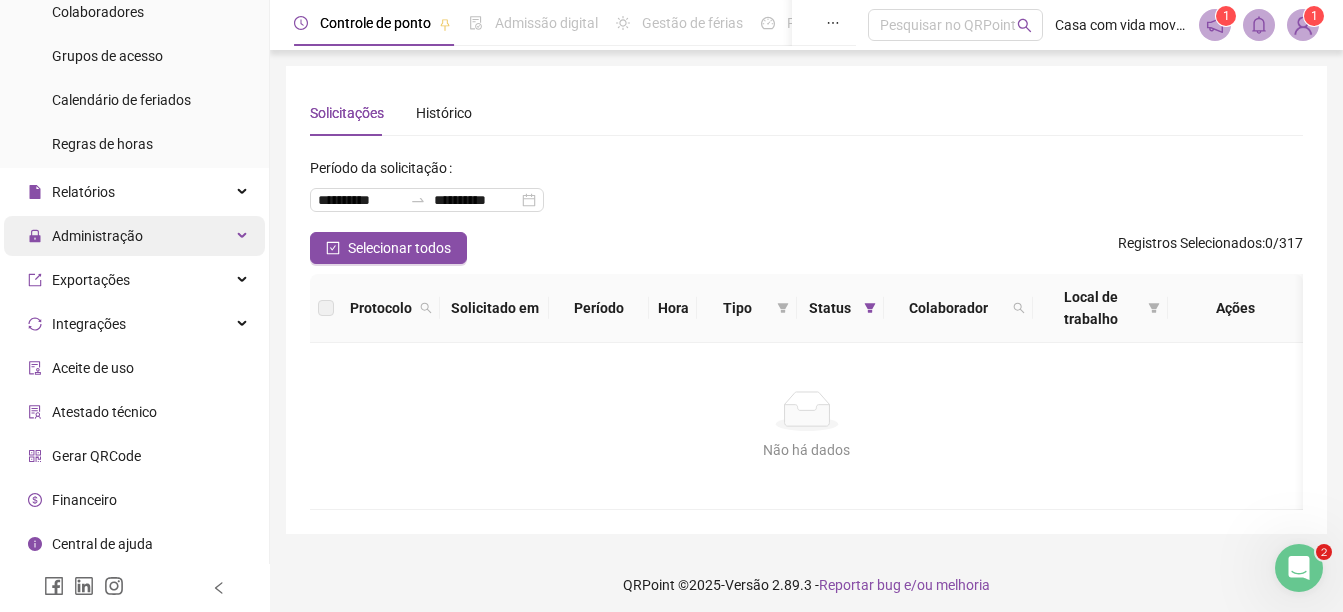click on "Administração" at bounding box center (97, 236) 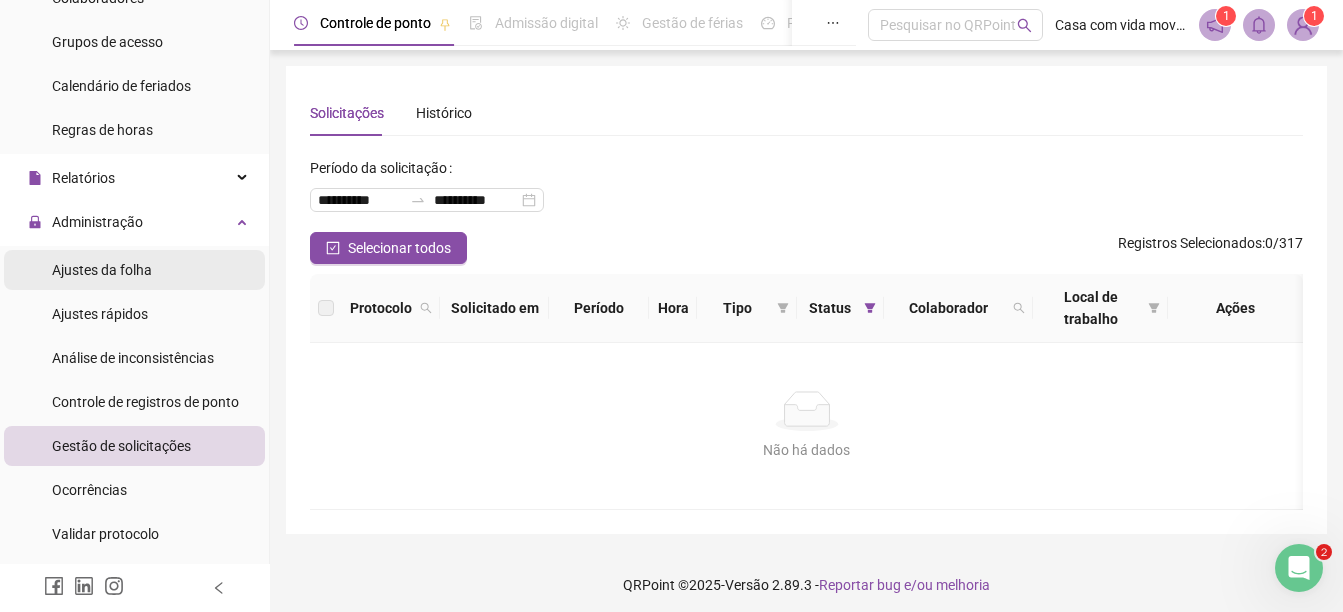 click on "Ajustes da folha" at bounding box center [102, 270] 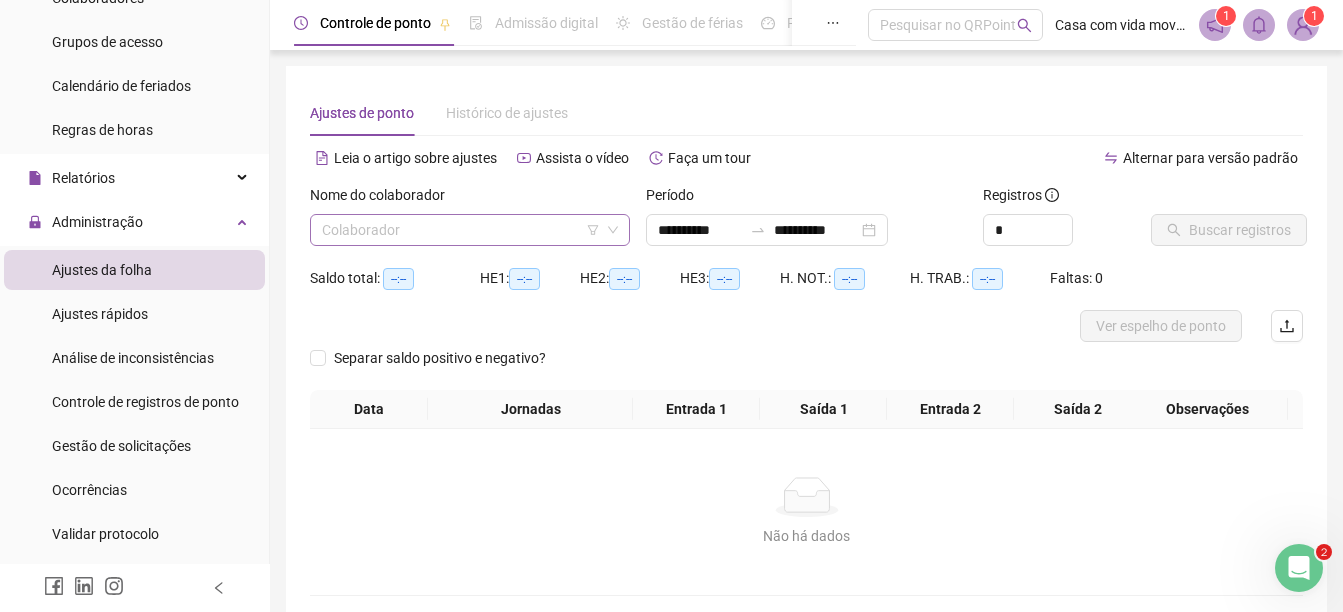 click at bounding box center (461, 230) 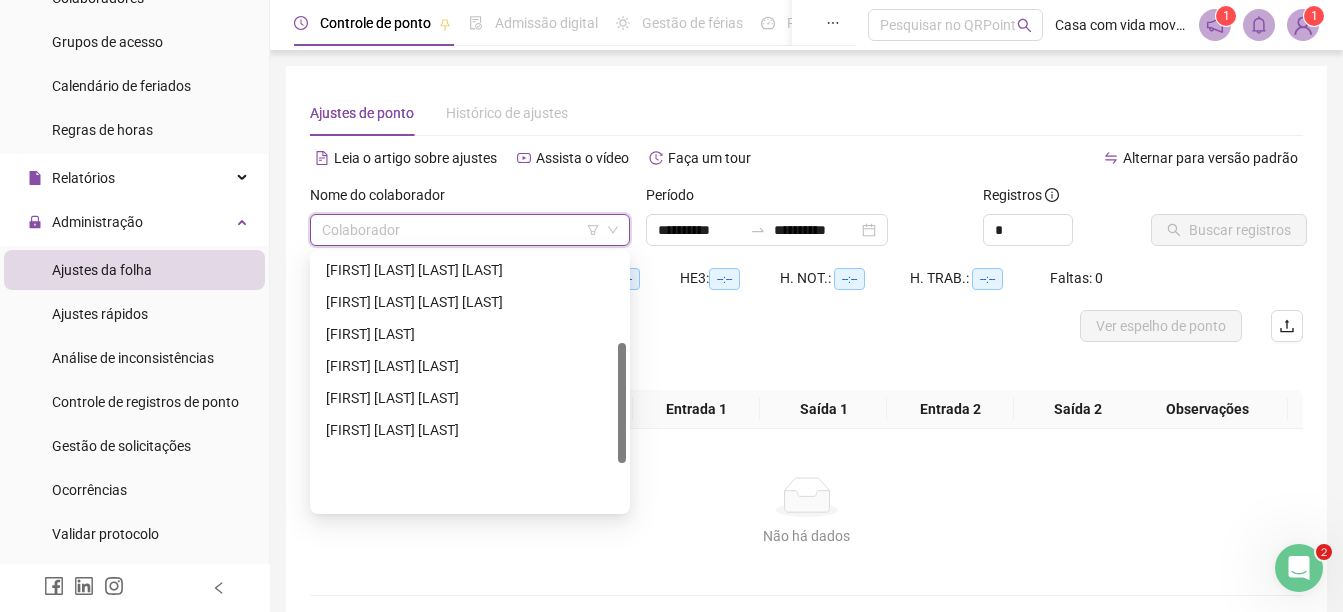 scroll, scrollTop: 188, scrollLeft: 0, axis: vertical 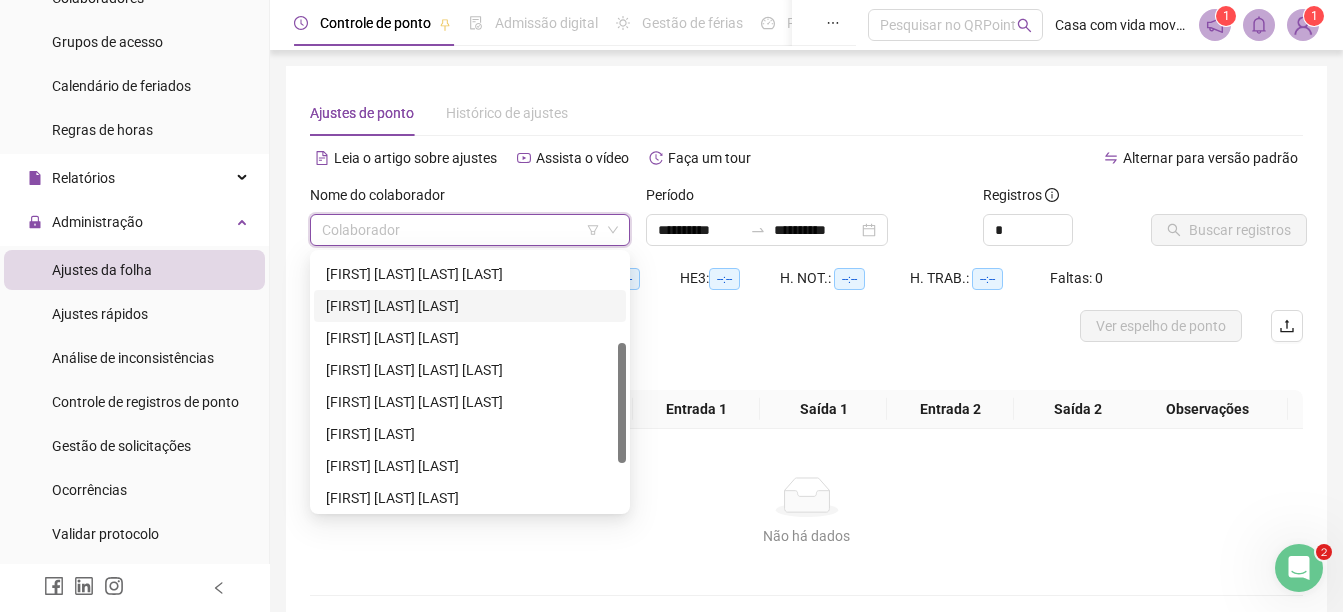 click on "[FIRST] [LAST] [LAST]" at bounding box center (470, 306) 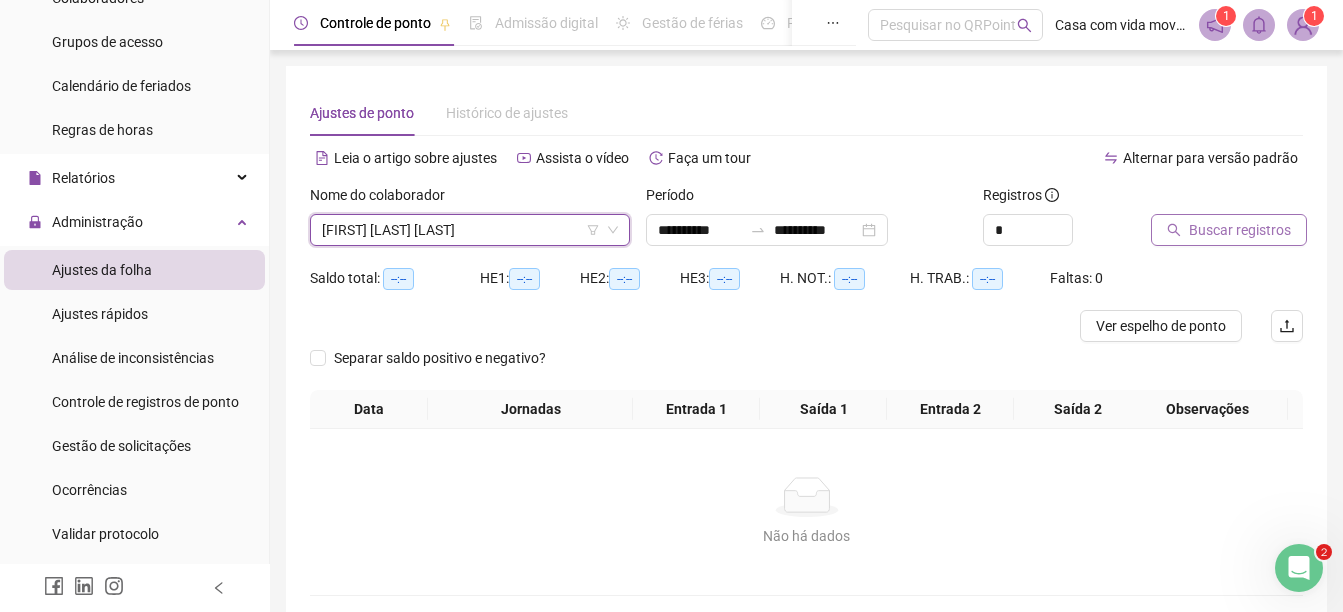 click on "Buscar registros" at bounding box center [1240, 230] 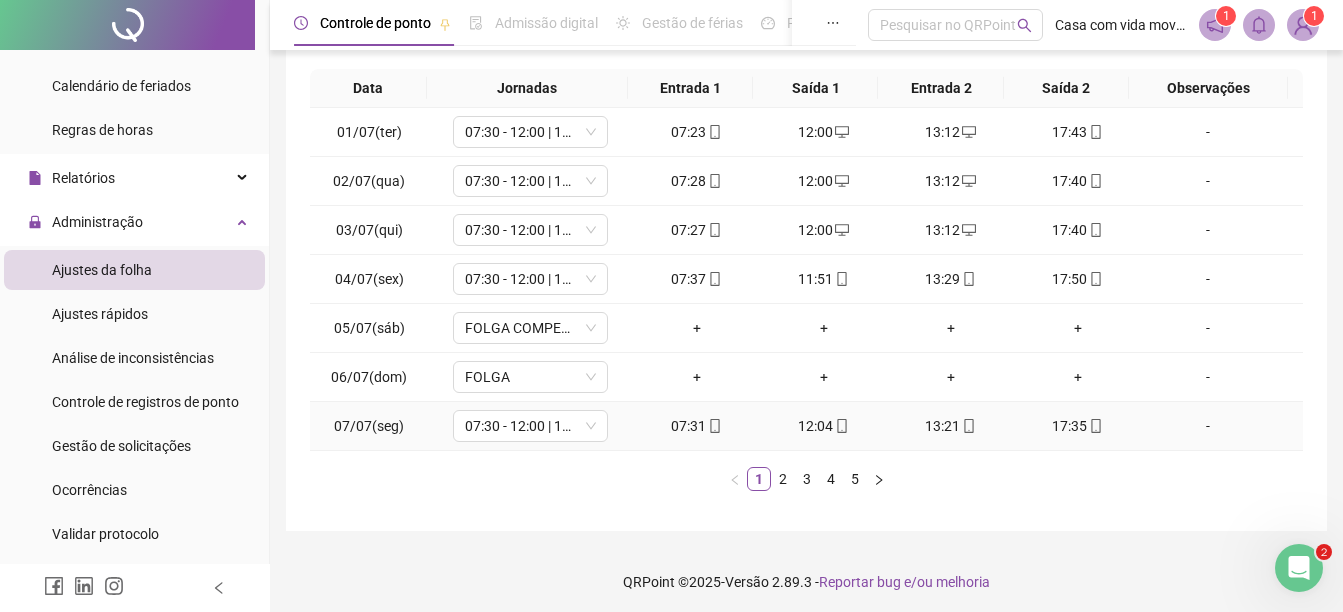 scroll, scrollTop: 342, scrollLeft: 0, axis: vertical 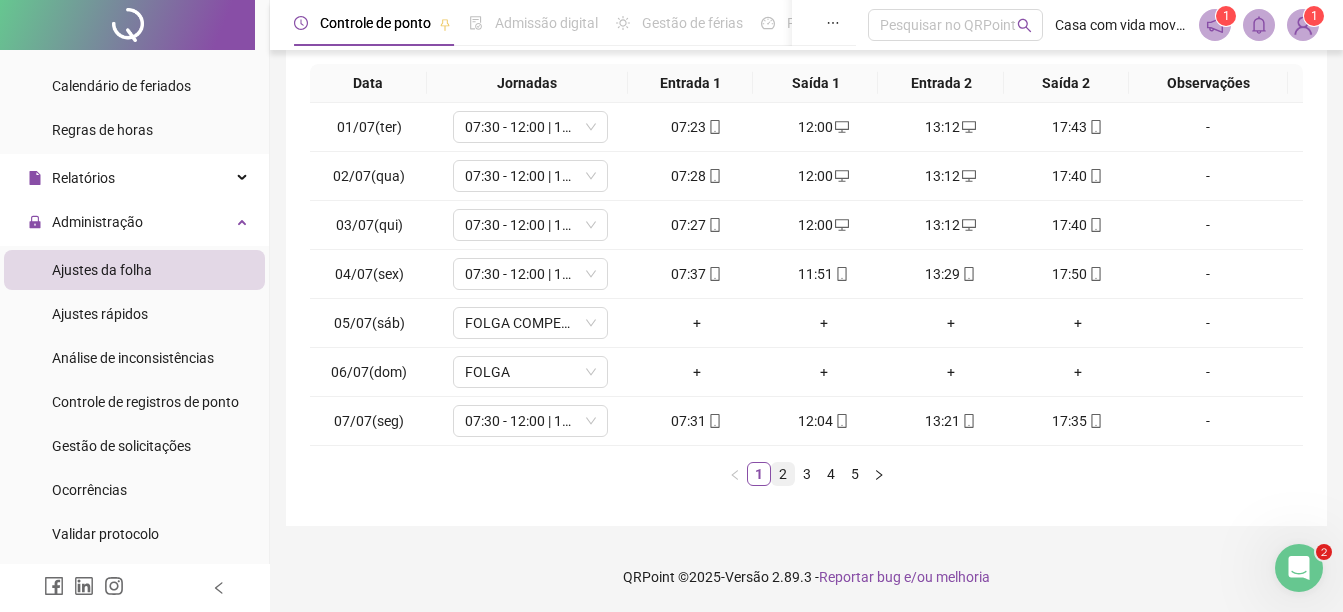 click on "2" at bounding box center (783, 474) 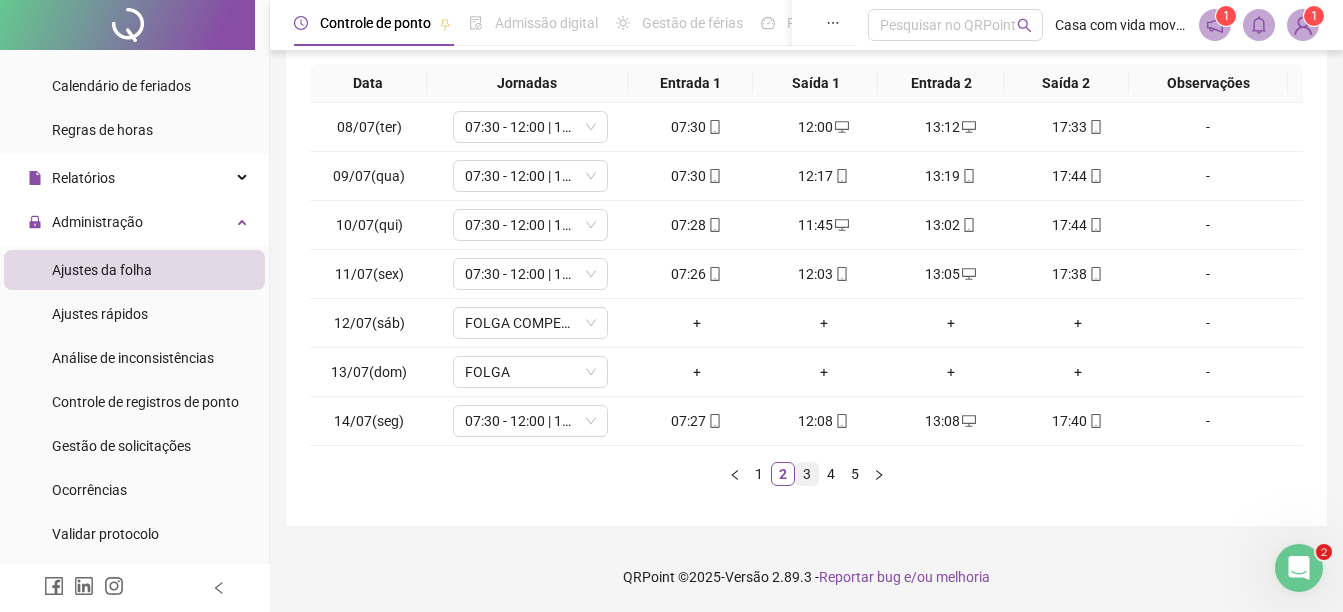click on "3" at bounding box center [807, 474] 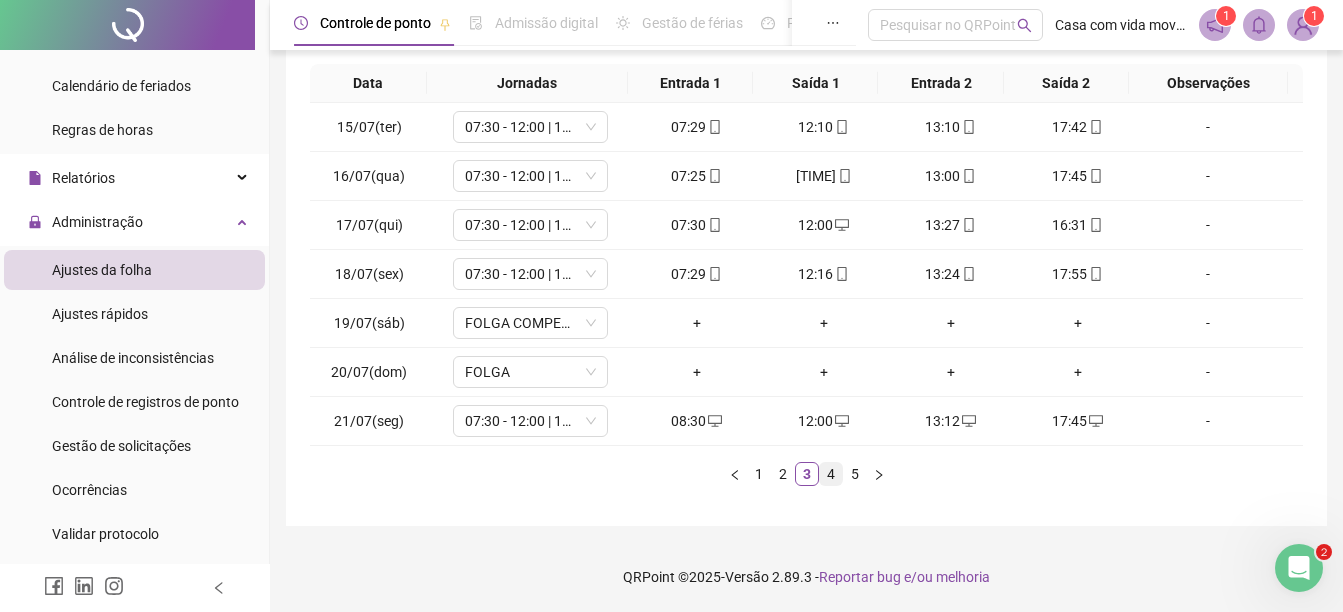 click on "4" at bounding box center (831, 474) 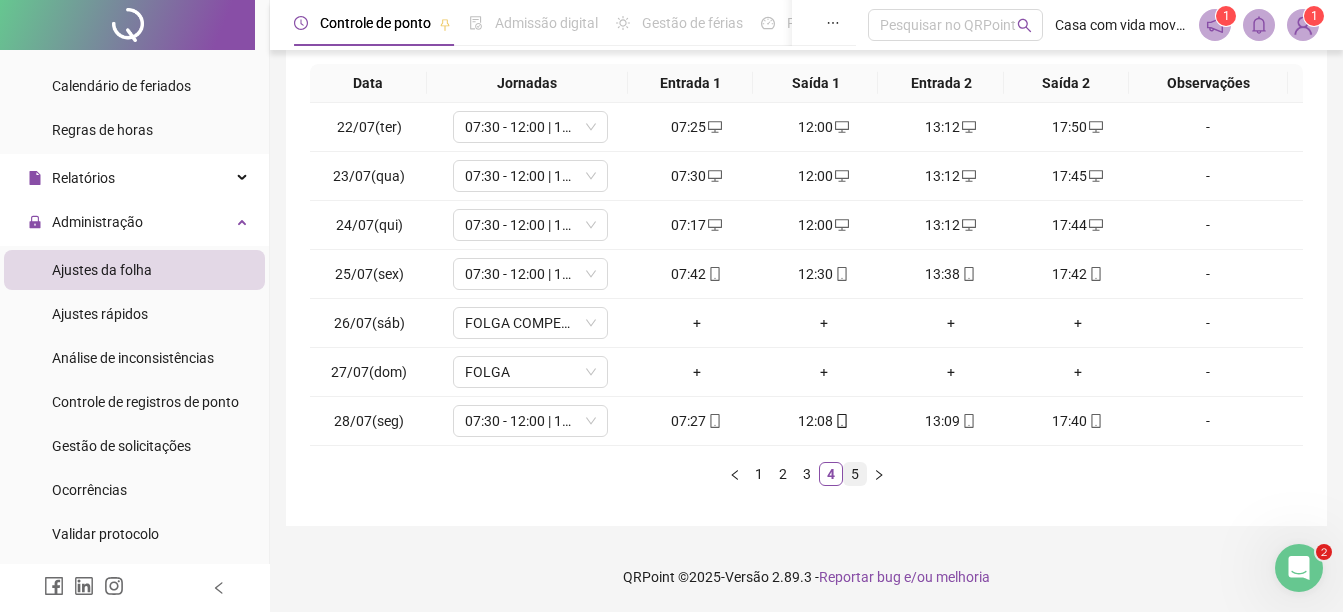click on "5" at bounding box center [855, 474] 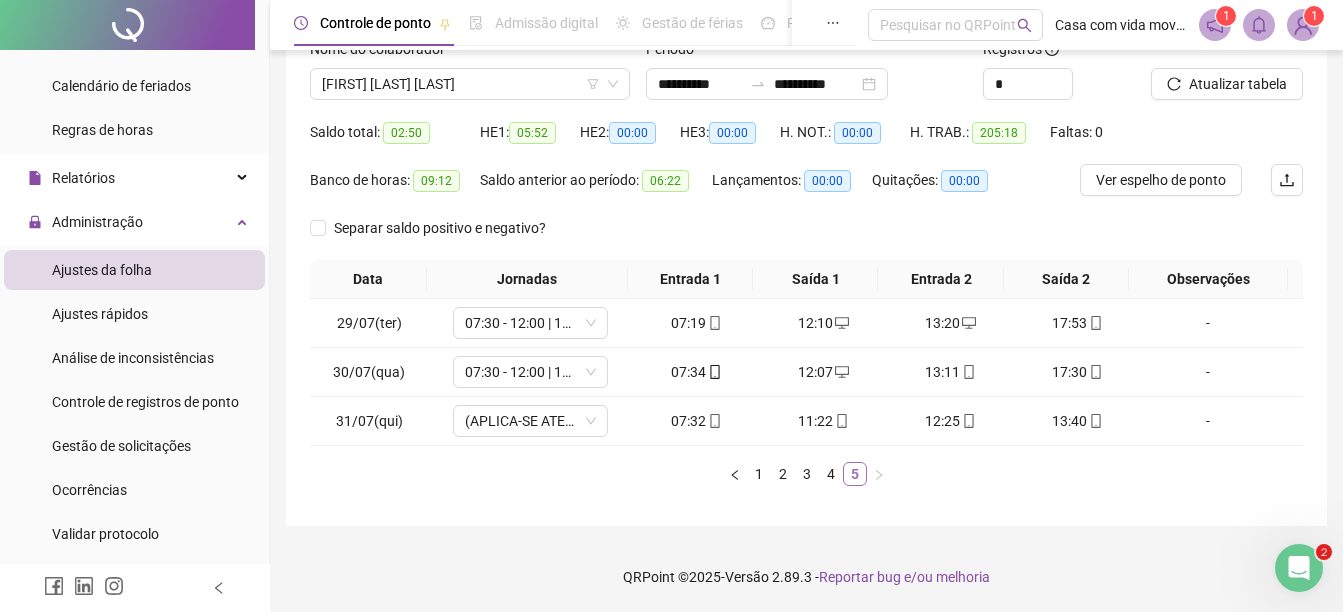 scroll, scrollTop: 146, scrollLeft: 0, axis: vertical 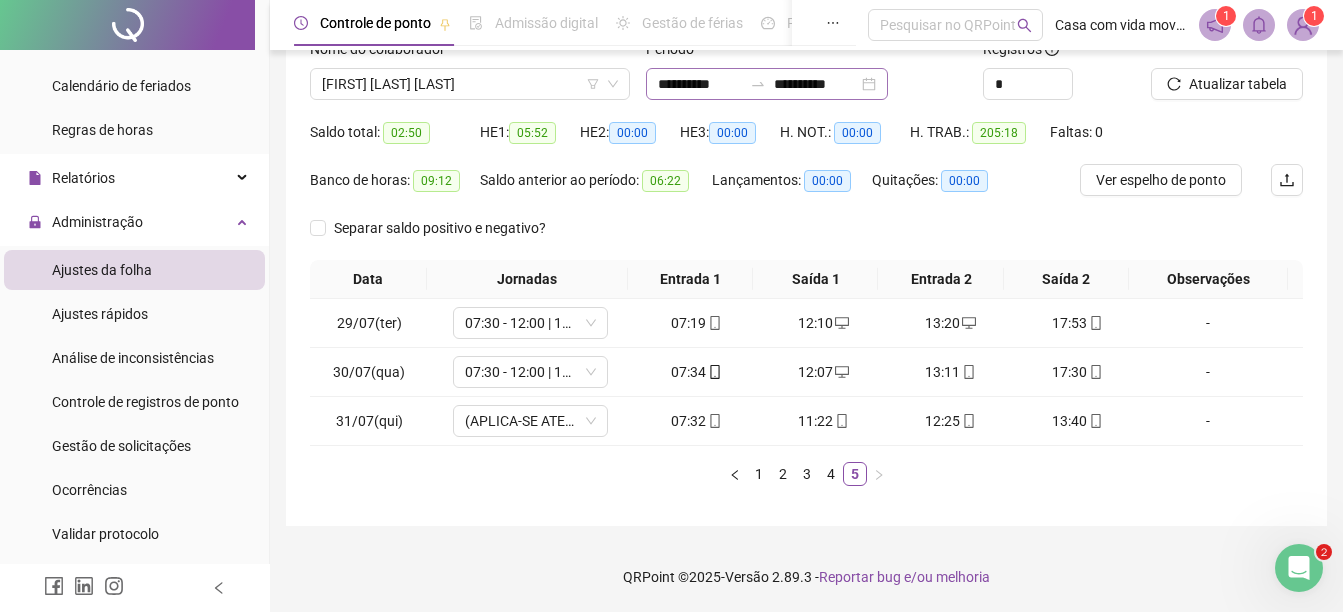 click on "**********" at bounding box center (767, 84) 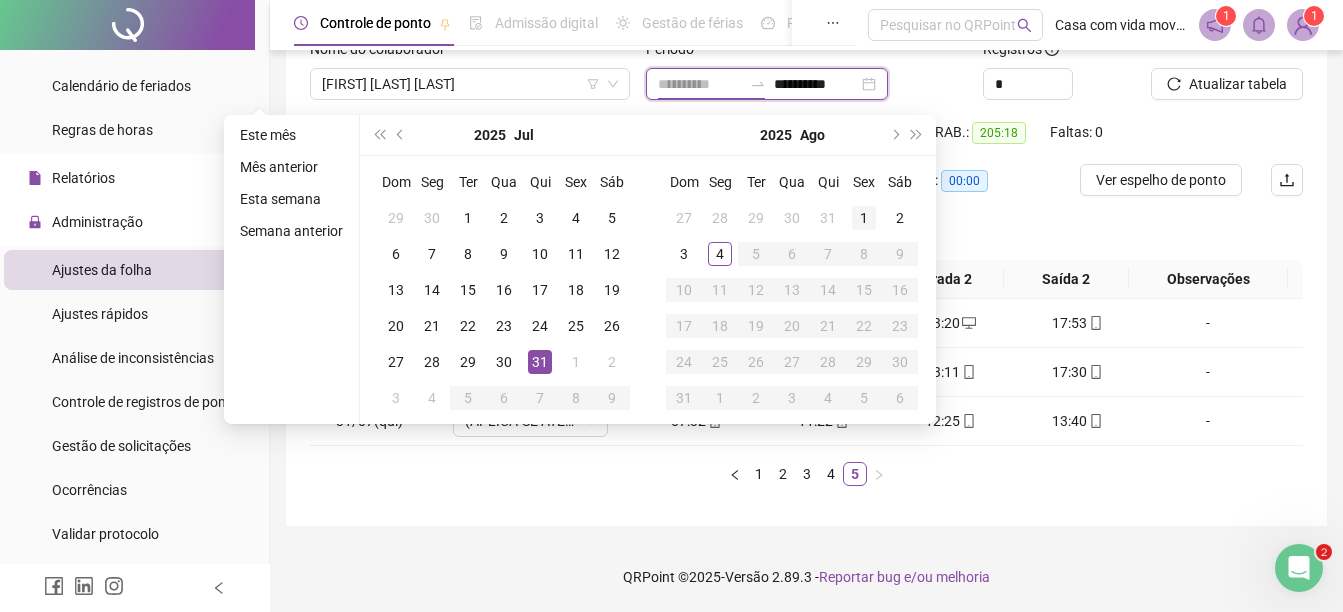 type on "**********" 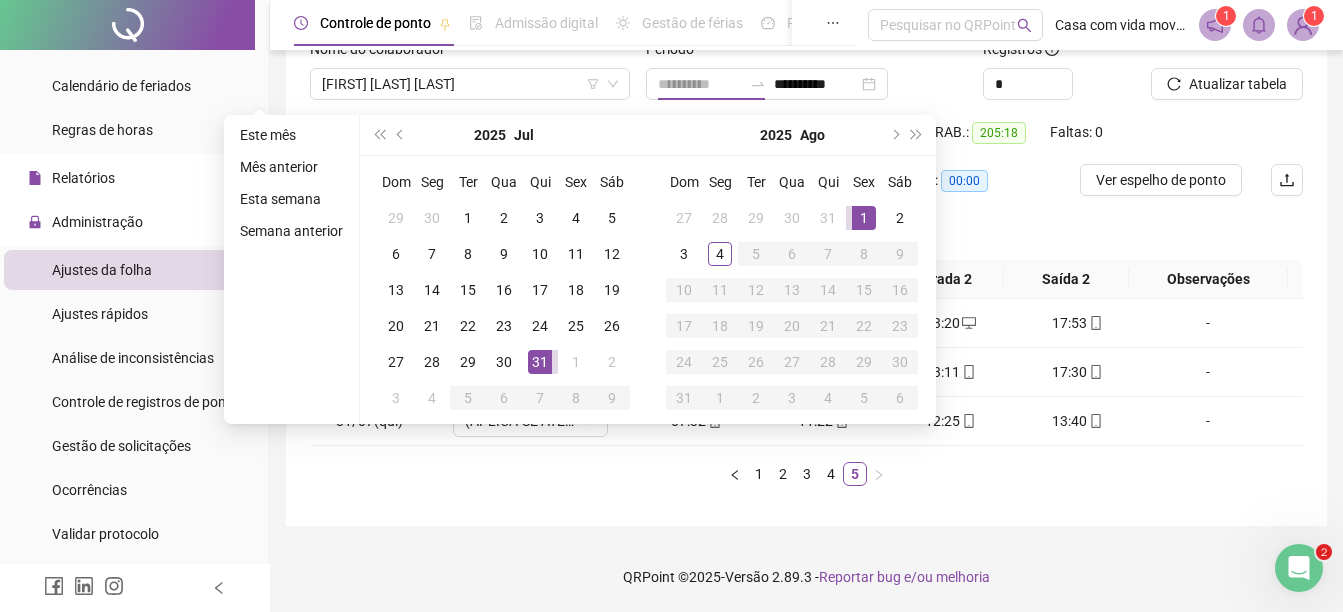 click on "1" at bounding box center [864, 218] 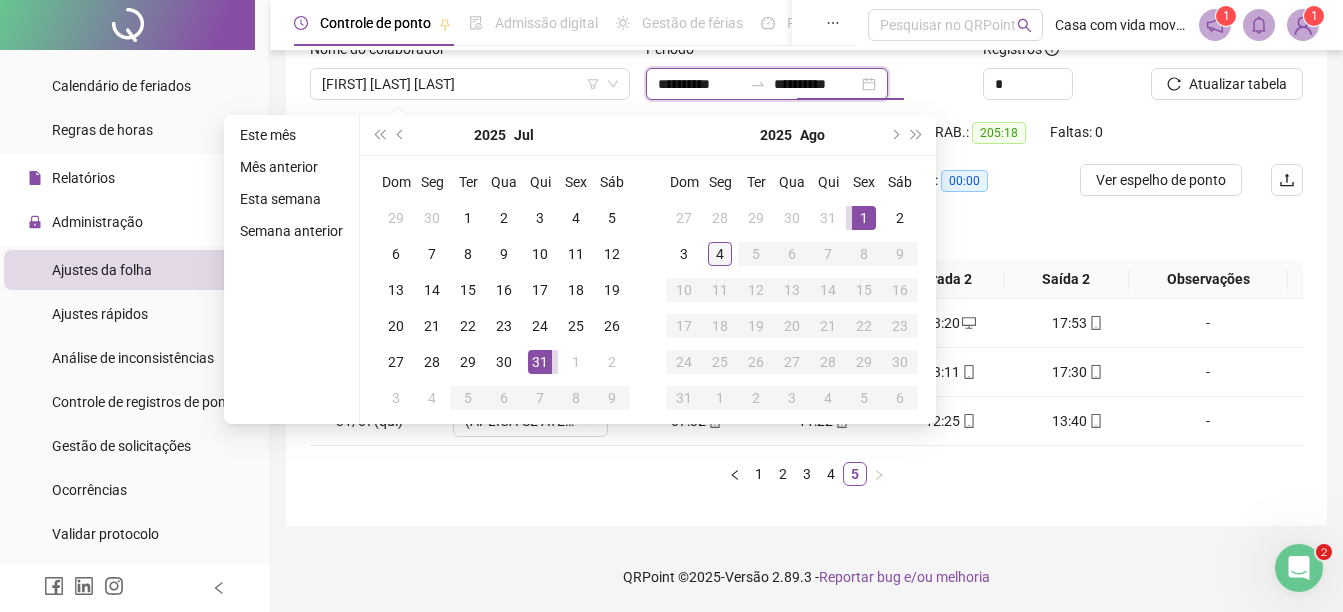 type on "**********" 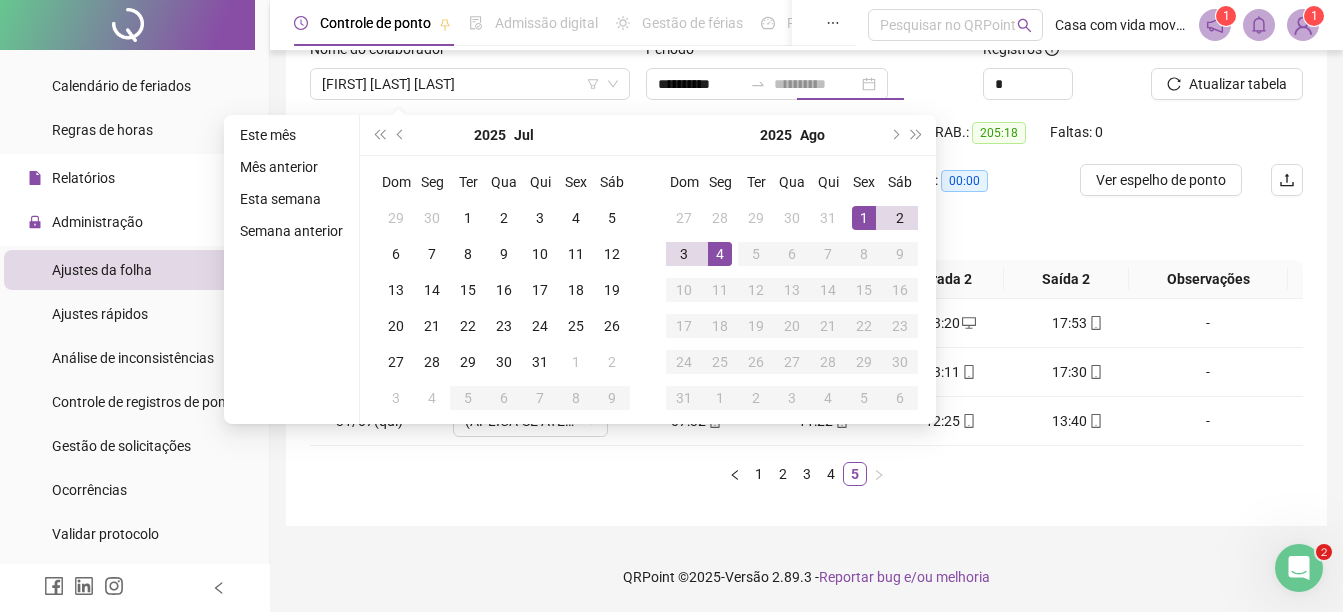 click on "4" at bounding box center (720, 254) 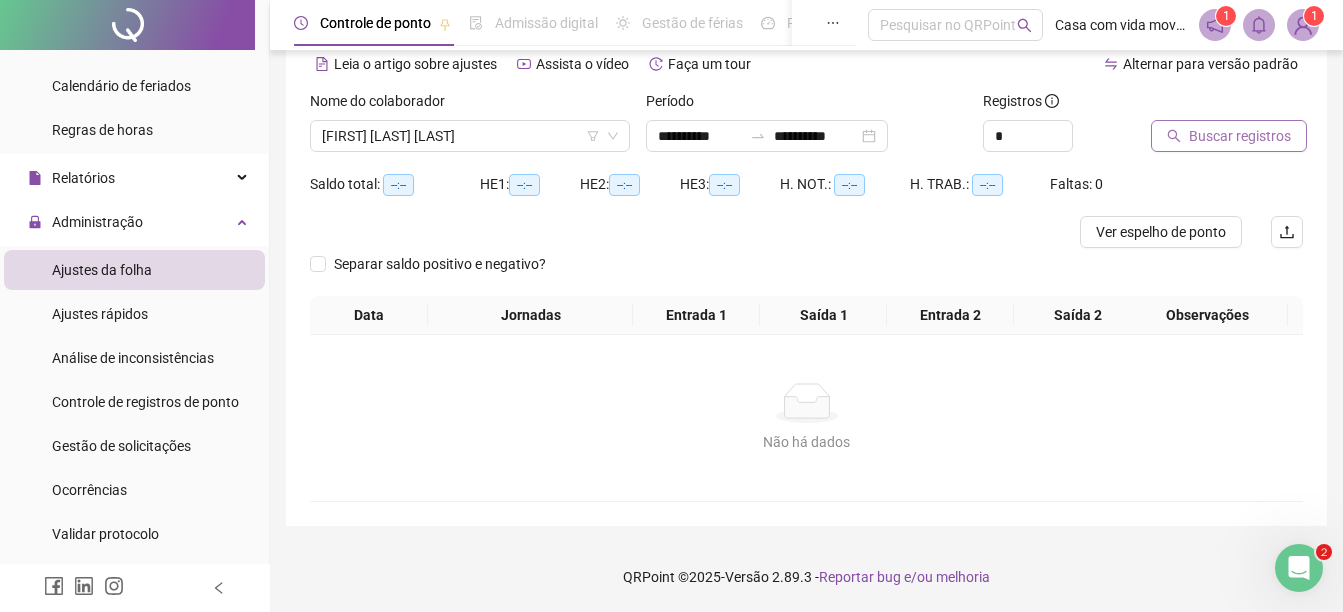 click on "Buscar registros" at bounding box center (1240, 136) 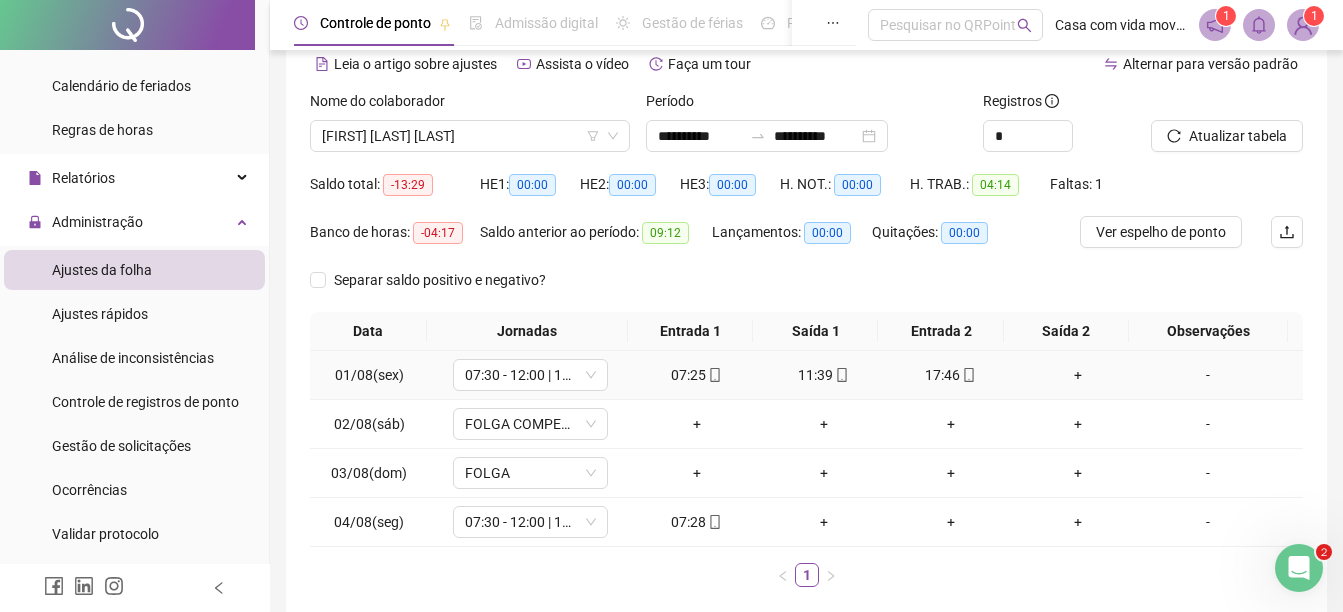 click on "+" at bounding box center [1077, 375] 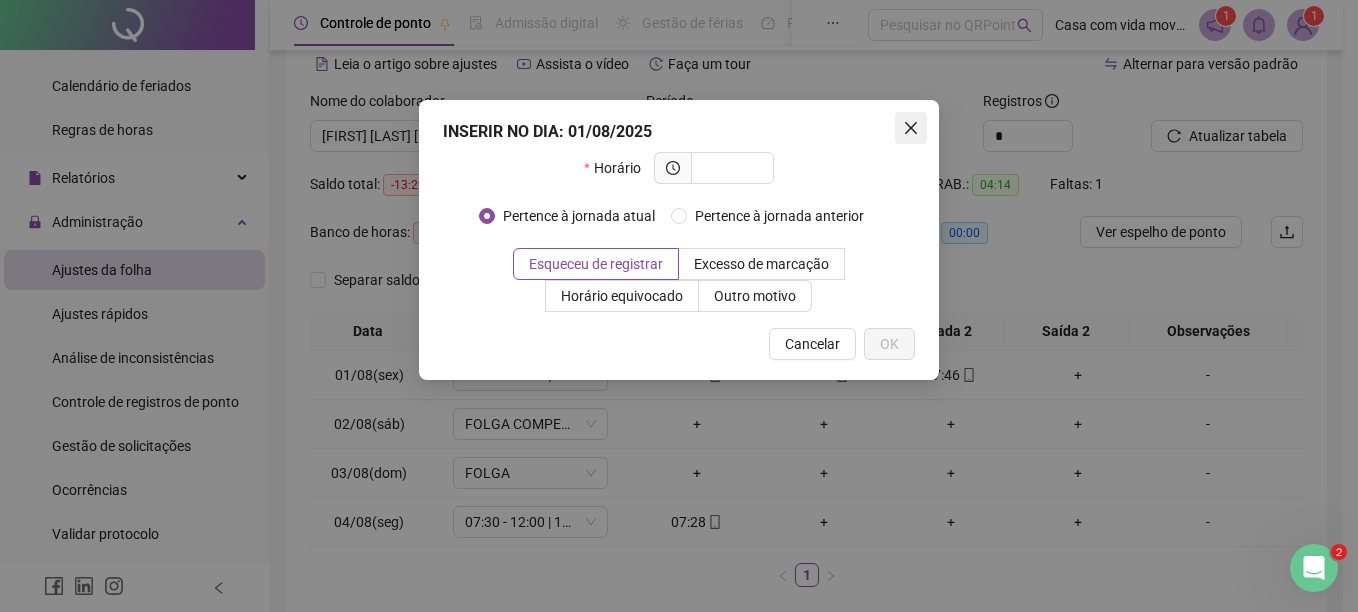 click 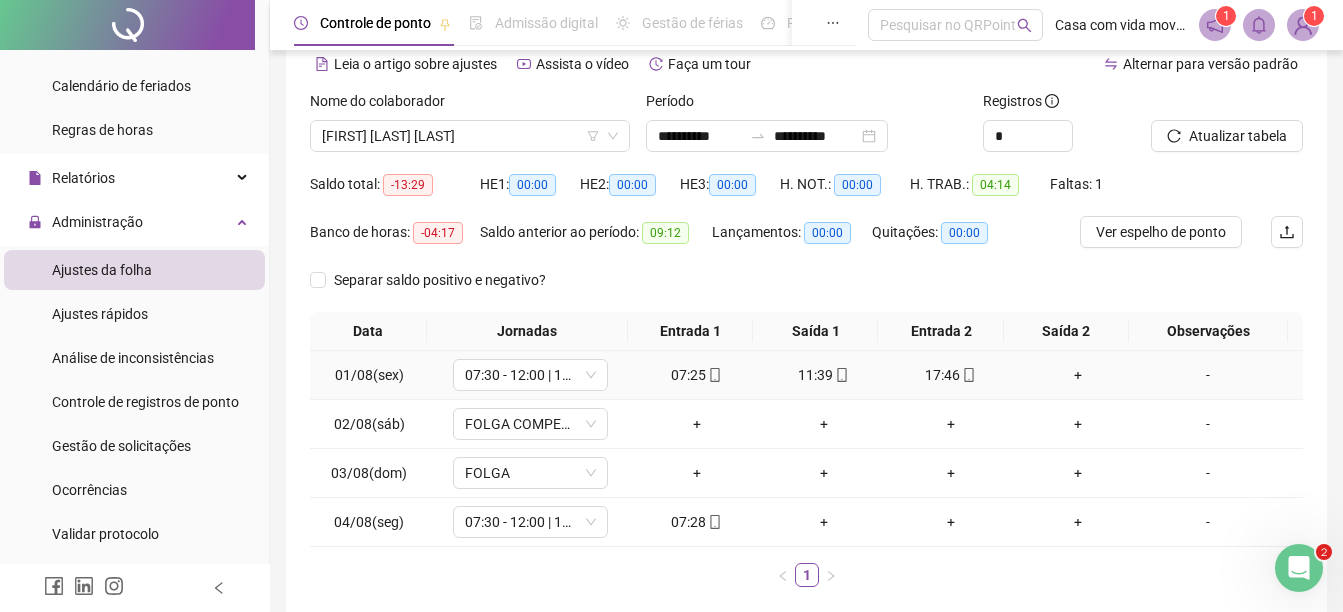 click on "+" at bounding box center [1077, 375] 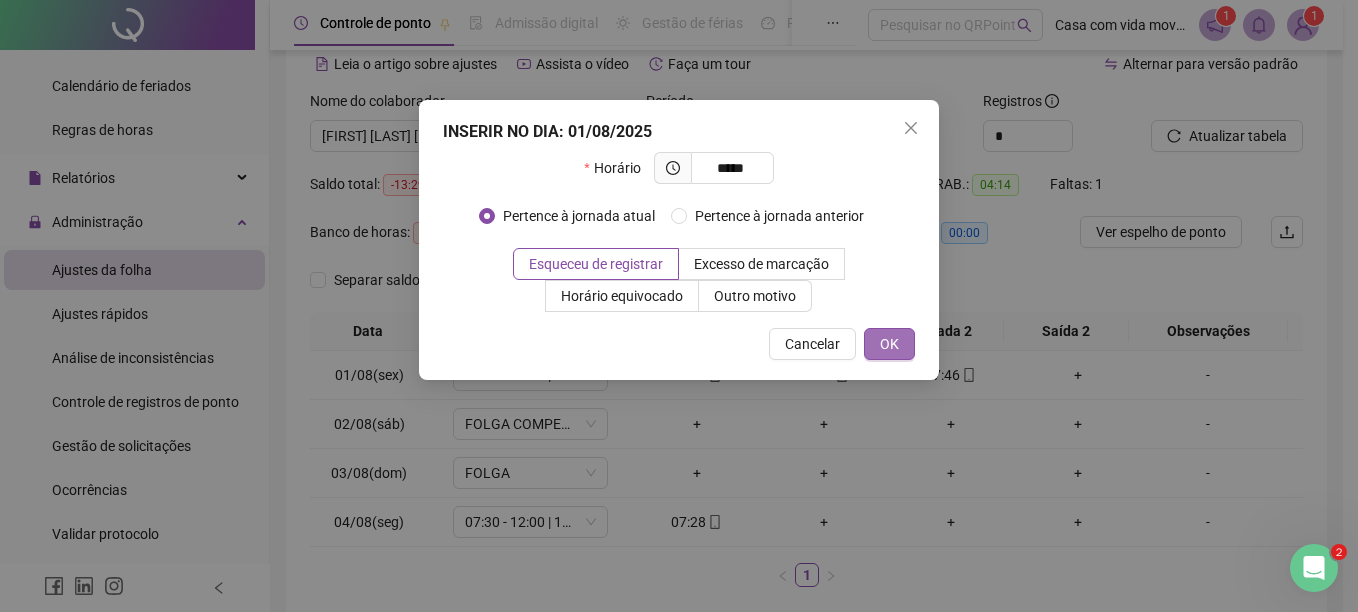 type on "*****" 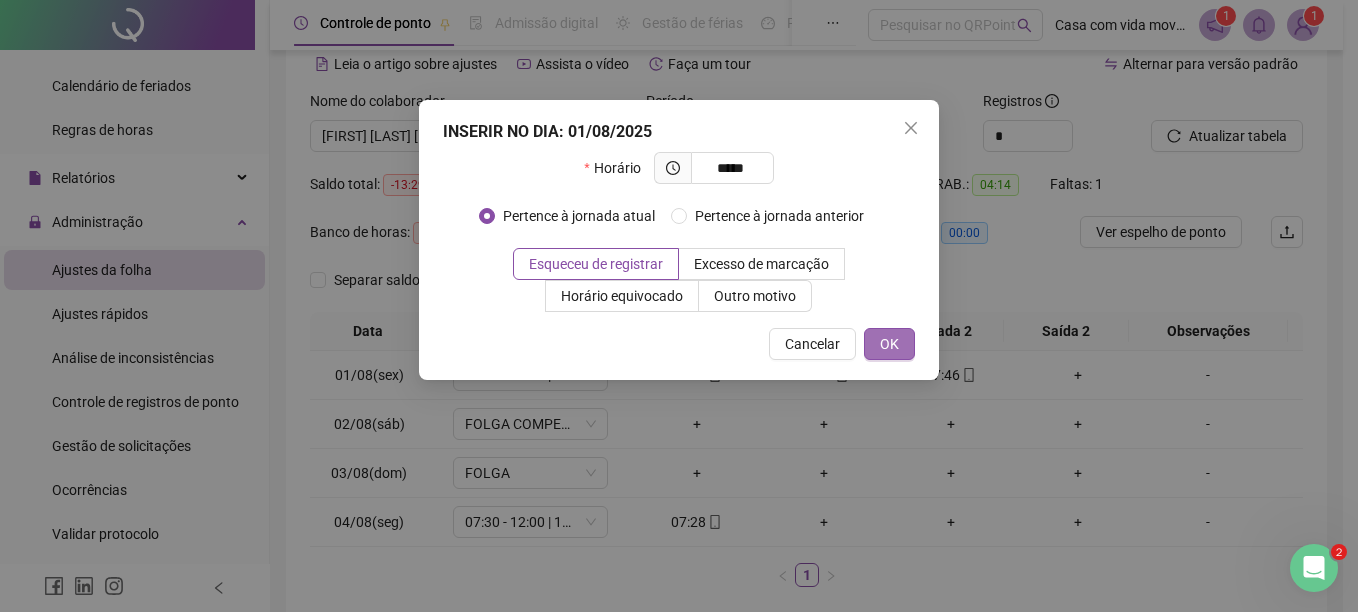 click on "OK" at bounding box center (889, 344) 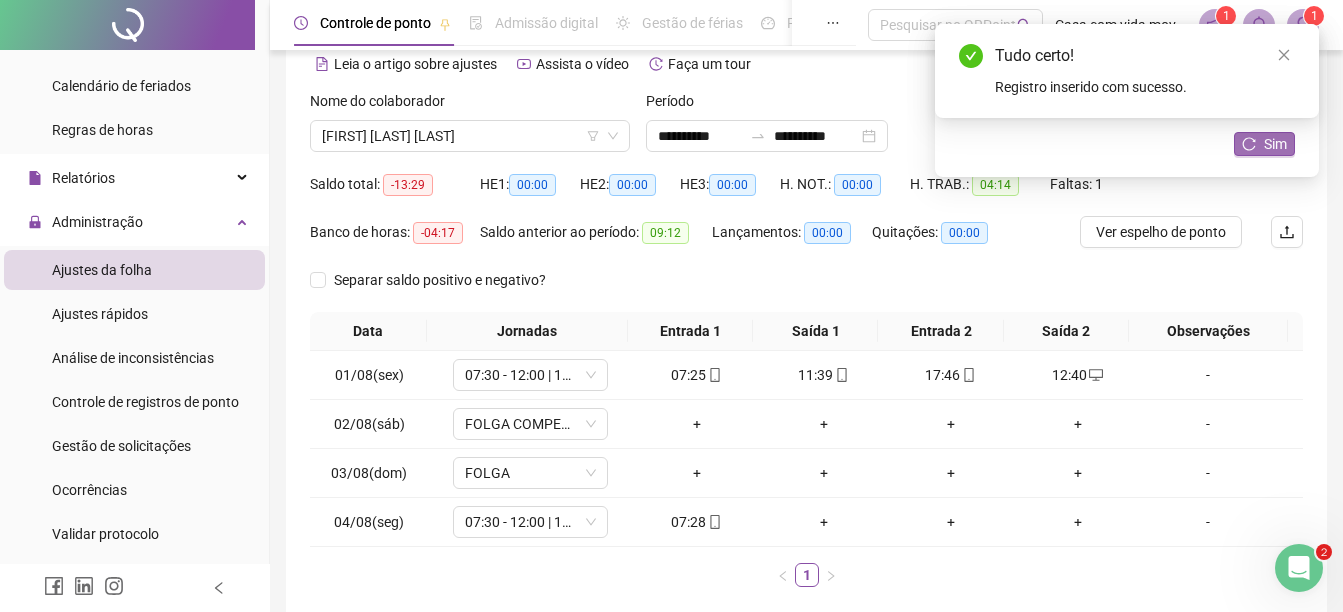 click on "Sim" at bounding box center [1275, 144] 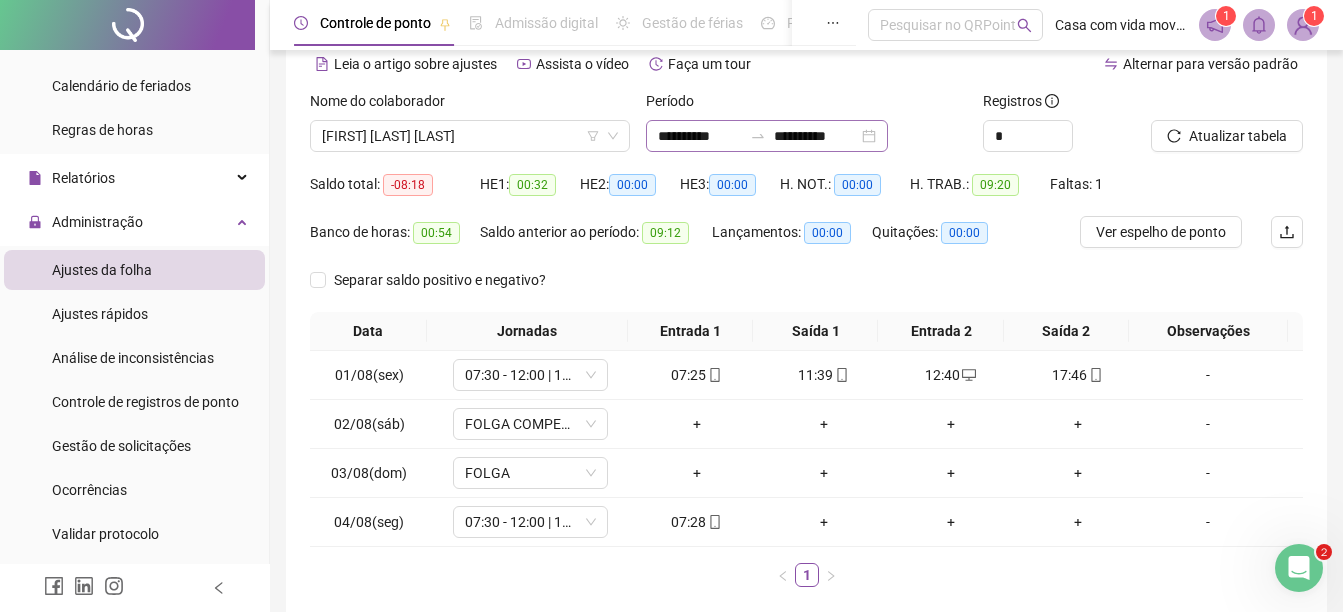click on "**********" at bounding box center [767, 136] 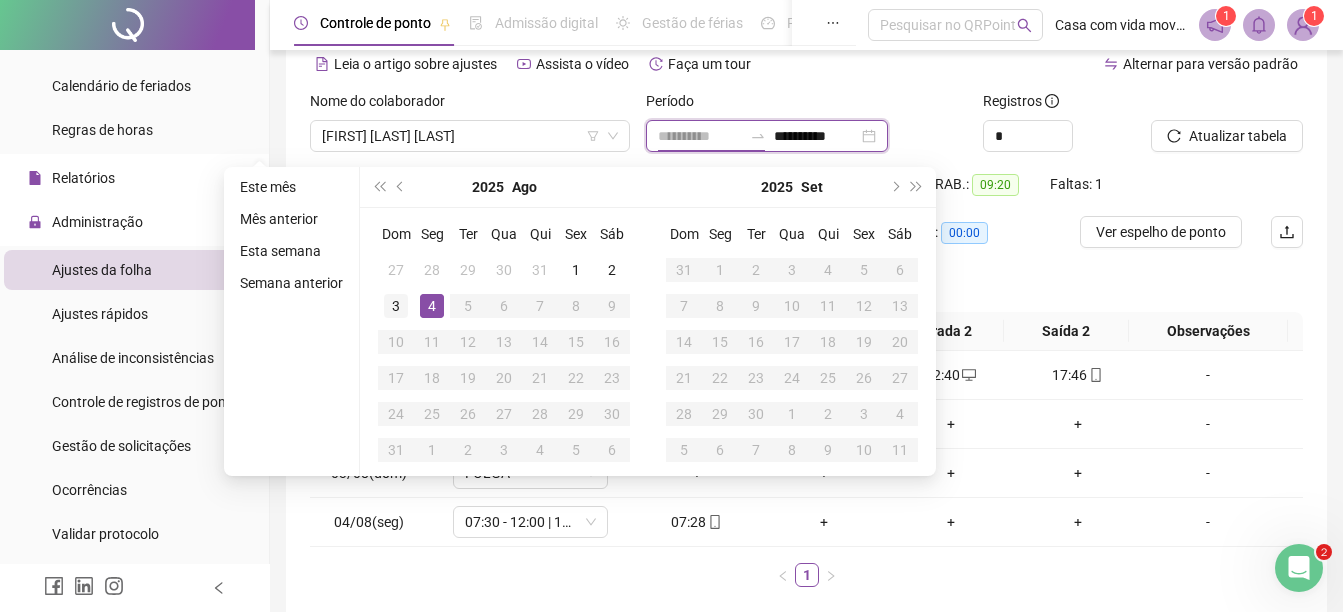 type on "**********" 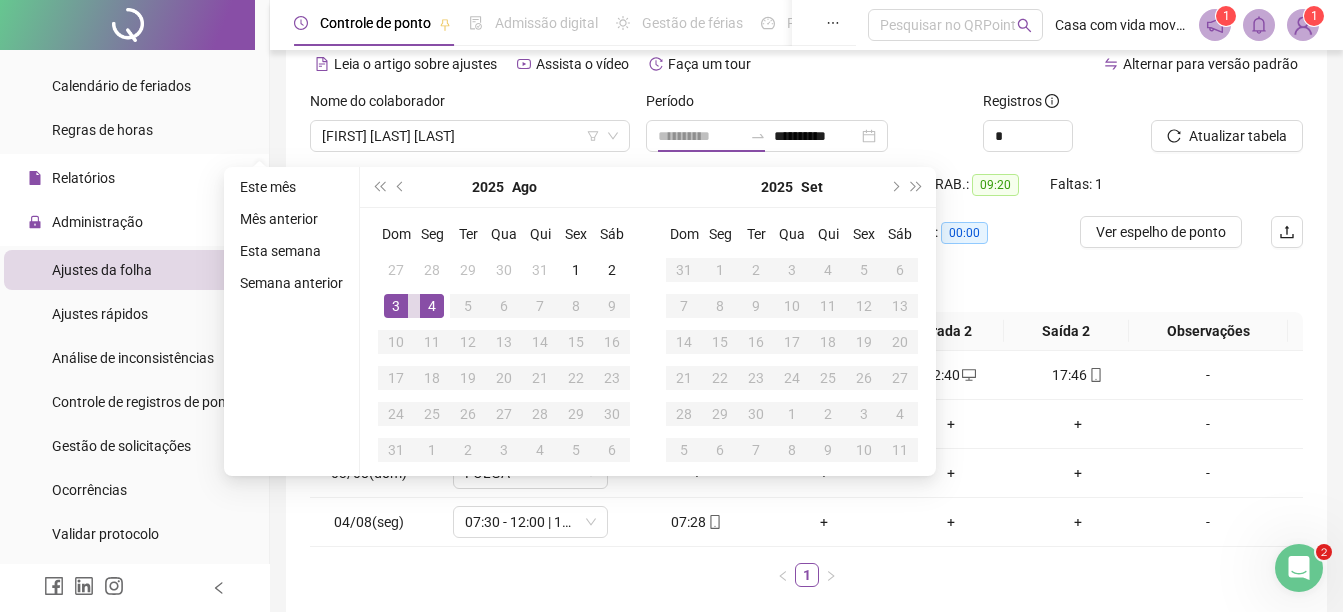 click on "3" at bounding box center [396, 306] 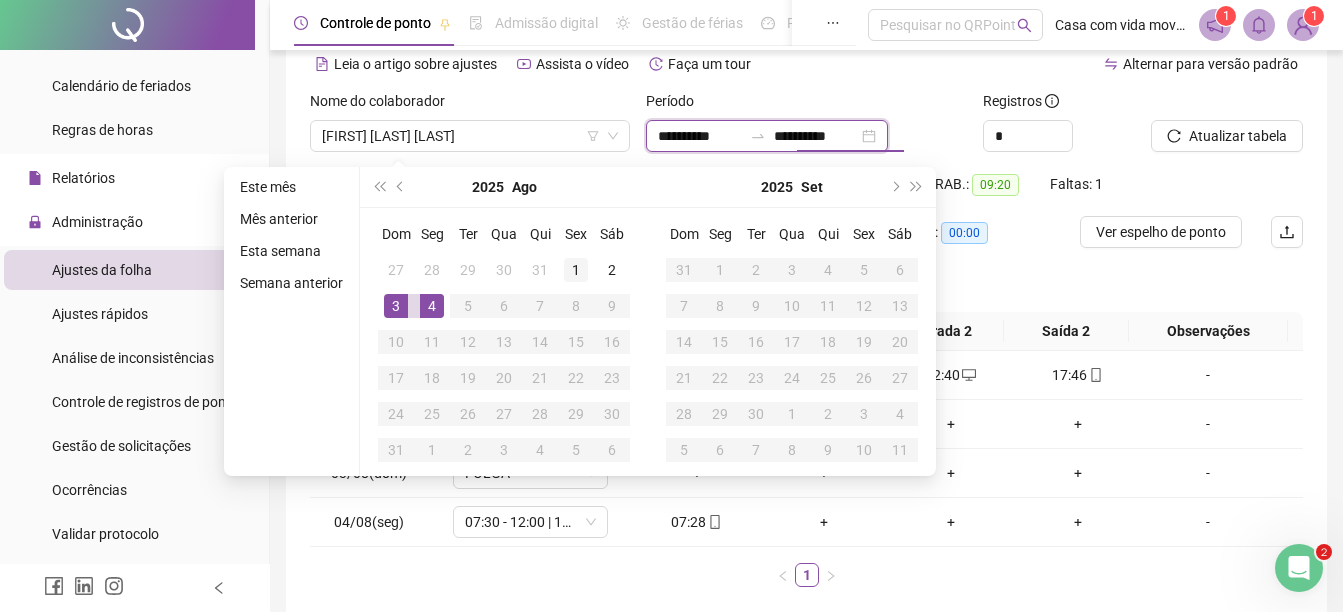 type on "**********" 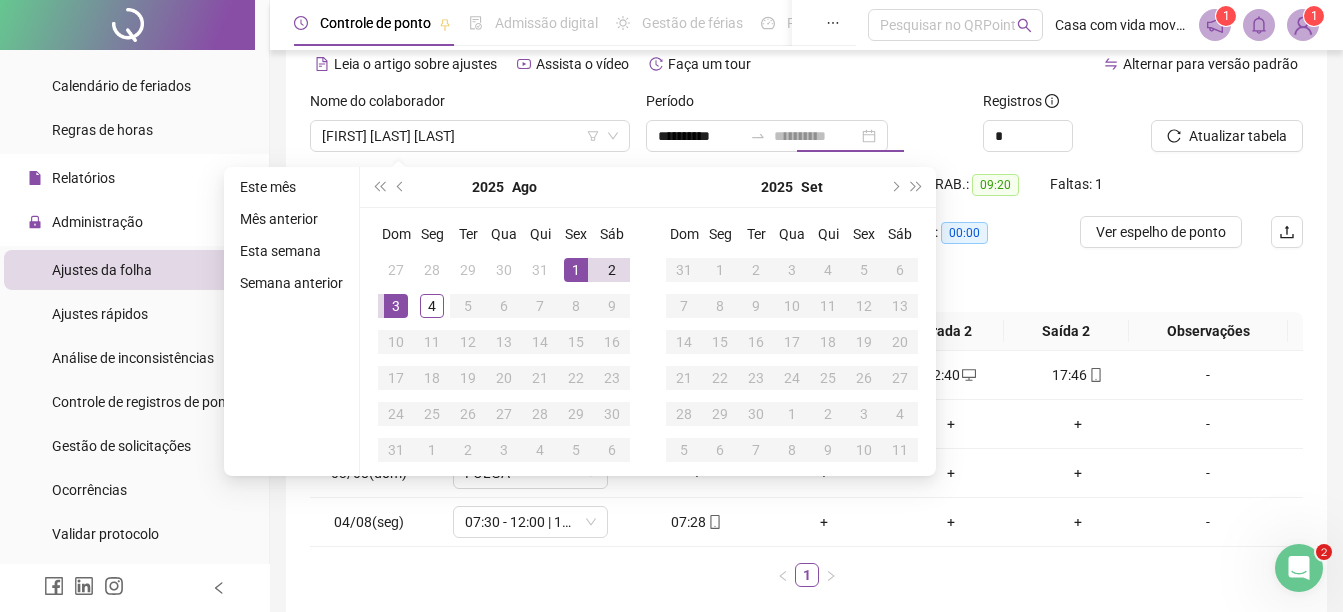 click on "1" at bounding box center (576, 270) 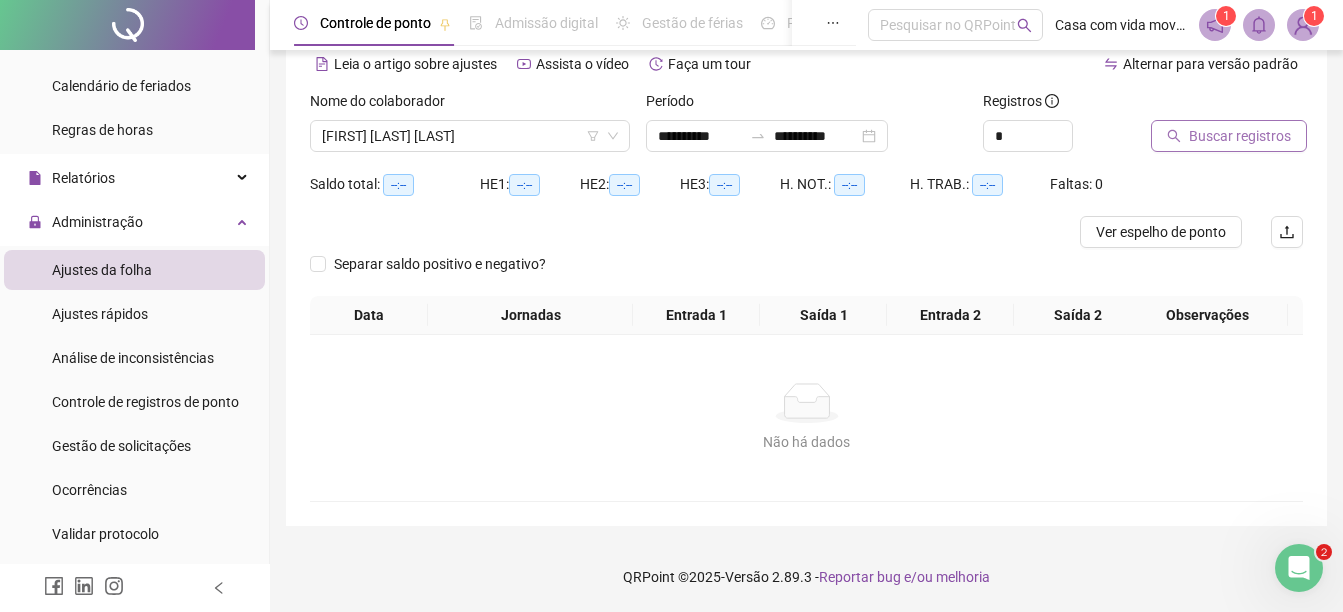 click on "Buscar registros" at bounding box center (1240, 136) 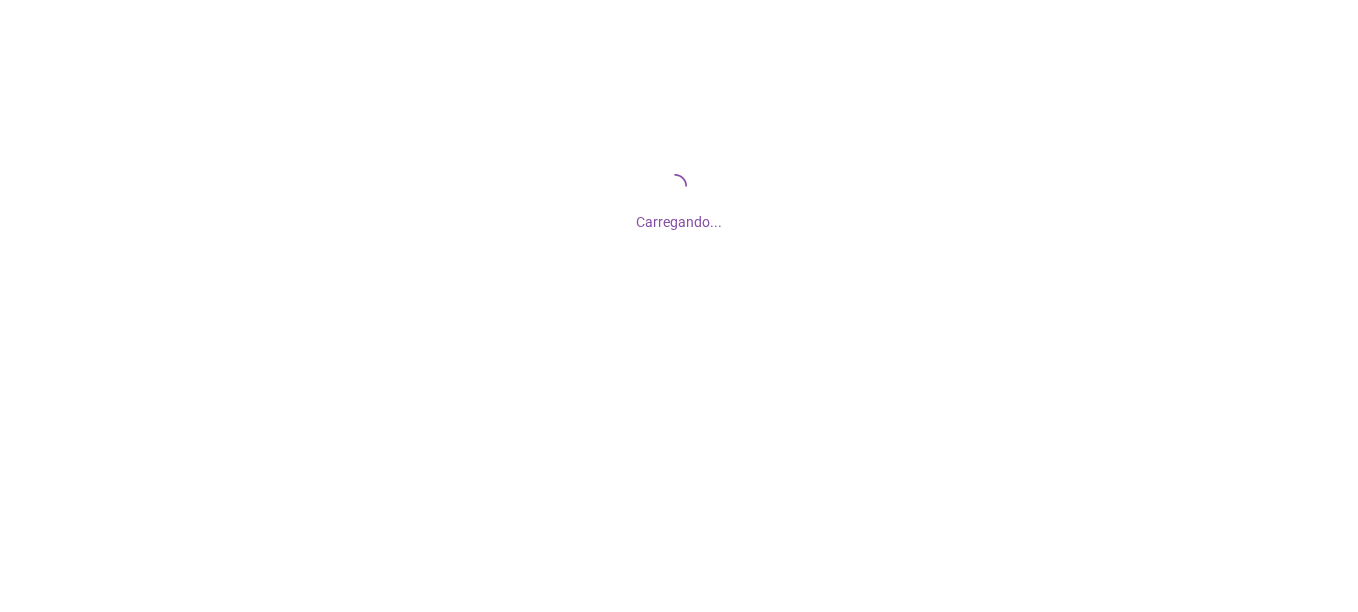 scroll, scrollTop: 0, scrollLeft: 0, axis: both 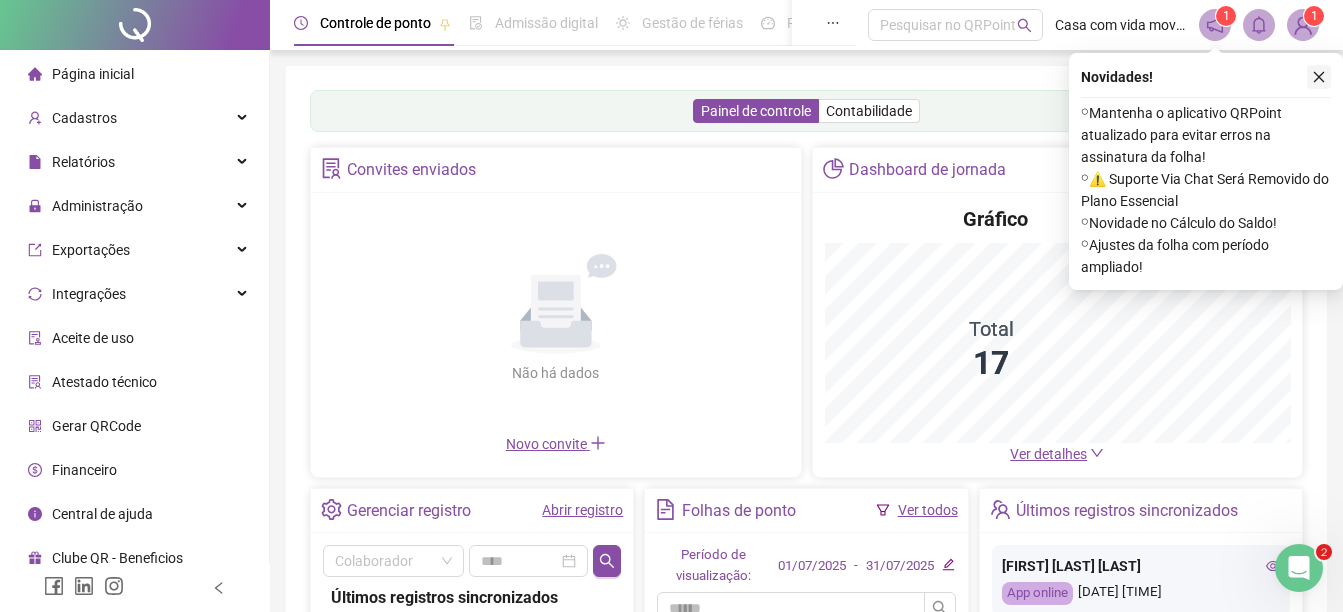 click 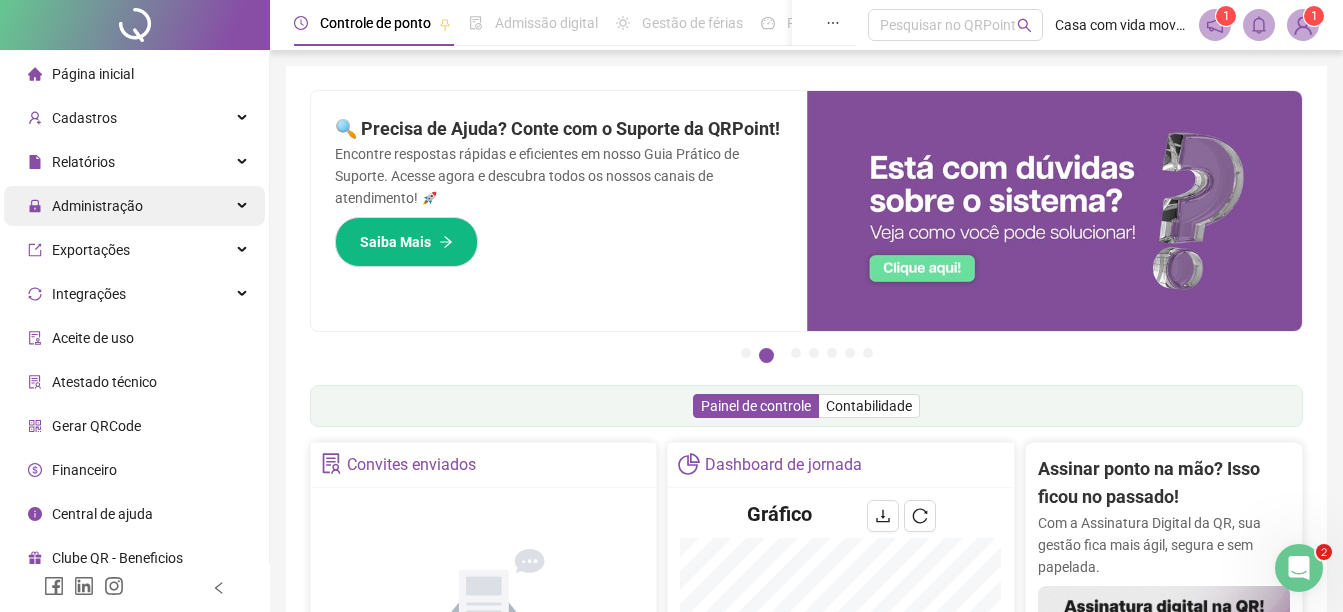 click on "Administração" at bounding box center (97, 206) 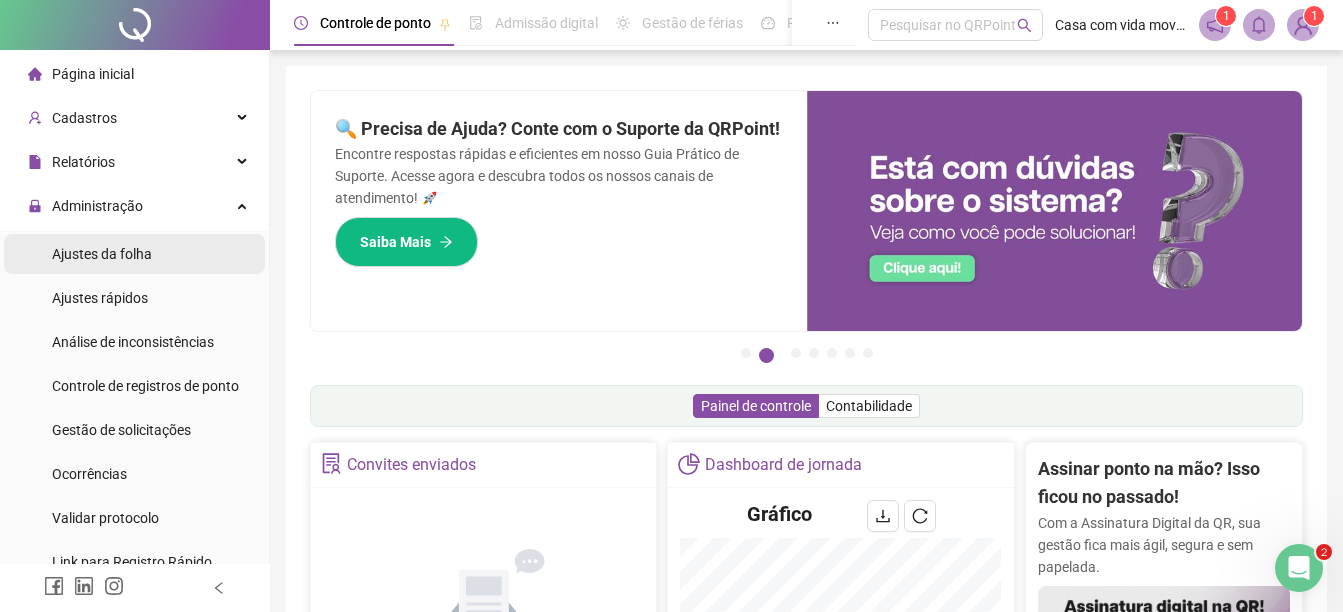 click on "Ajustes da folha" at bounding box center [102, 254] 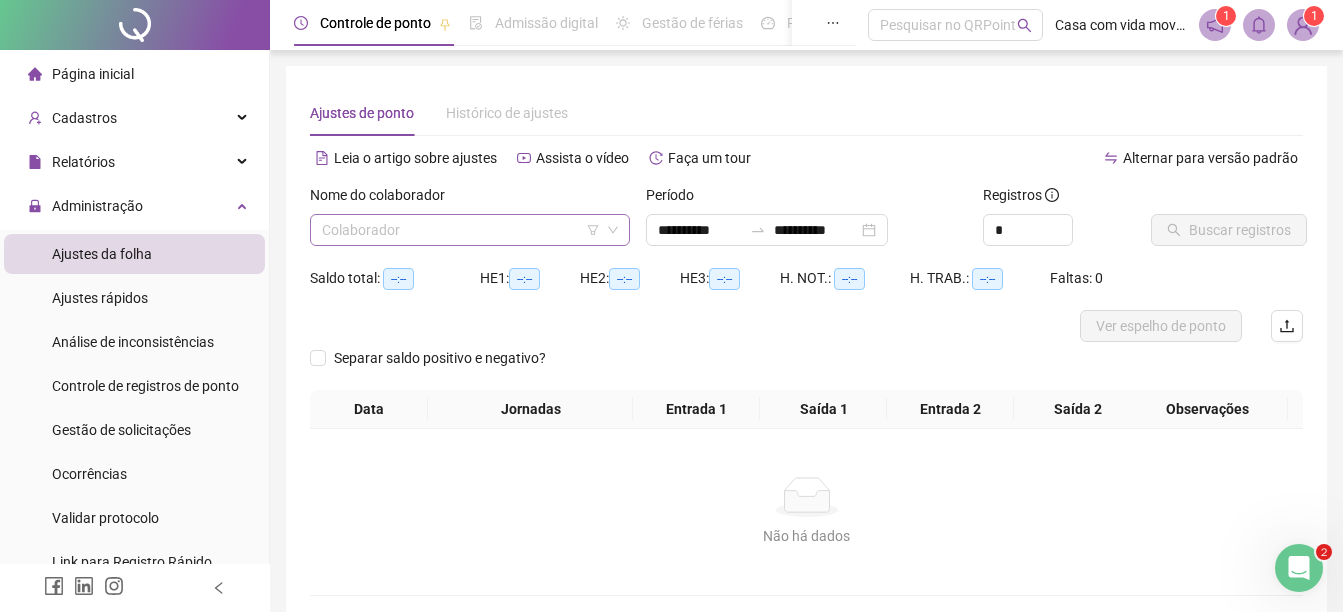 click at bounding box center (461, 230) 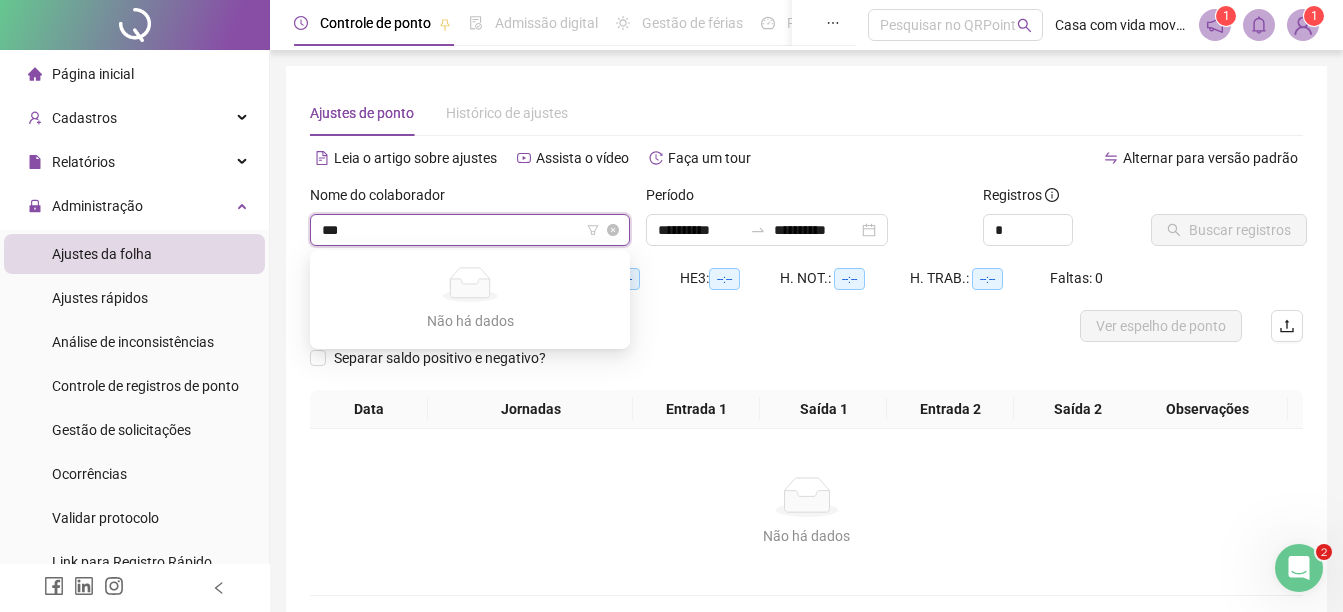 type on "****" 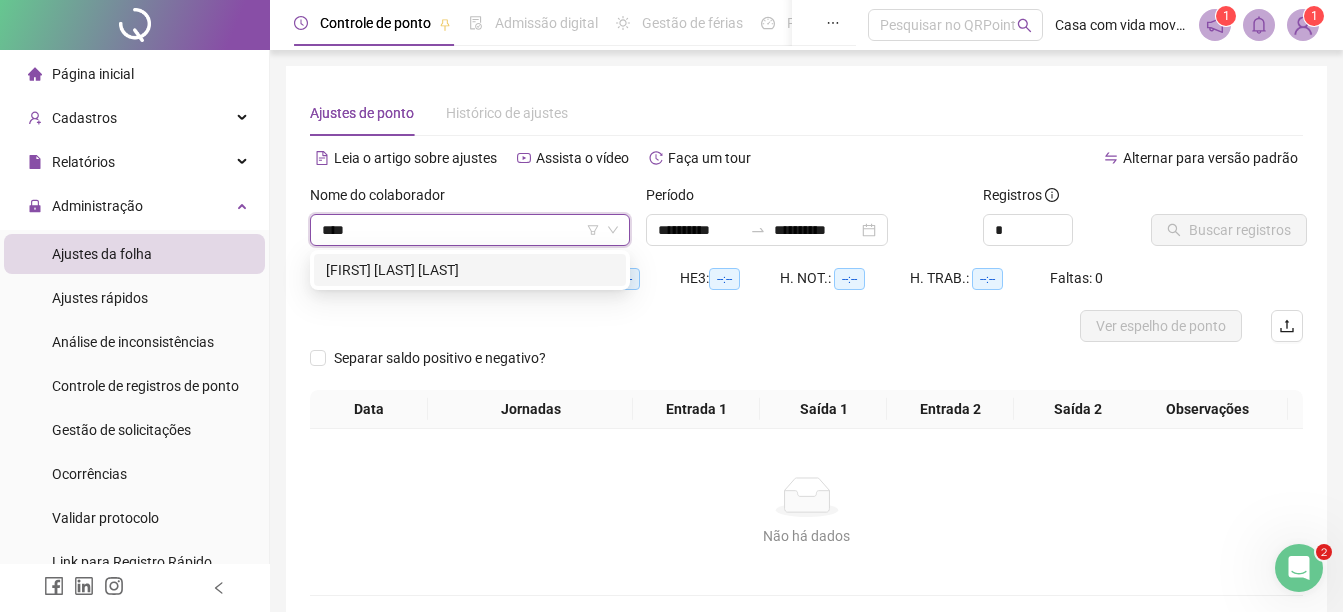 click on "[FIRST] [LAST] [LAST]" at bounding box center [470, 270] 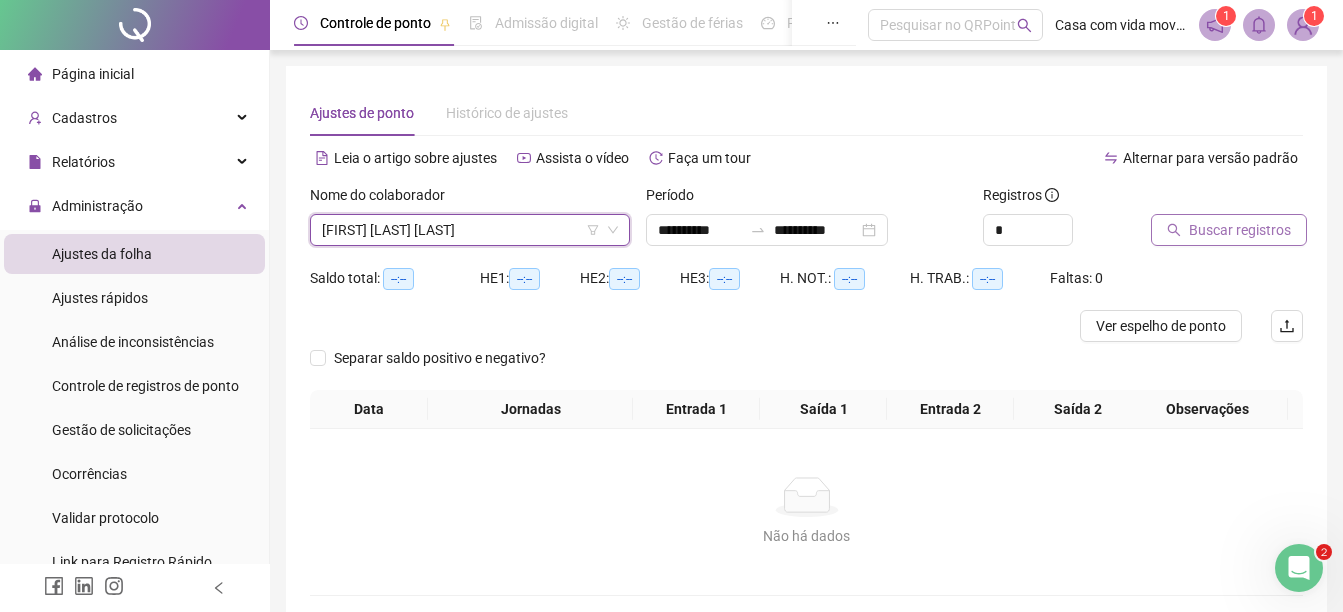 click on "Buscar registros" at bounding box center [1240, 230] 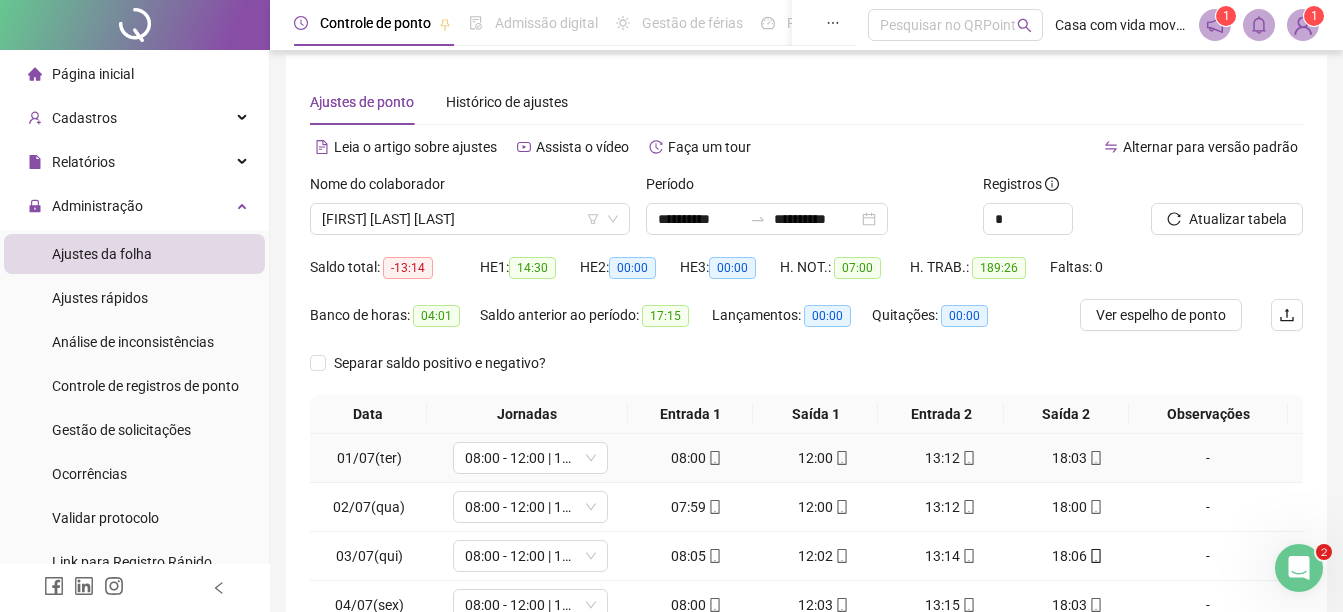 scroll, scrollTop: 0, scrollLeft: 0, axis: both 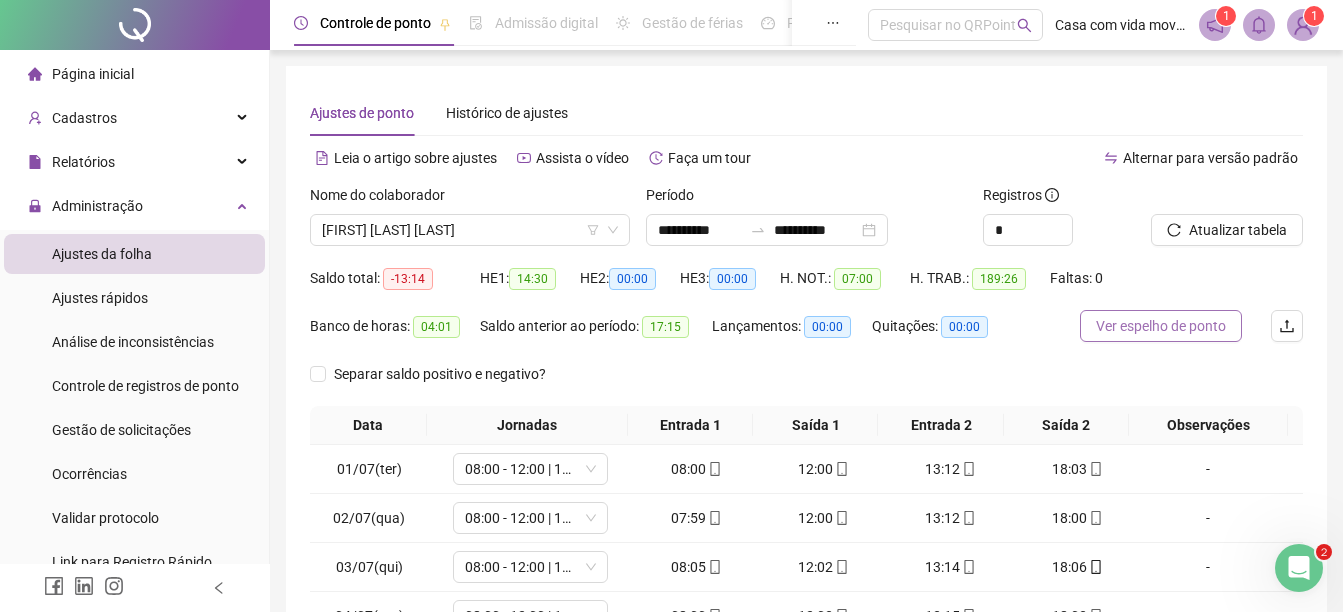 click on "Ver espelho de ponto" at bounding box center (1161, 326) 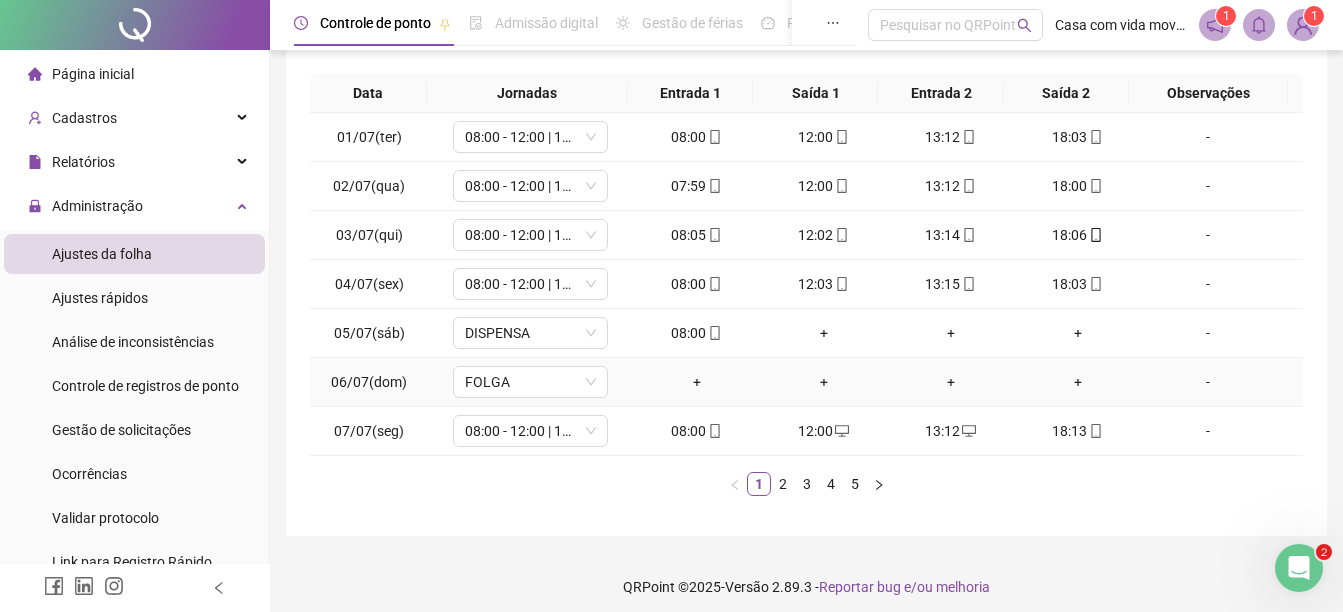 scroll, scrollTop: 342, scrollLeft: 0, axis: vertical 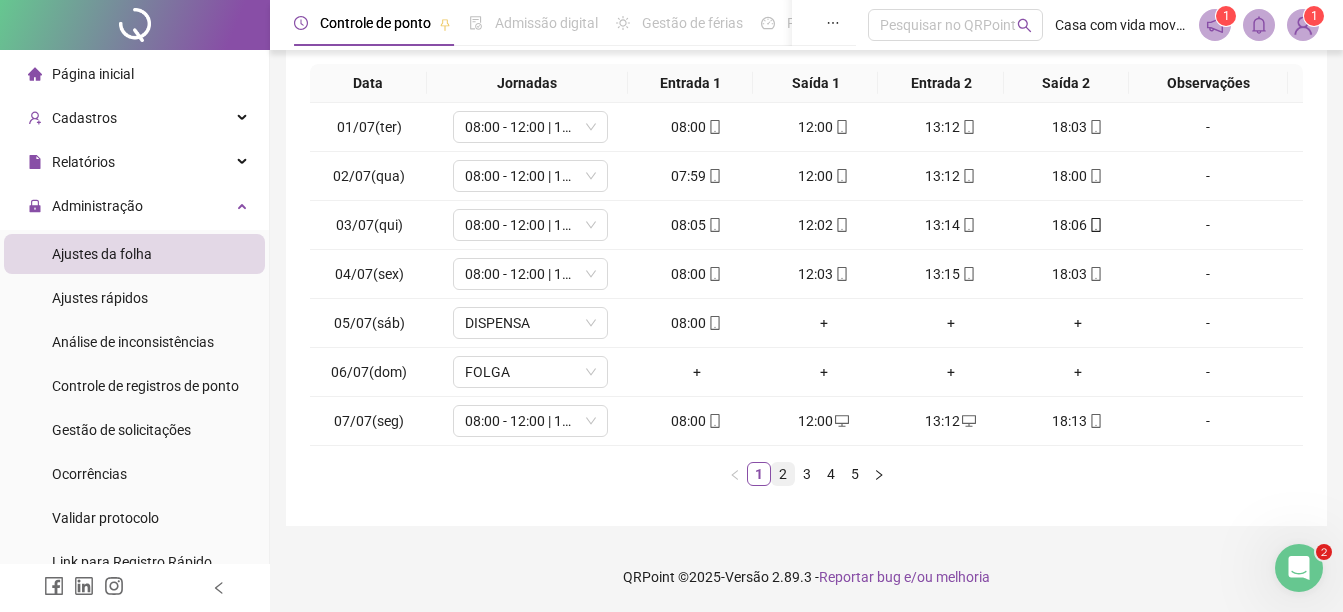 click on "2" at bounding box center (783, 474) 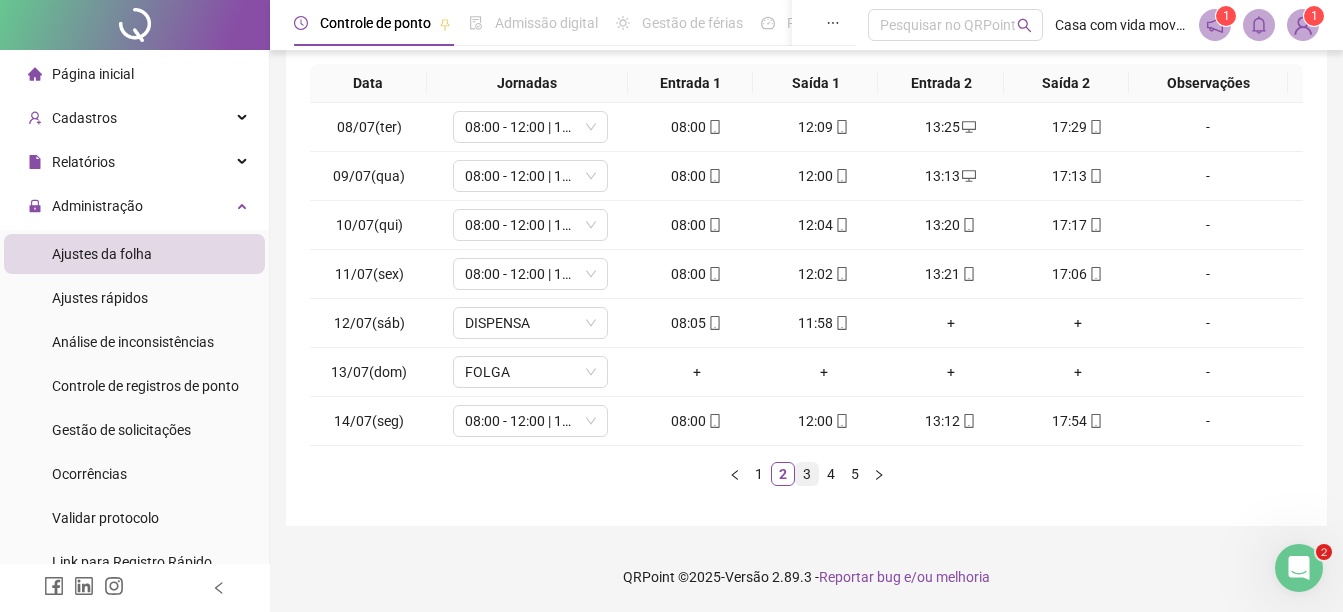 click on "3" at bounding box center [807, 474] 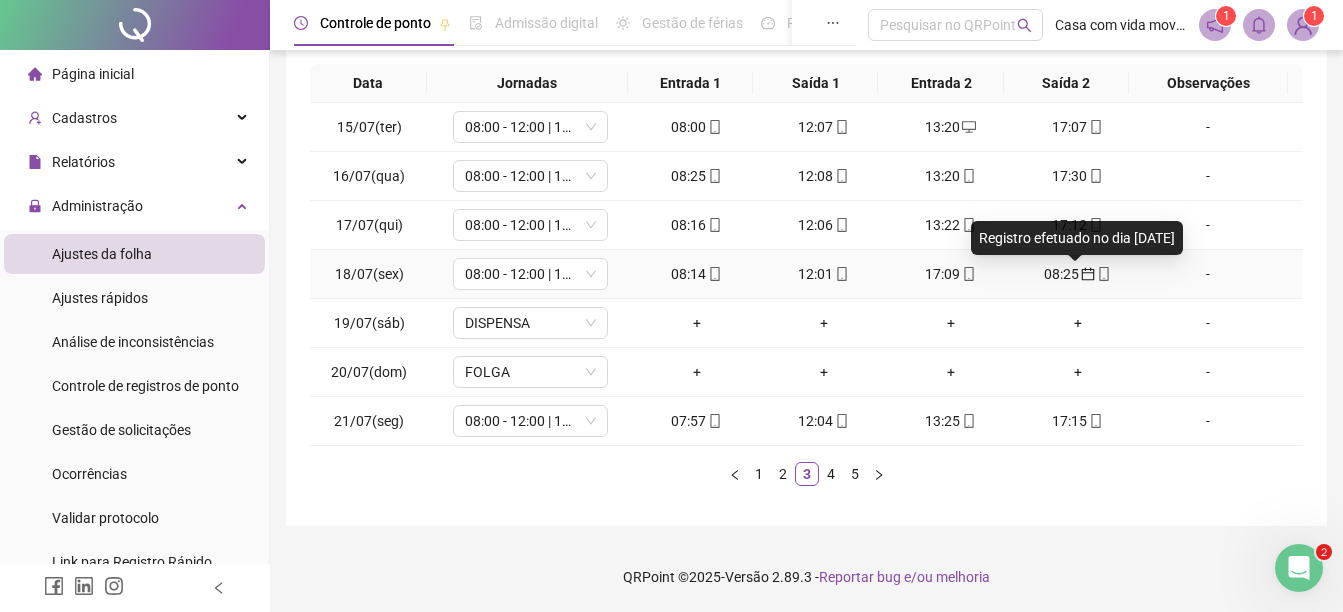 drag, startPoint x: 1077, startPoint y: 268, endPoint x: 1107, endPoint y: 274, distance: 30.594116 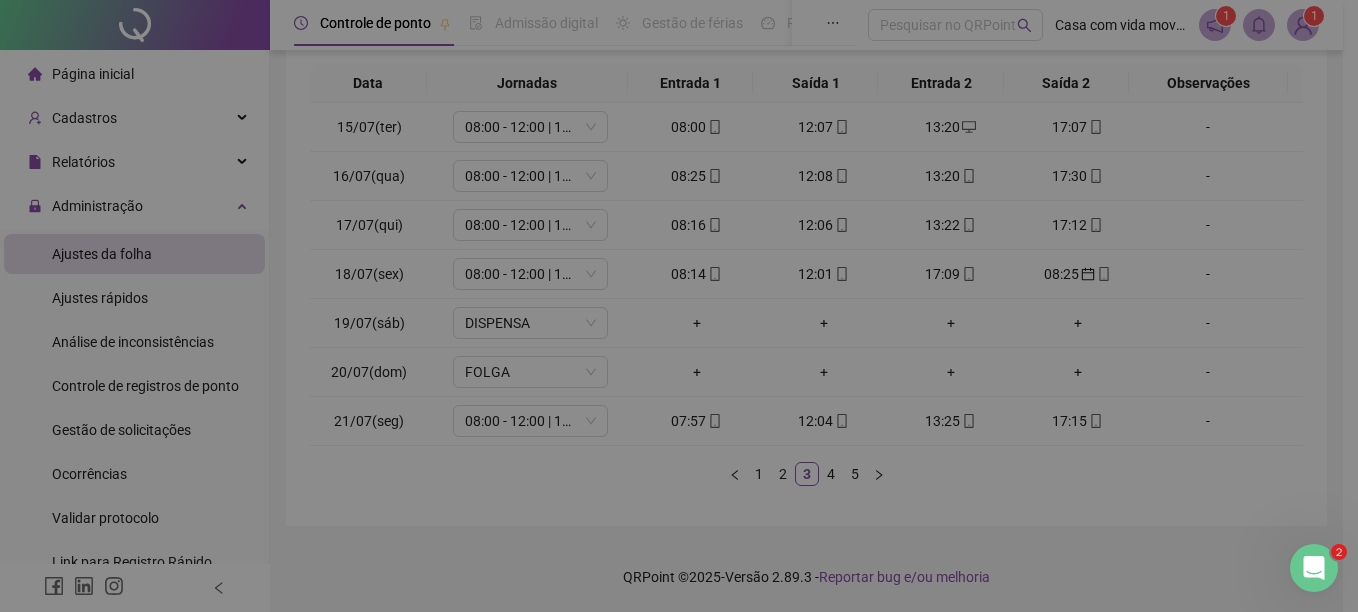 type on "**********" 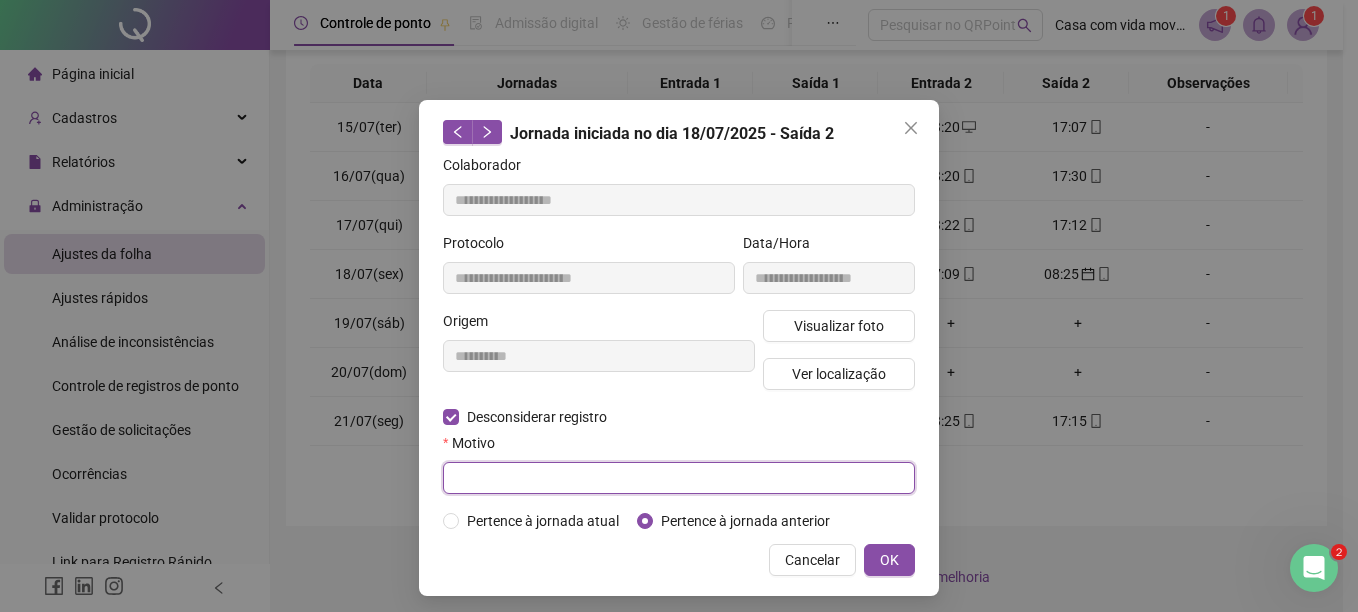 click at bounding box center (679, 478) 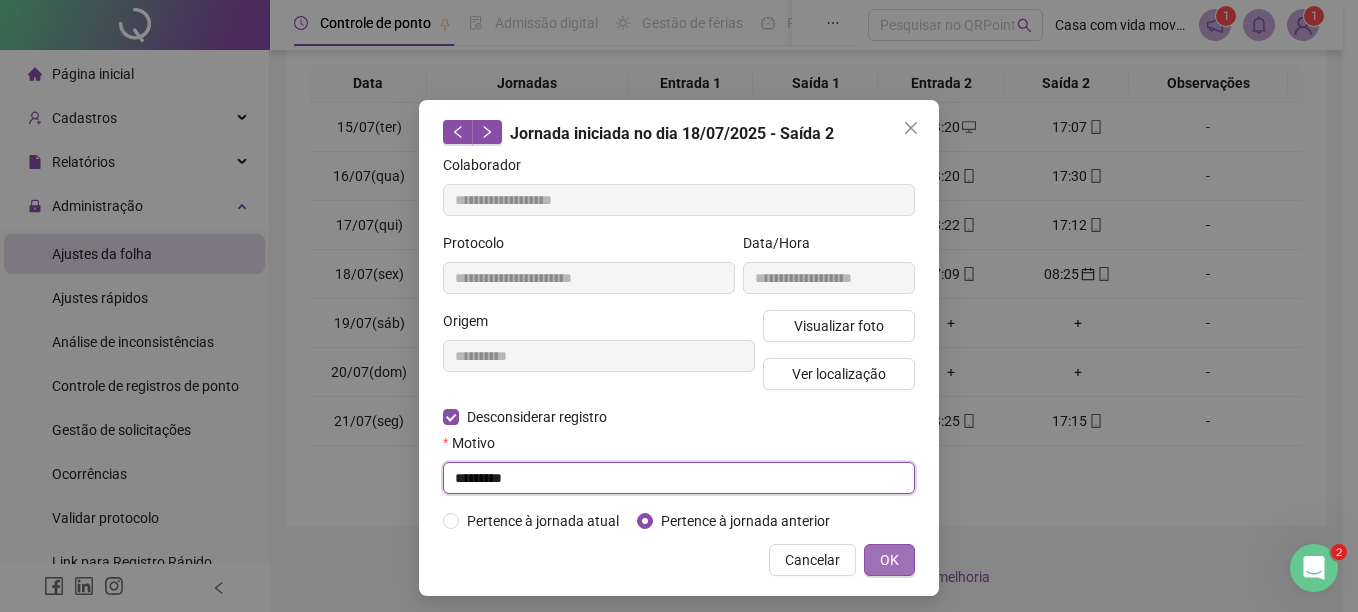 type on "*********" 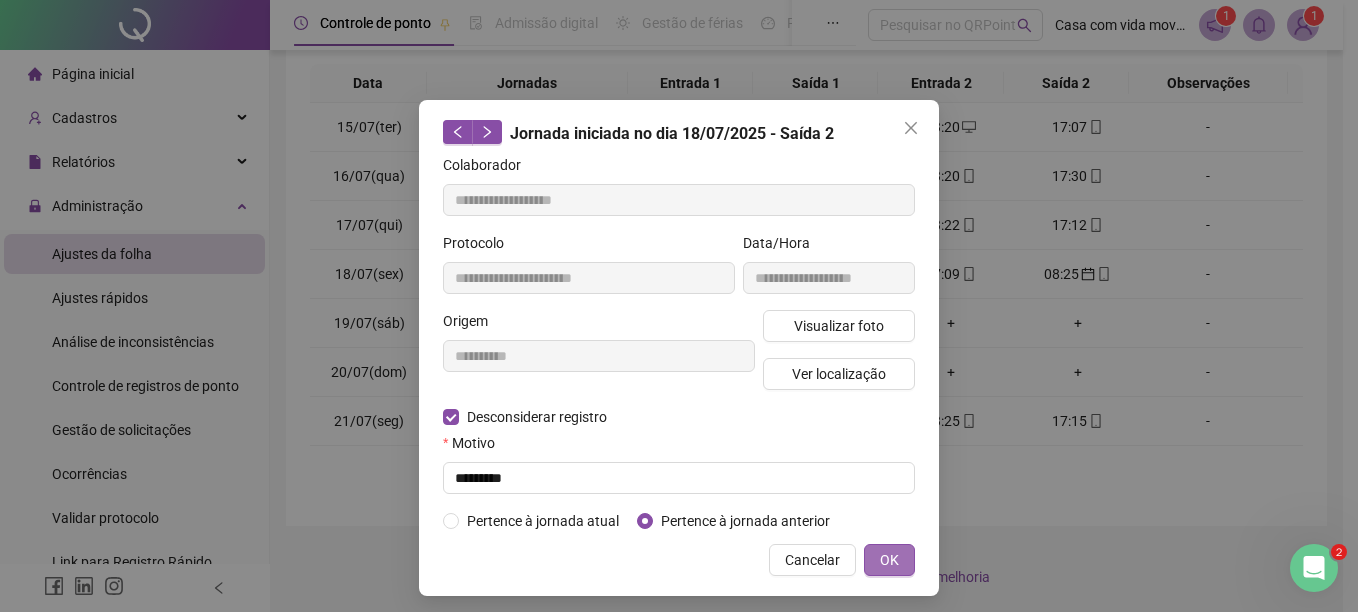 click on "OK" at bounding box center (889, 560) 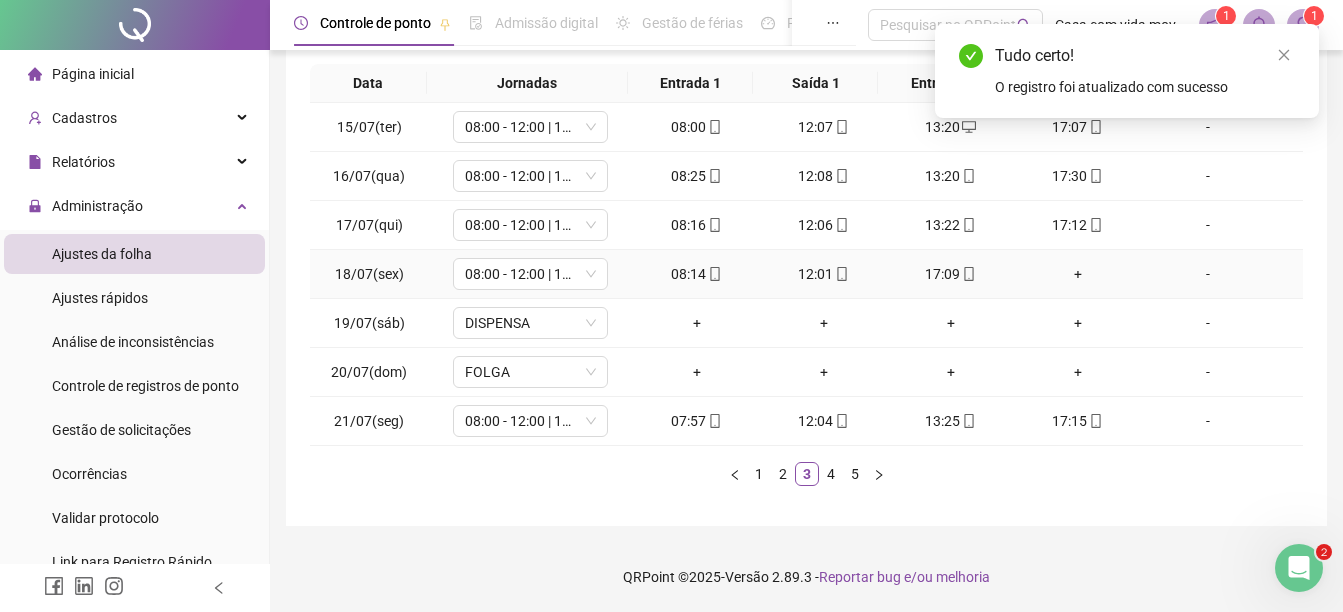 click on "+" at bounding box center [1077, 274] 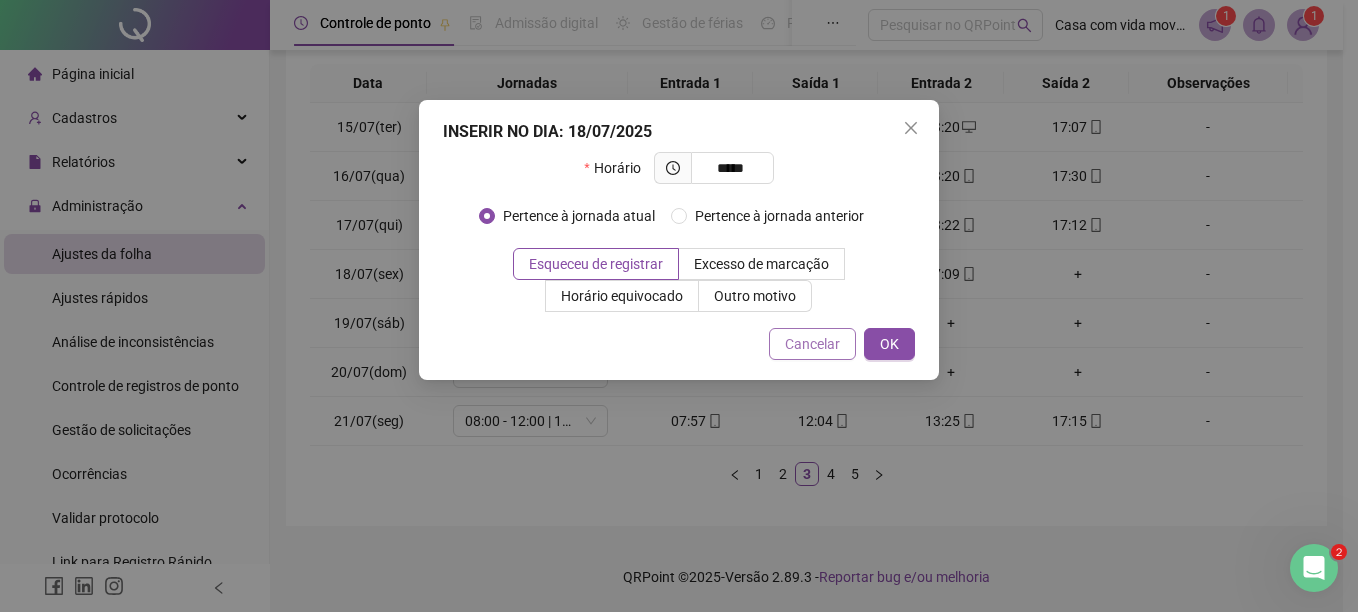 type on "*****" 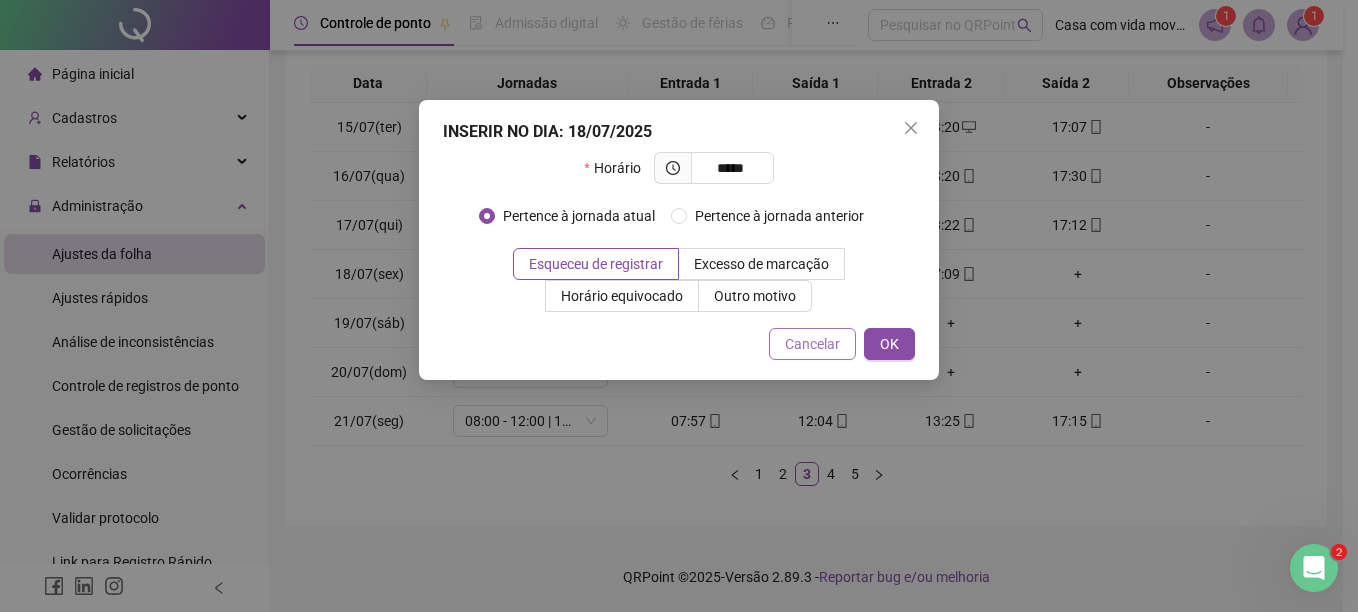 click on "Cancelar" at bounding box center (812, 344) 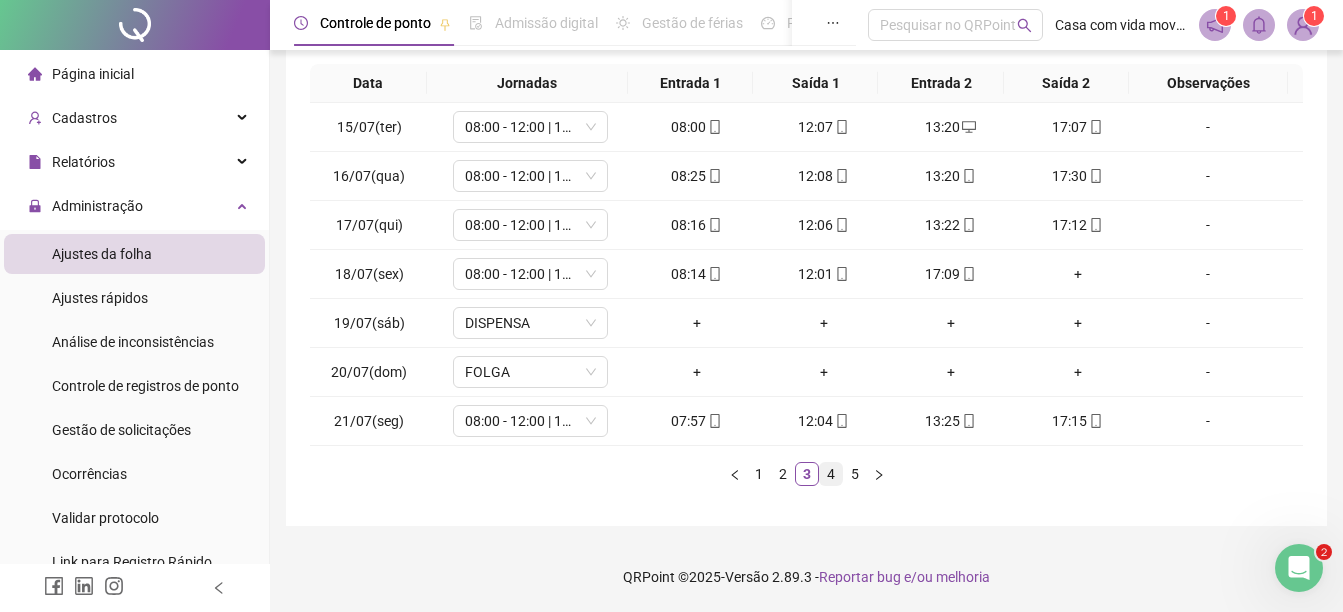 click on "4" at bounding box center [831, 474] 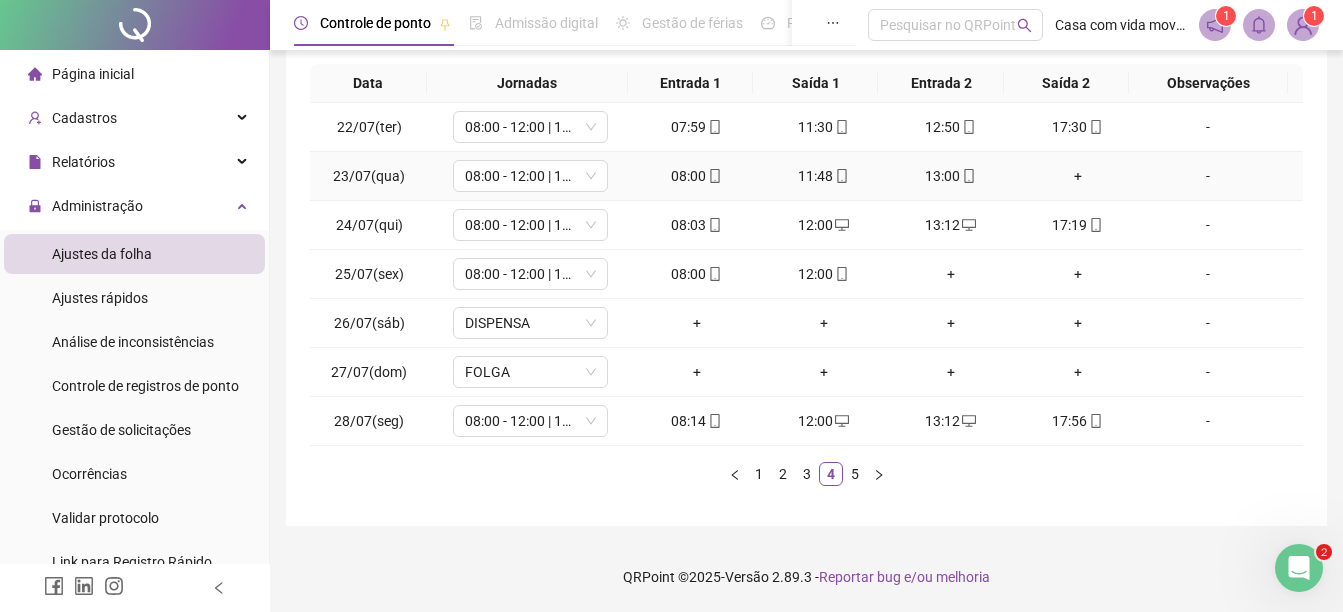 type 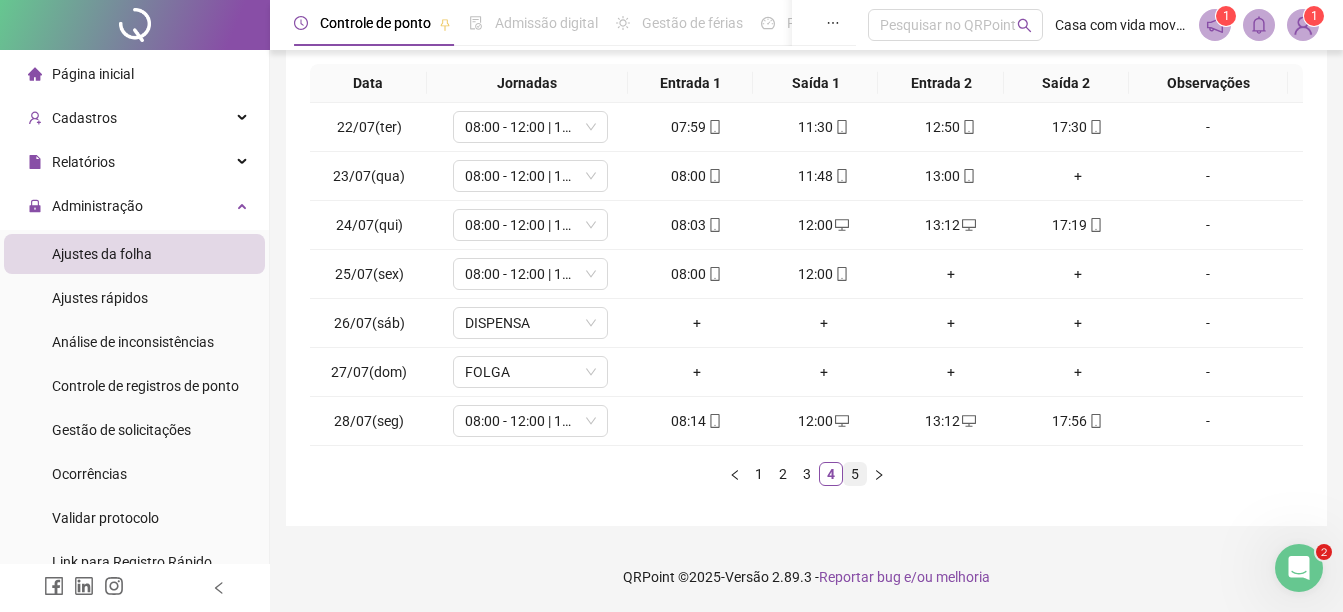 click on "5" at bounding box center [855, 474] 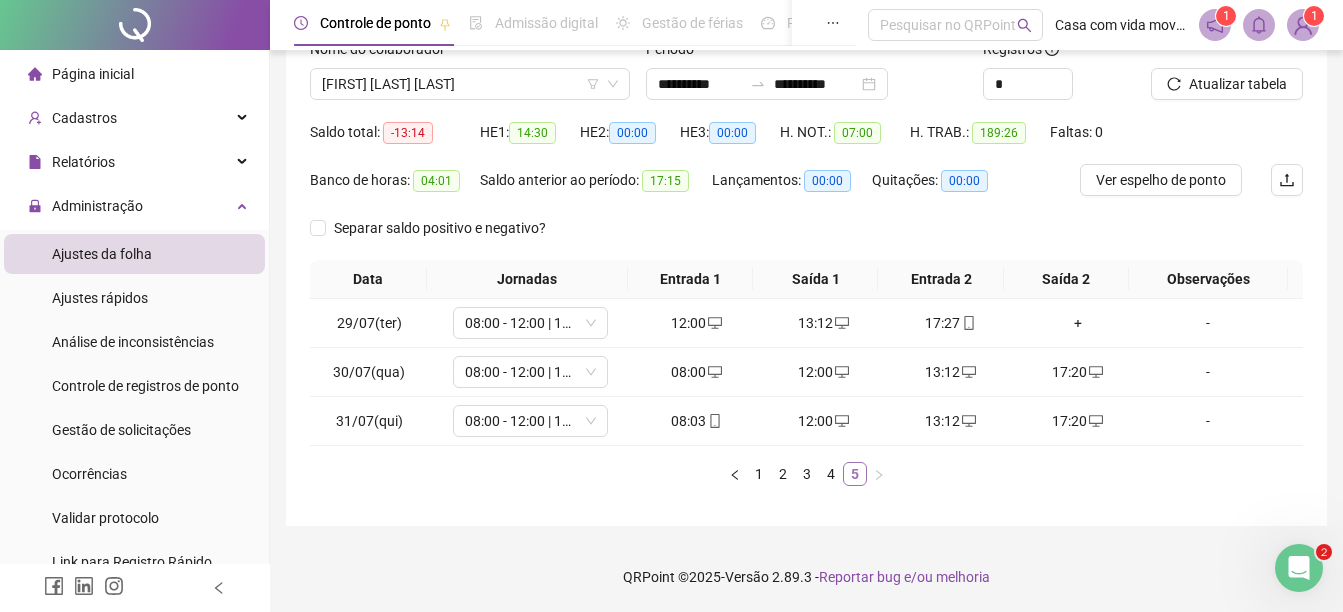 type 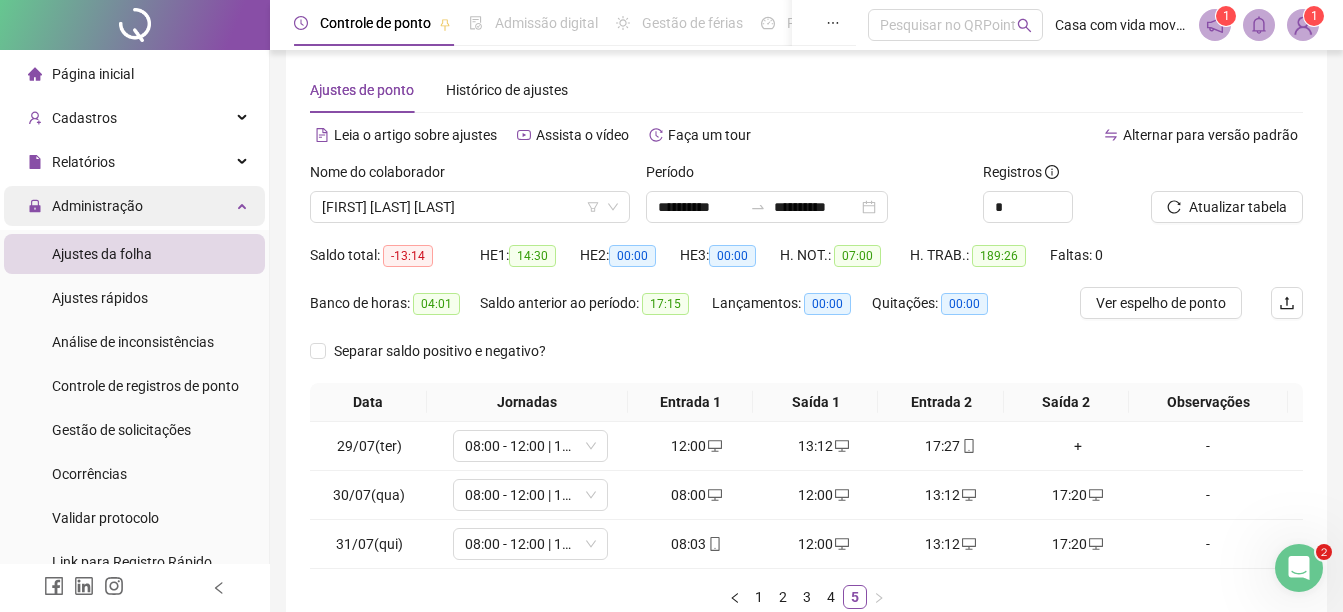 scroll, scrollTop: 0, scrollLeft: 0, axis: both 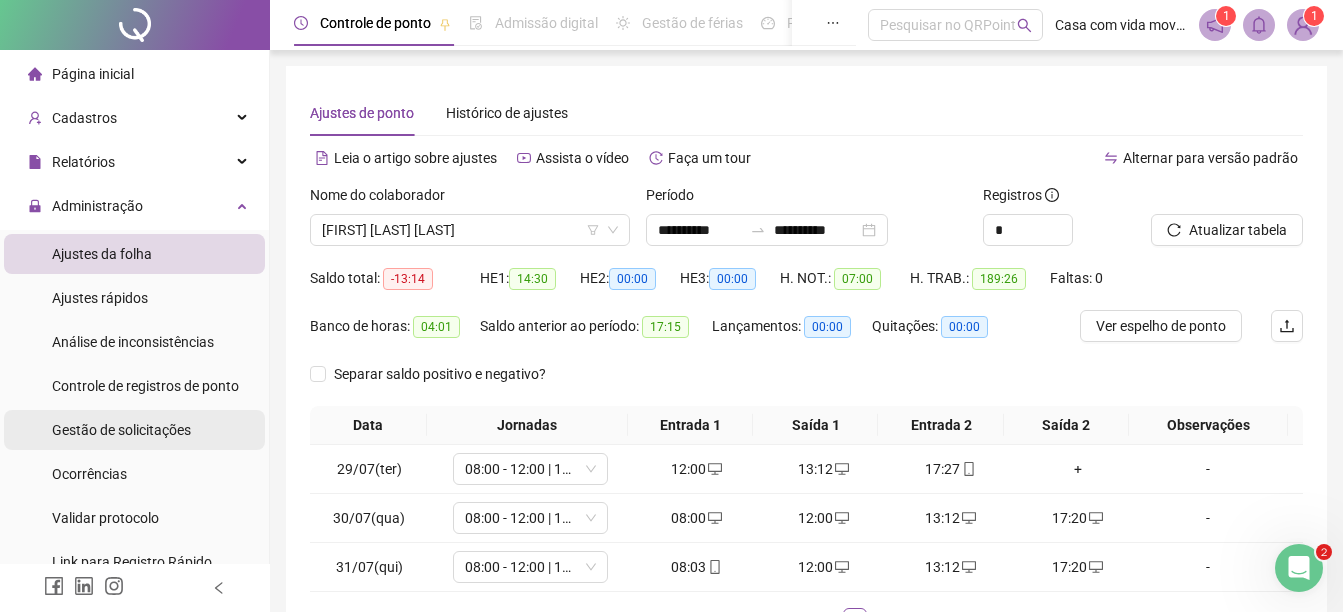 click on "Gestão de solicitações" at bounding box center (121, 430) 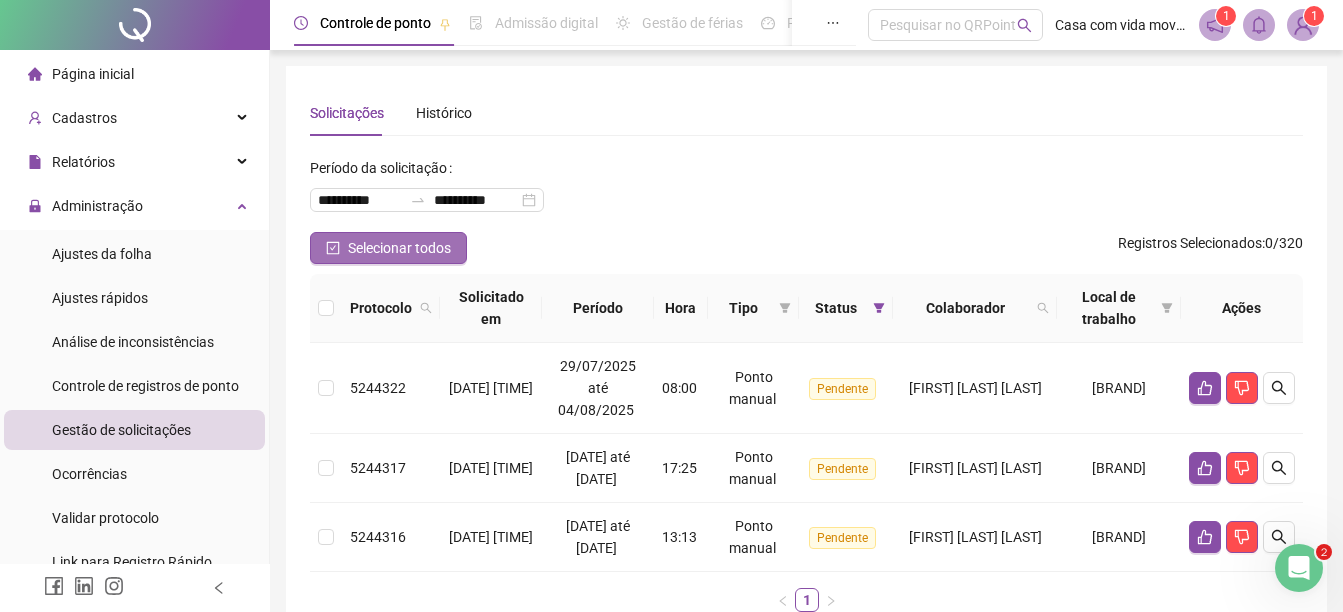 click on "Selecionar todos" at bounding box center [399, 248] 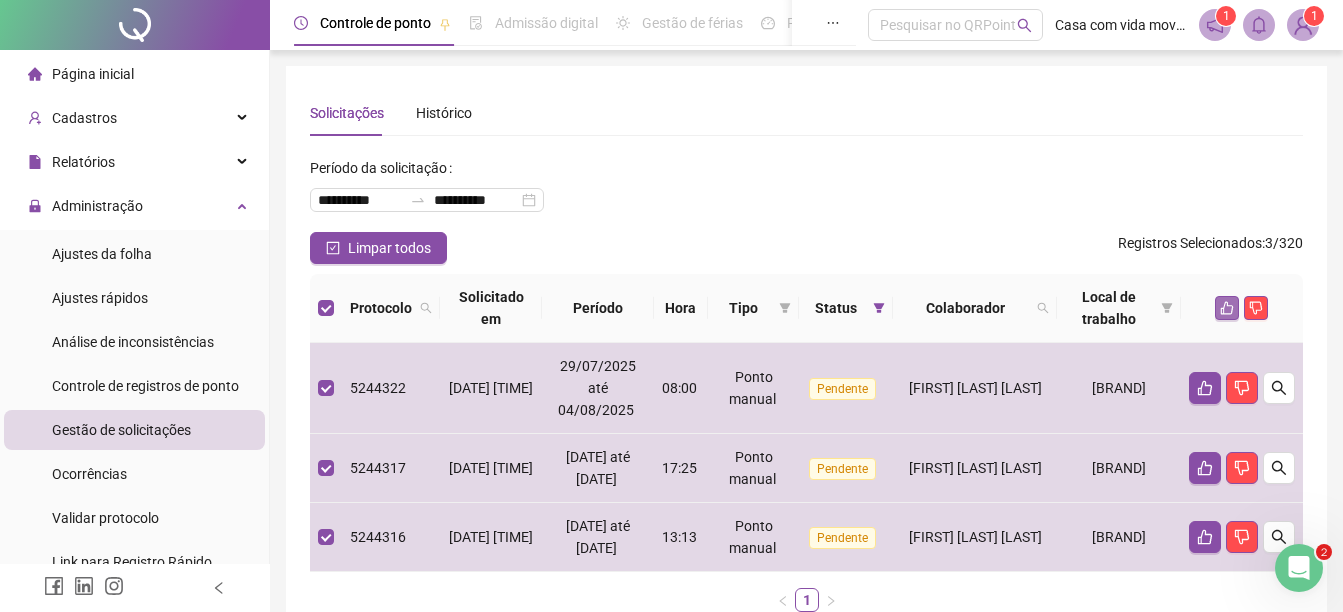 click 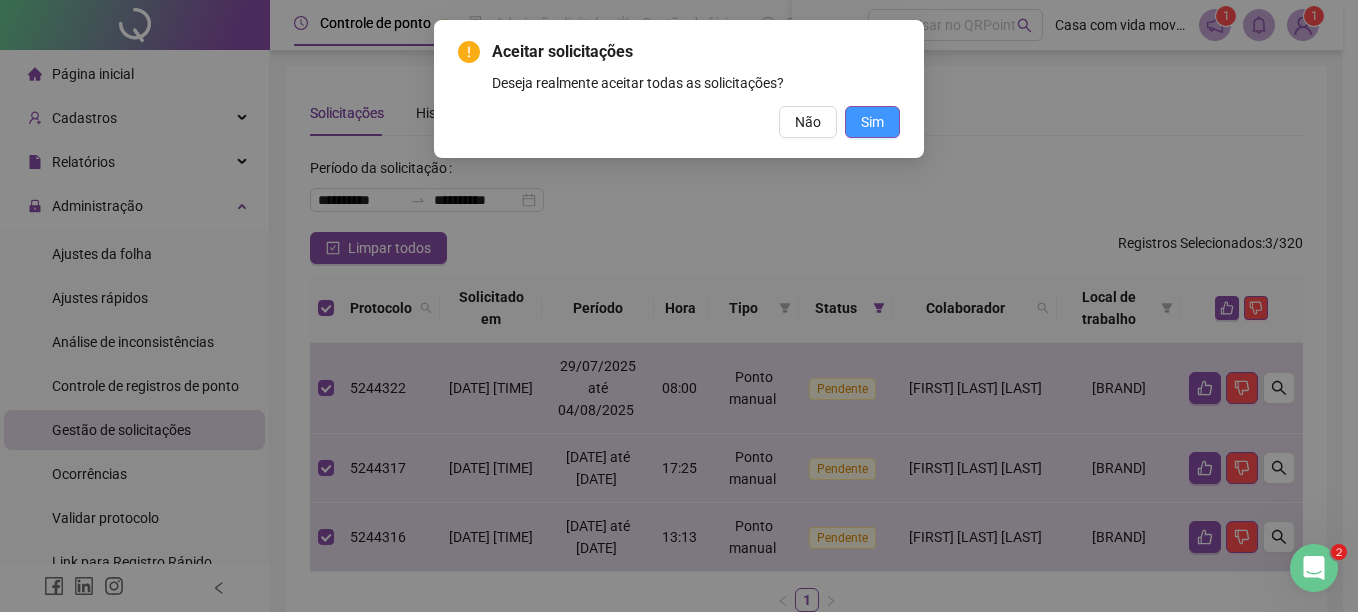 click on "Sim" at bounding box center (872, 122) 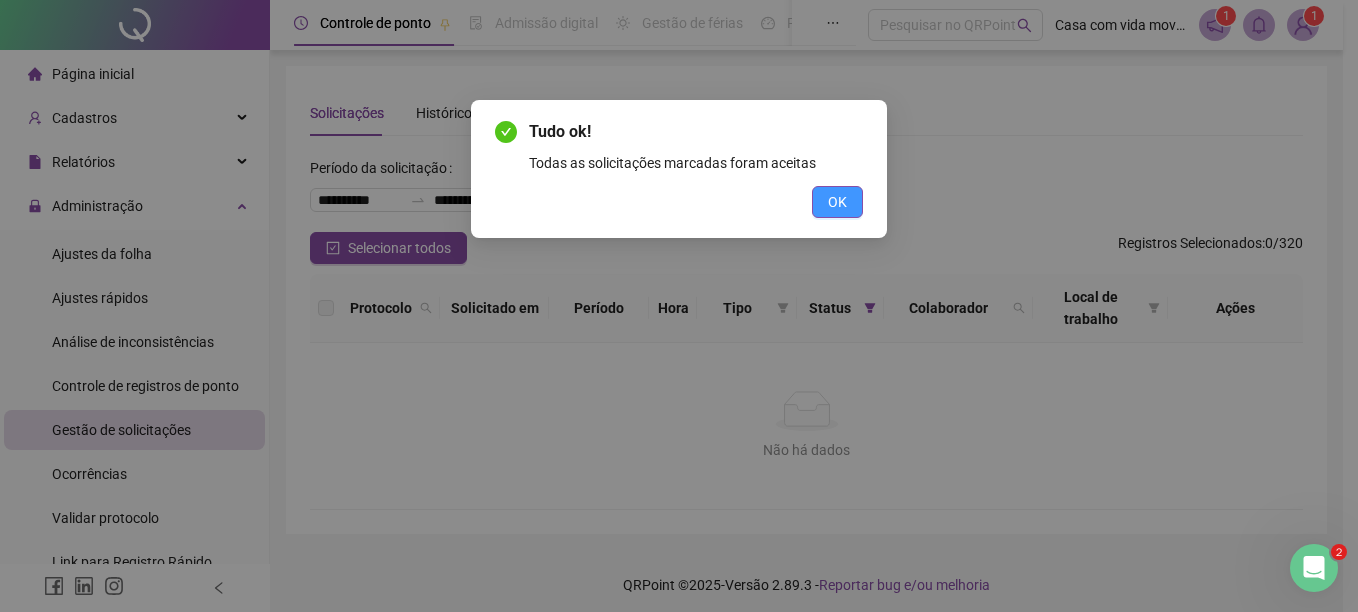 click on "OK" at bounding box center [837, 202] 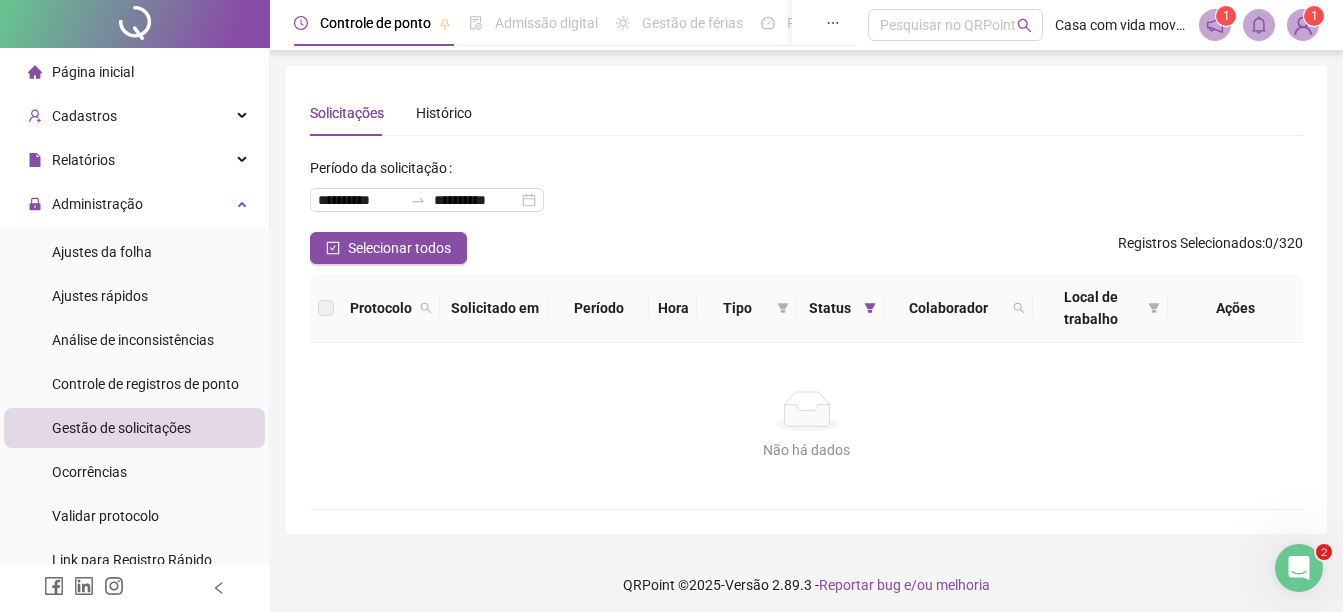 scroll, scrollTop: 0, scrollLeft: 0, axis: both 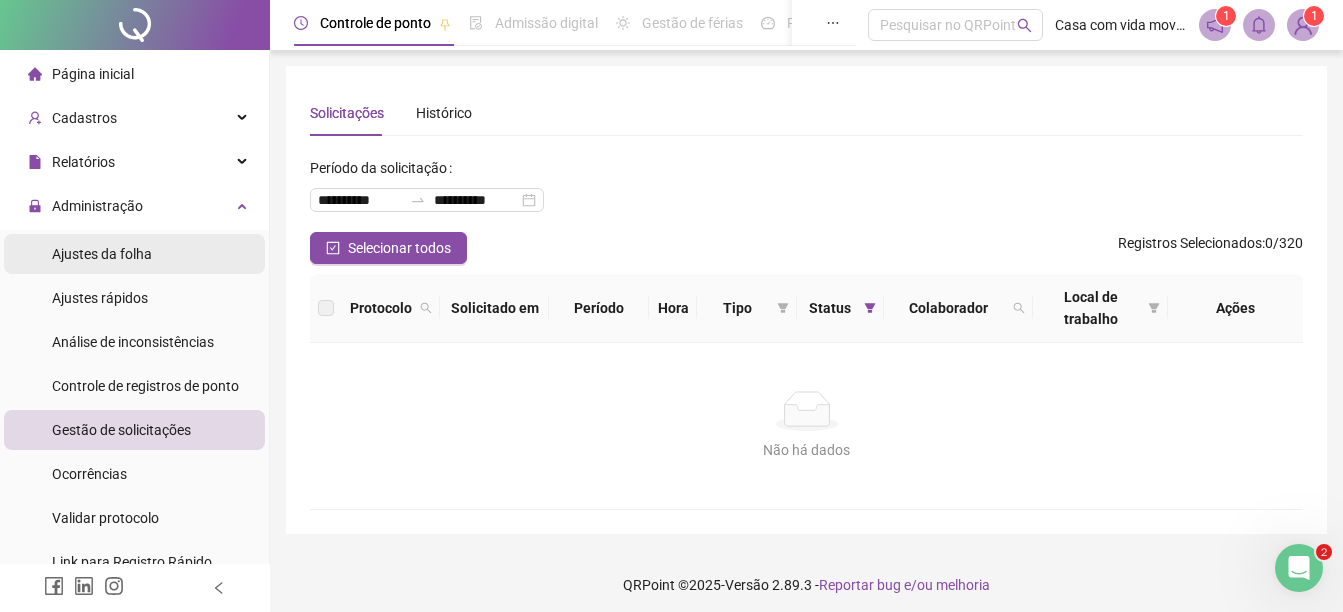 click on "Ajustes da folha" at bounding box center [102, 254] 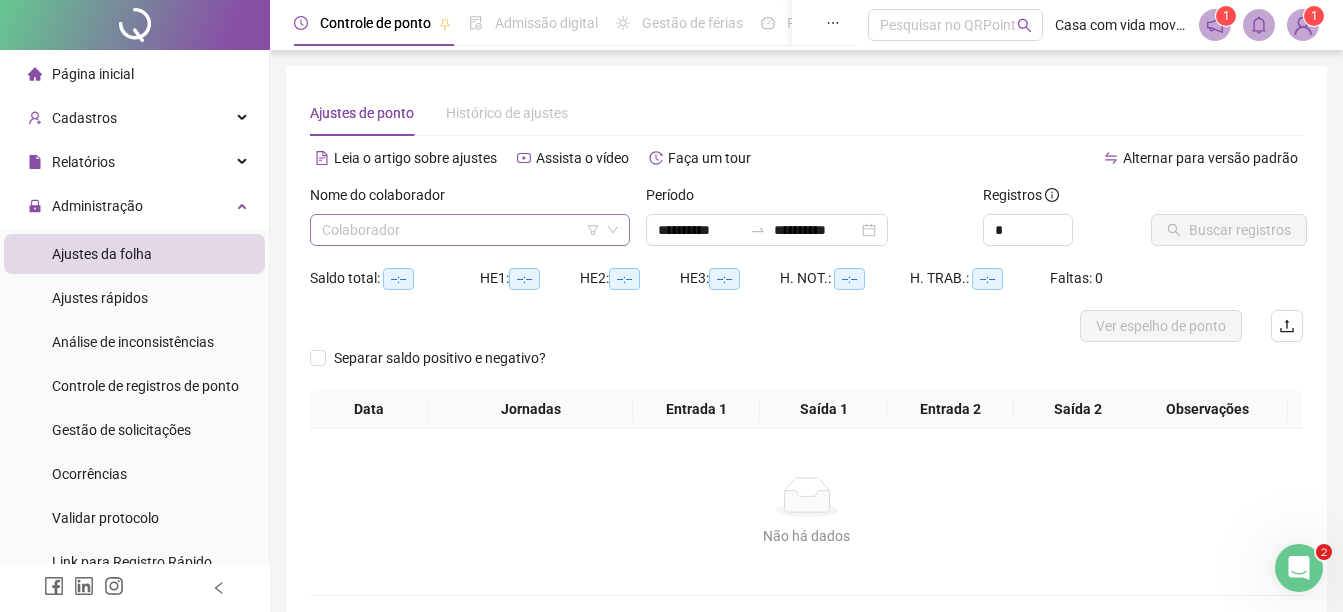 click at bounding box center [461, 230] 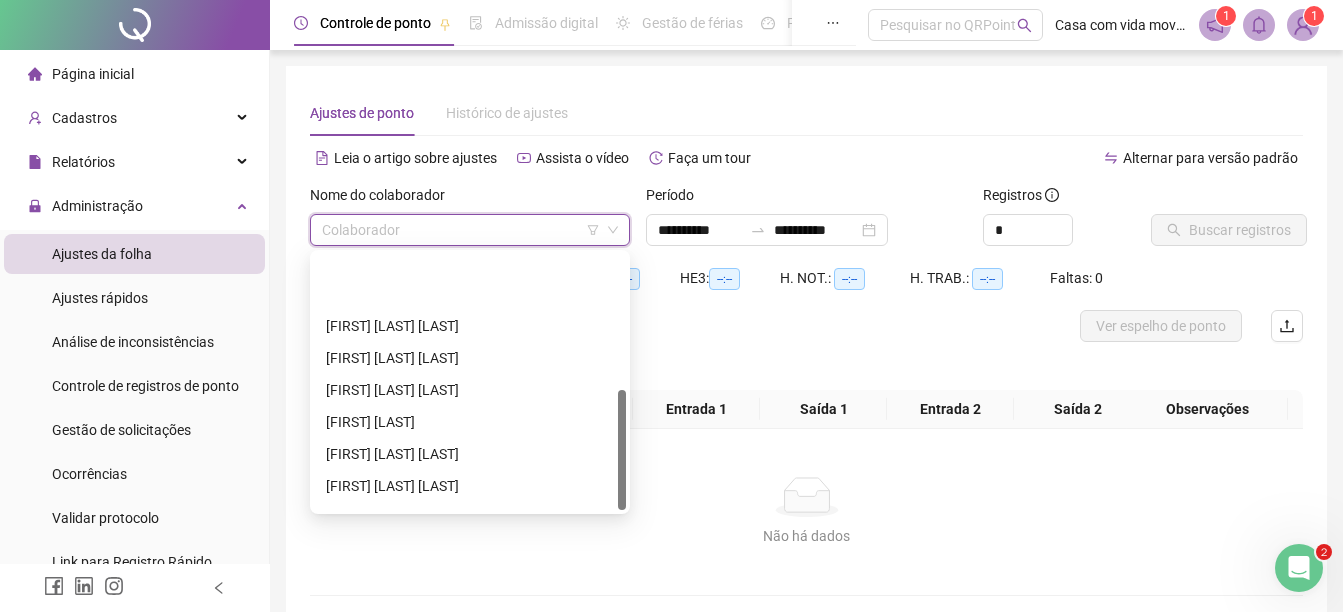 scroll, scrollTop: 288, scrollLeft: 0, axis: vertical 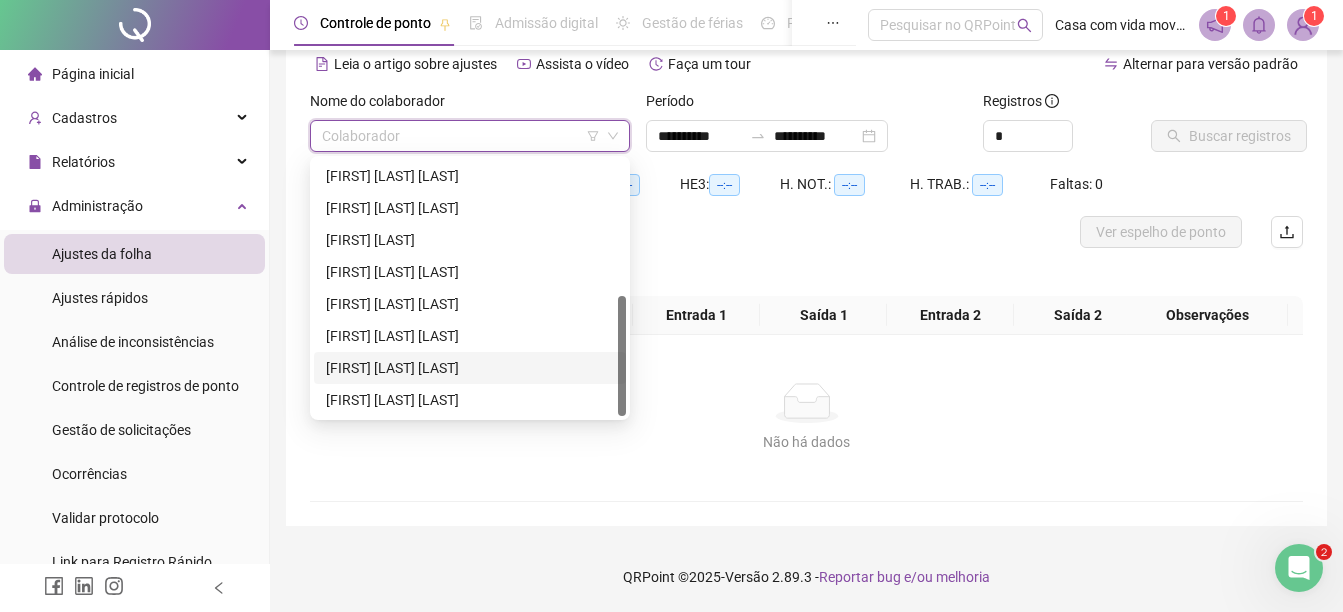 click on "[FIRST] [LAST] [LAST]" at bounding box center (470, 368) 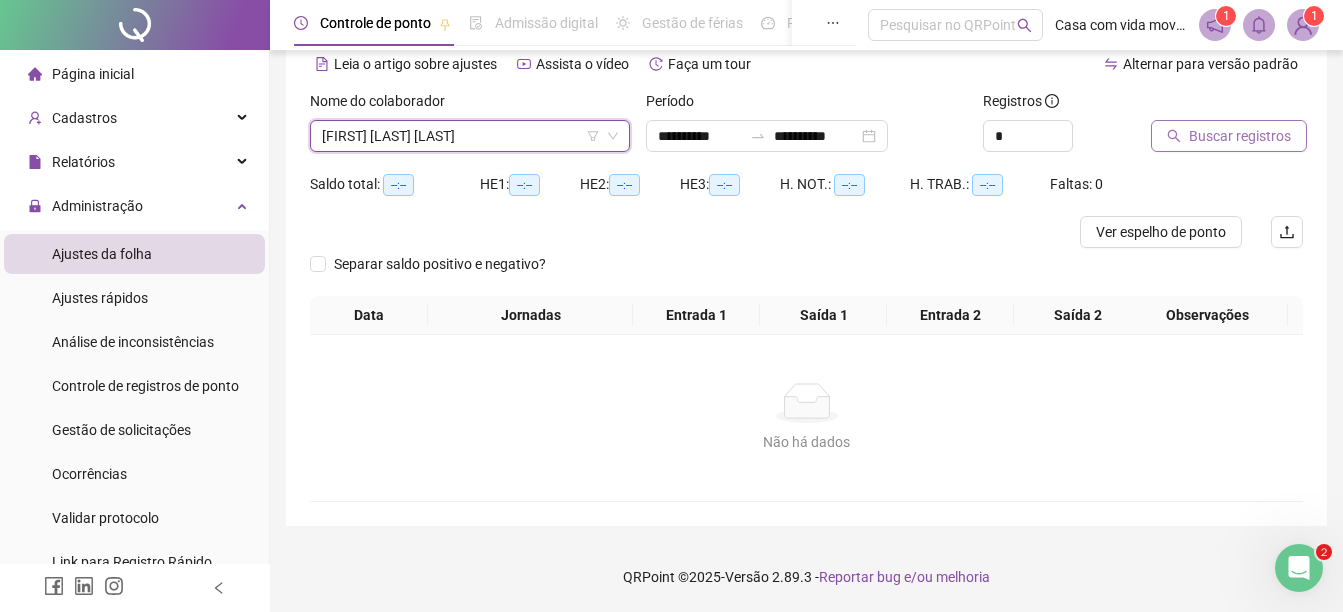click on "Buscar registros" at bounding box center [1229, 136] 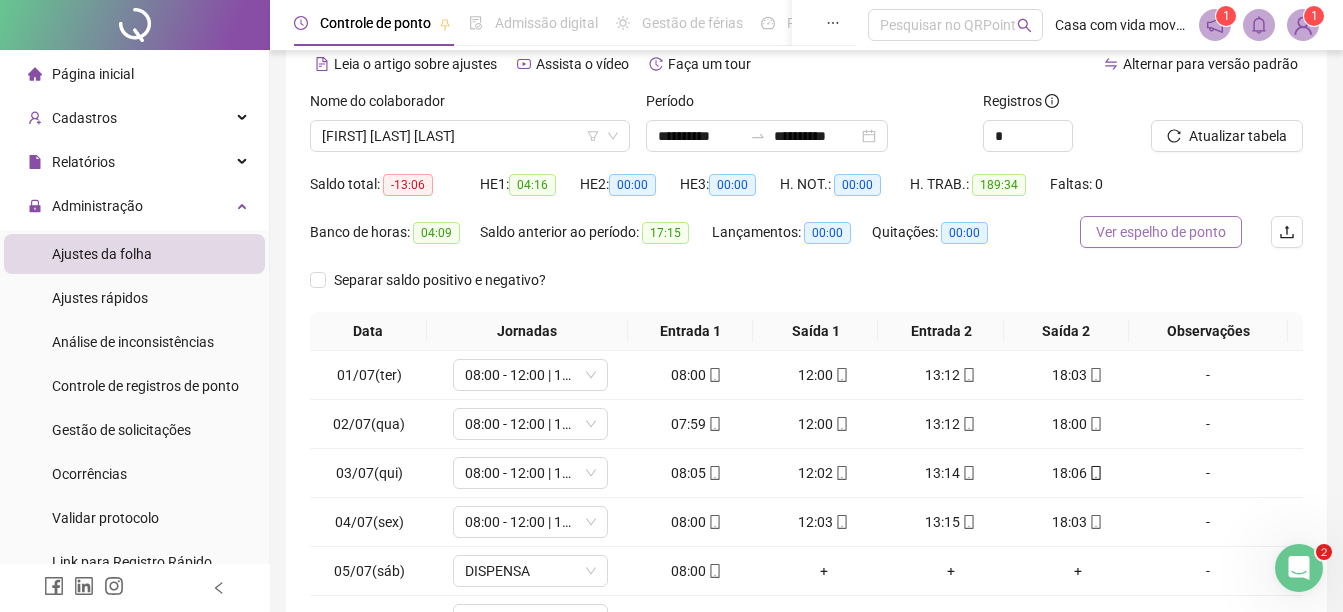 click on "Ver espelho de ponto" at bounding box center (1161, 232) 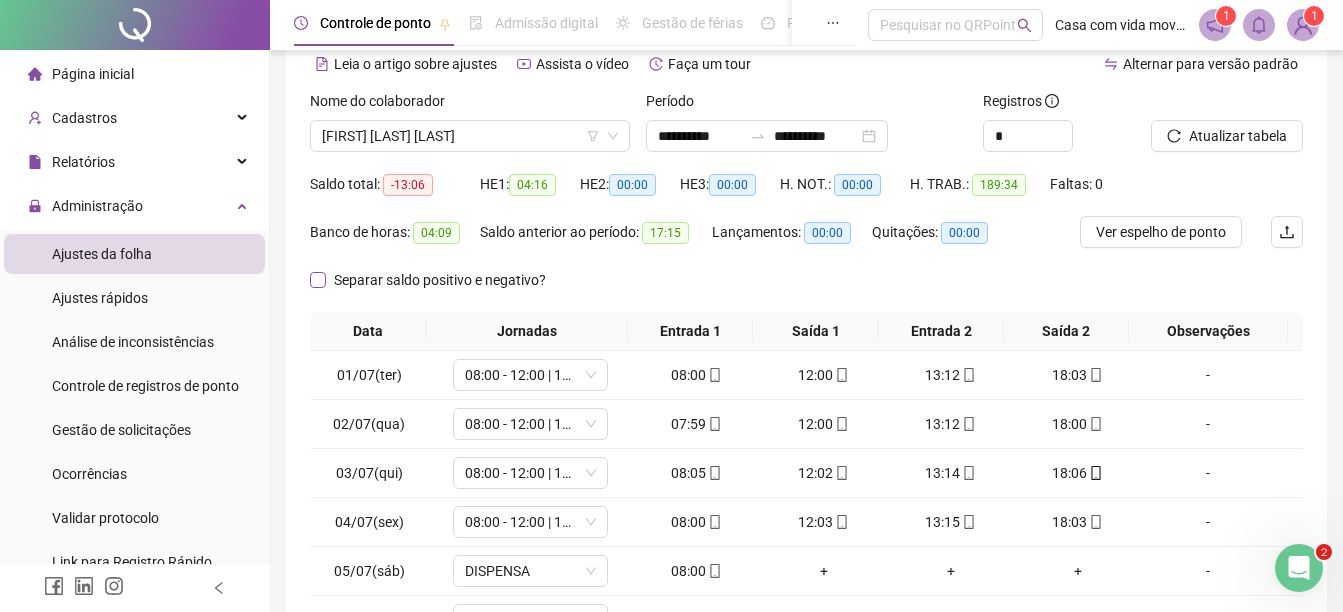 type 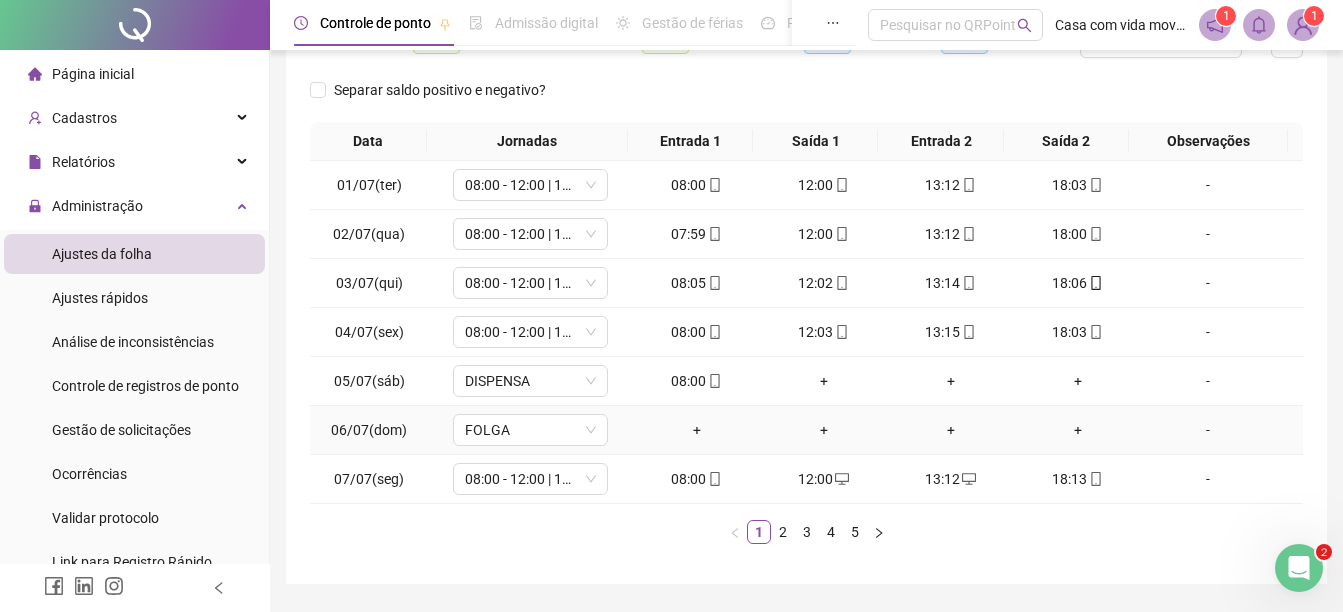 scroll, scrollTop: 342, scrollLeft: 0, axis: vertical 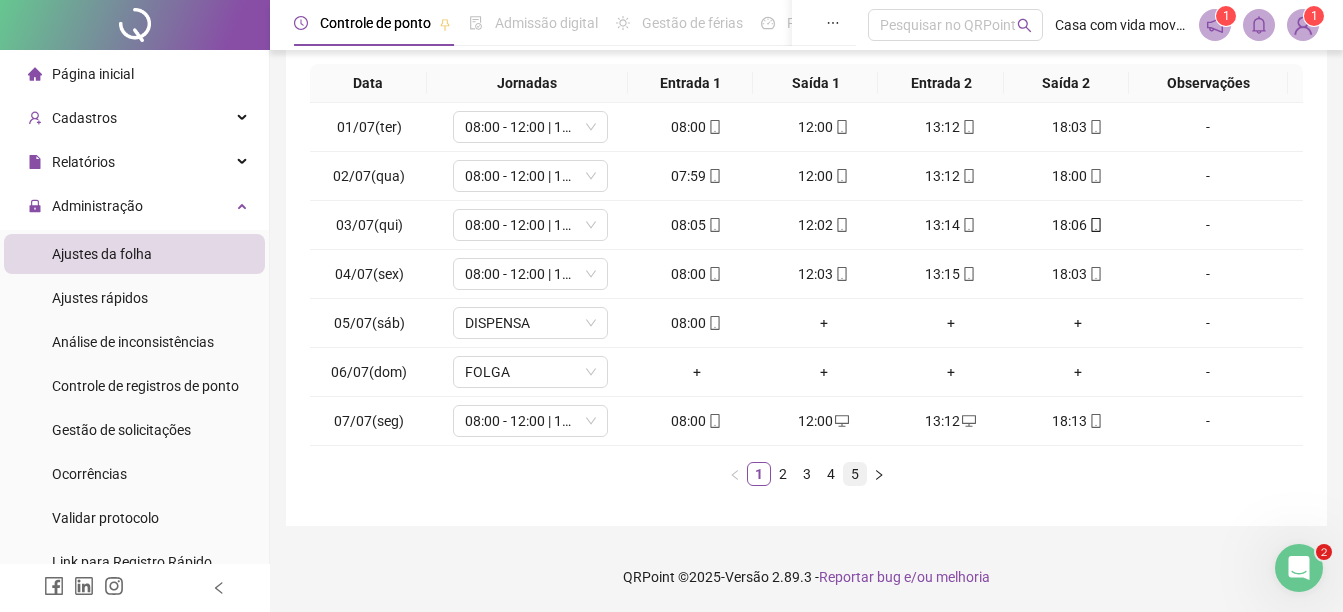 click on "5" at bounding box center [855, 474] 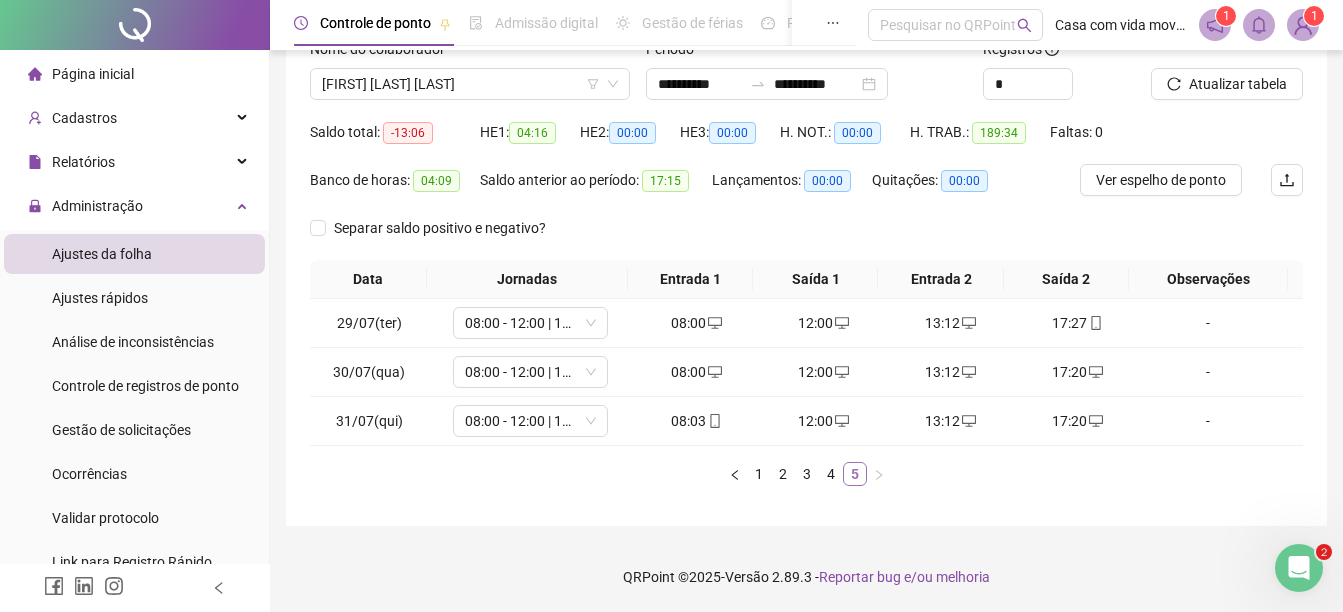 scroll, scrollTop: 146, scrollLeft: 0, axis: vertical 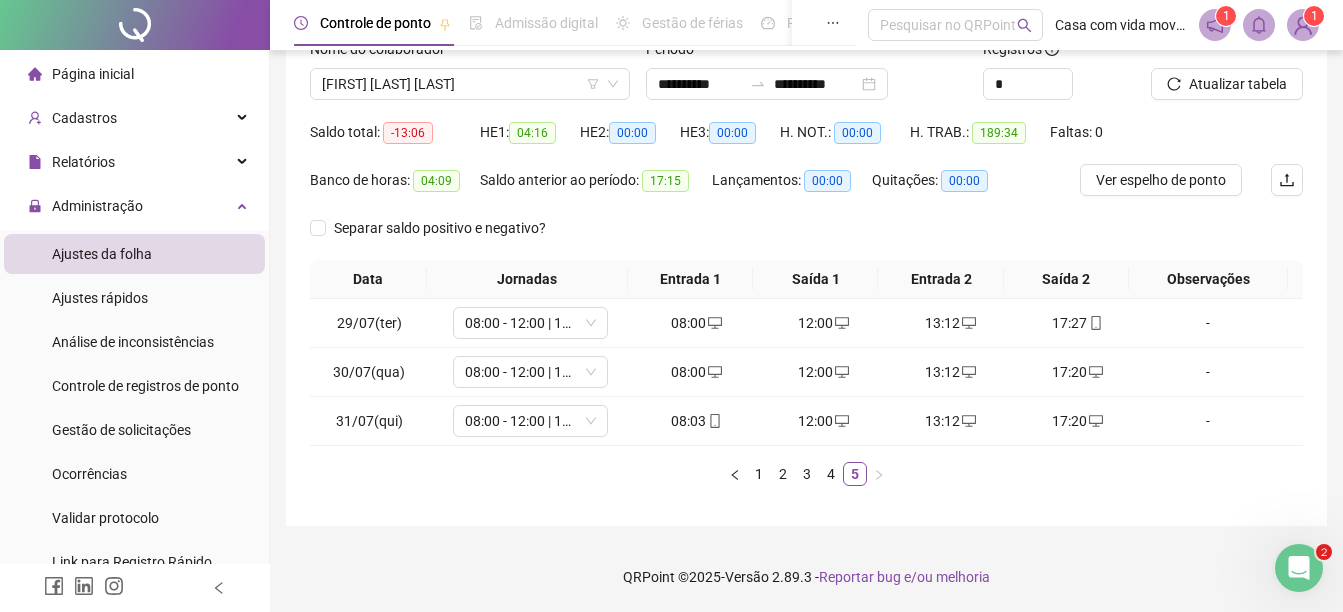 type 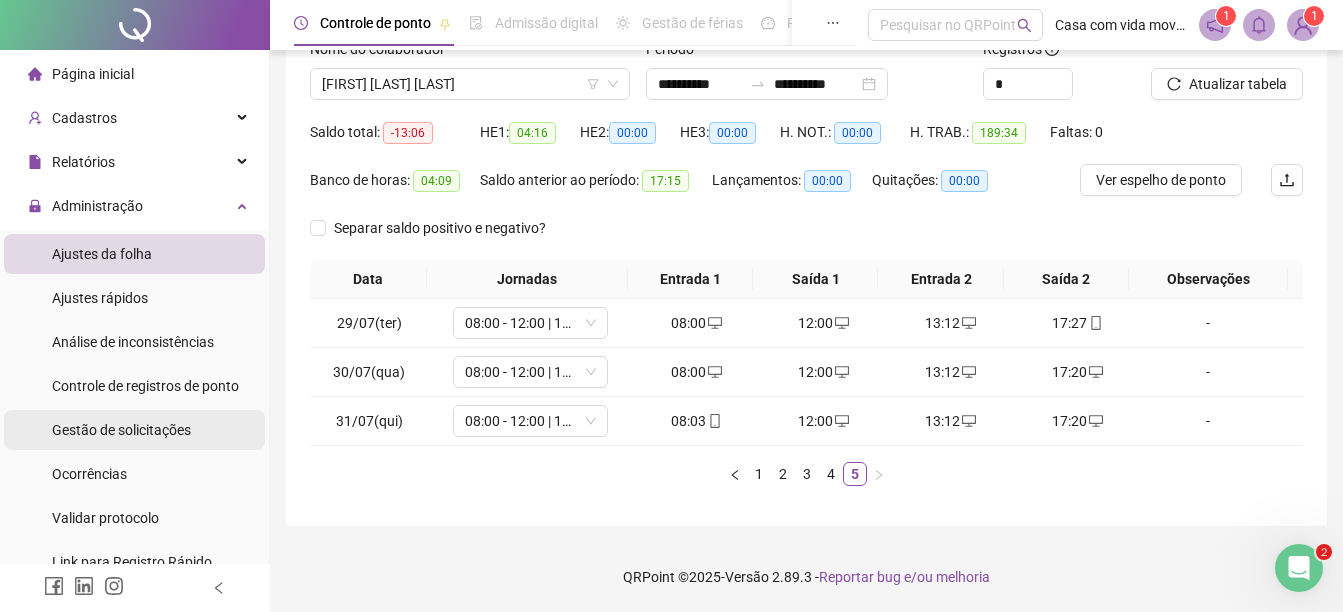 click on "Gestão de solicitações" at bounding box center (121, 430) 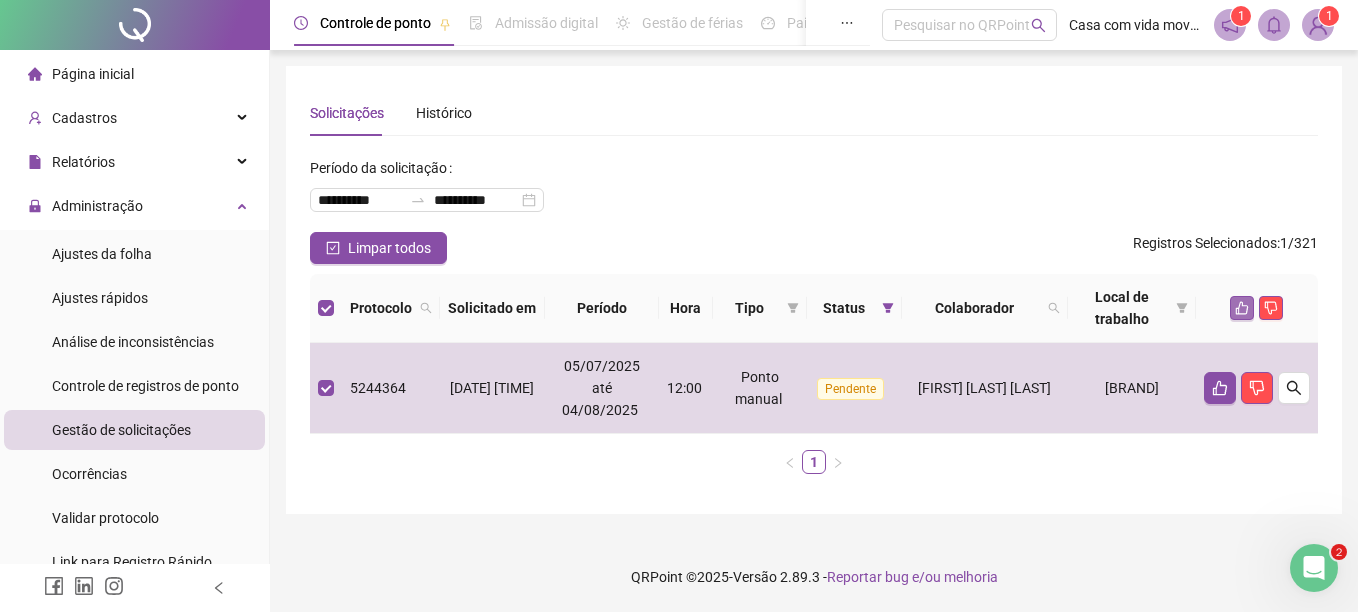 click 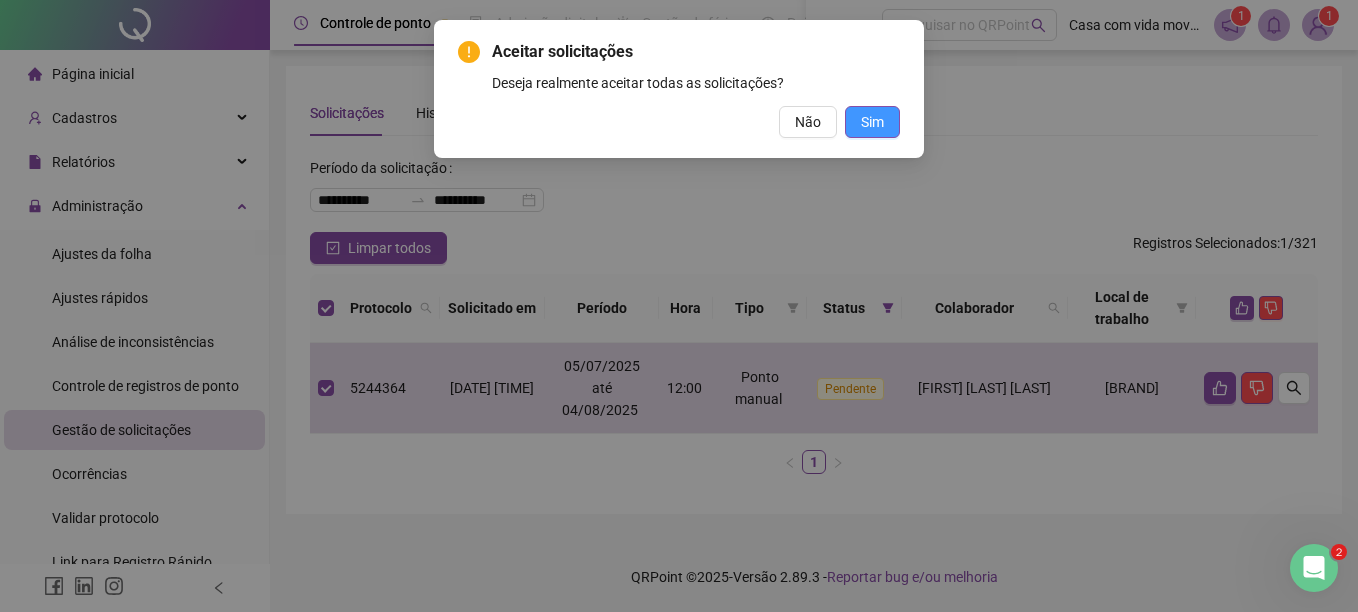 click on "Sim" at bounding box center [872, 122] 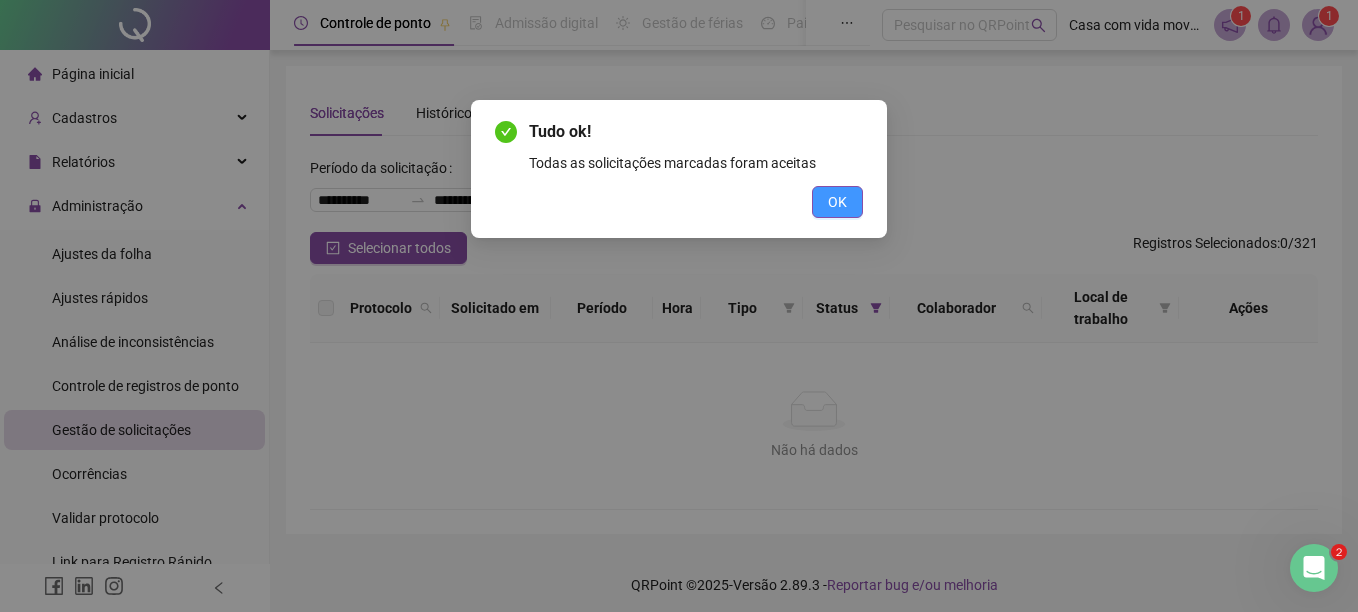 click on "OK" at bounding box center (837, 202) 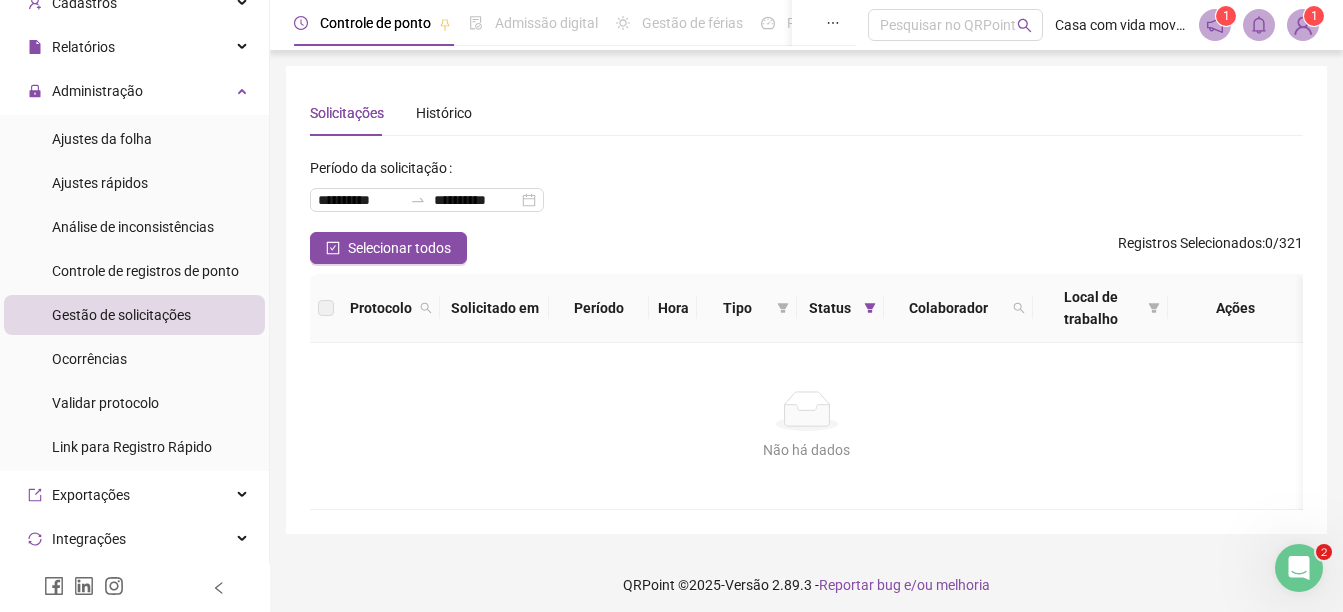 scroll, scrollTop: 0, scrollLeft: 0, axis: both 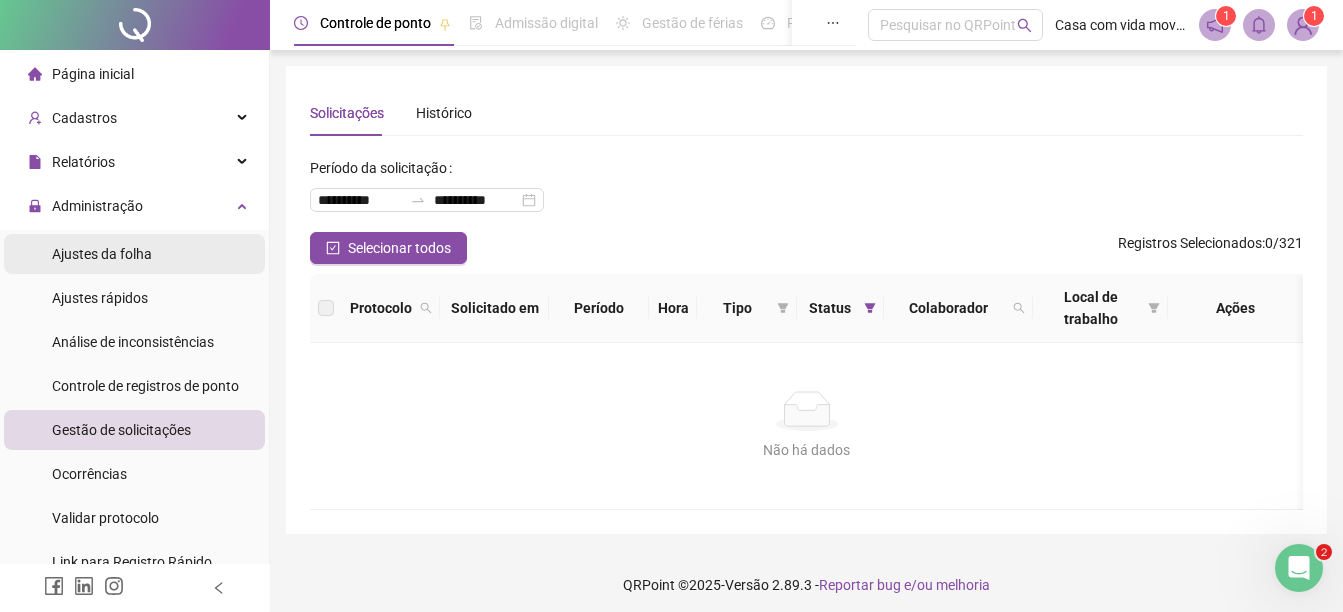click on "Ajustes da folha" at bounding box center (102, 254) 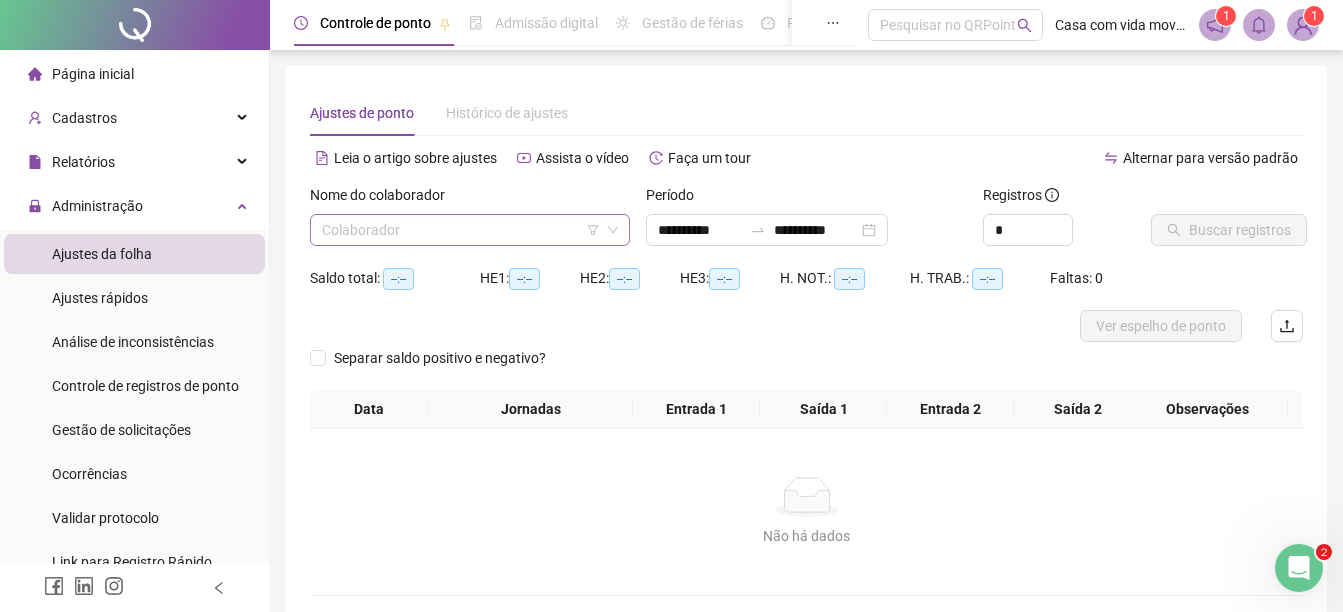 click at bounding box center (461, 230) 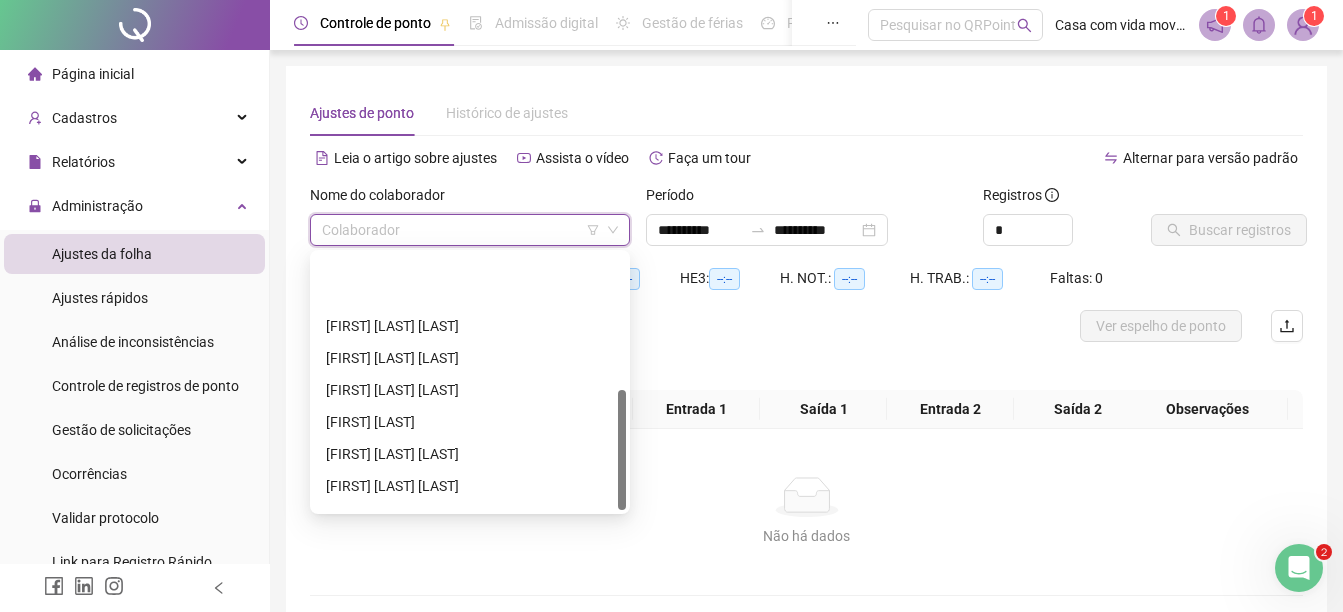 scroll, scrollTop: 288, scrollLeft: 0, axis: vertical 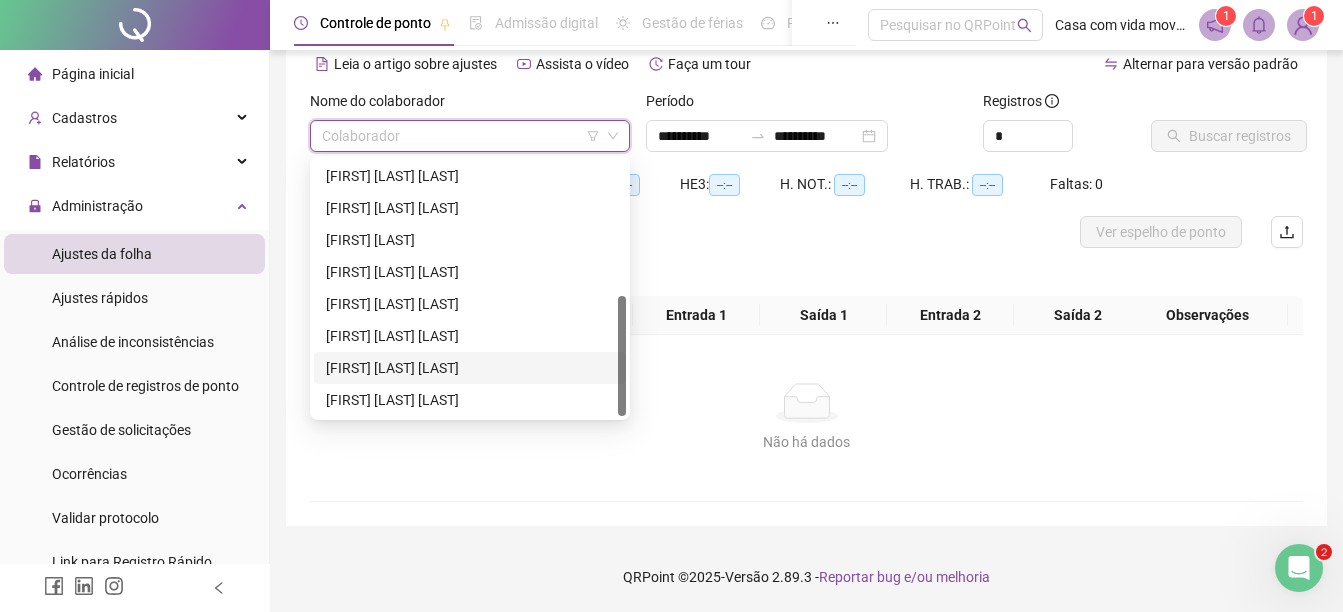 click on "[FIRST] [LAST] [LAST]" at bounding box center (470, 368) 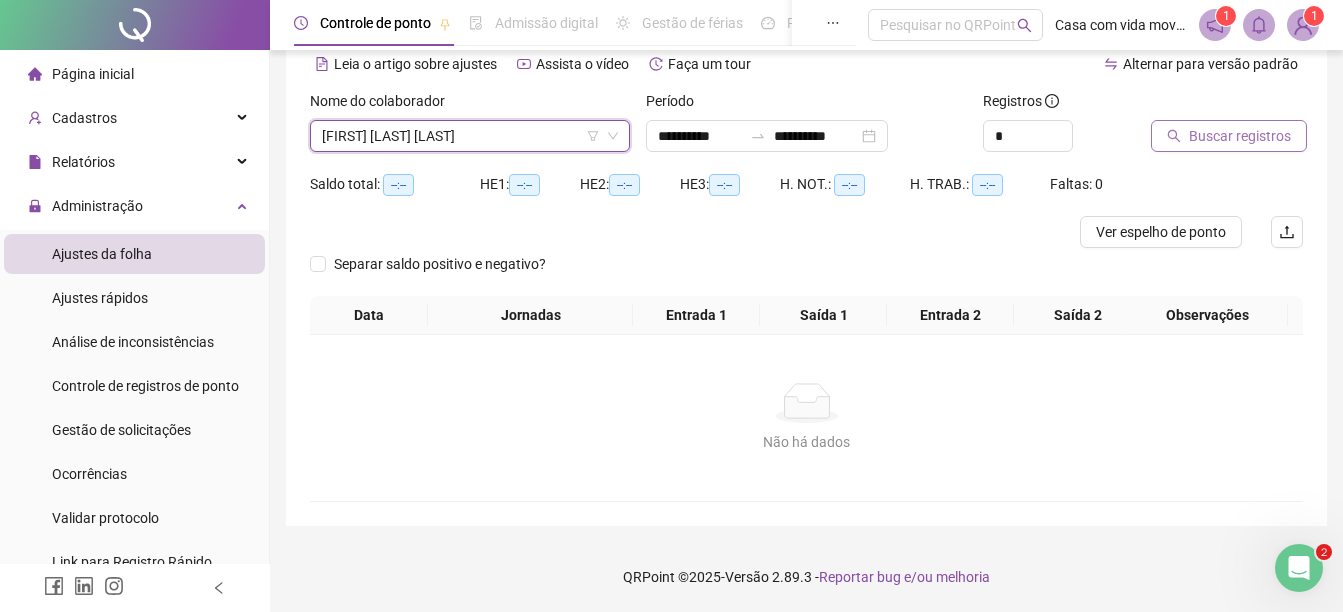 click on "Buscar registros" at bounding box center [1240, 136] 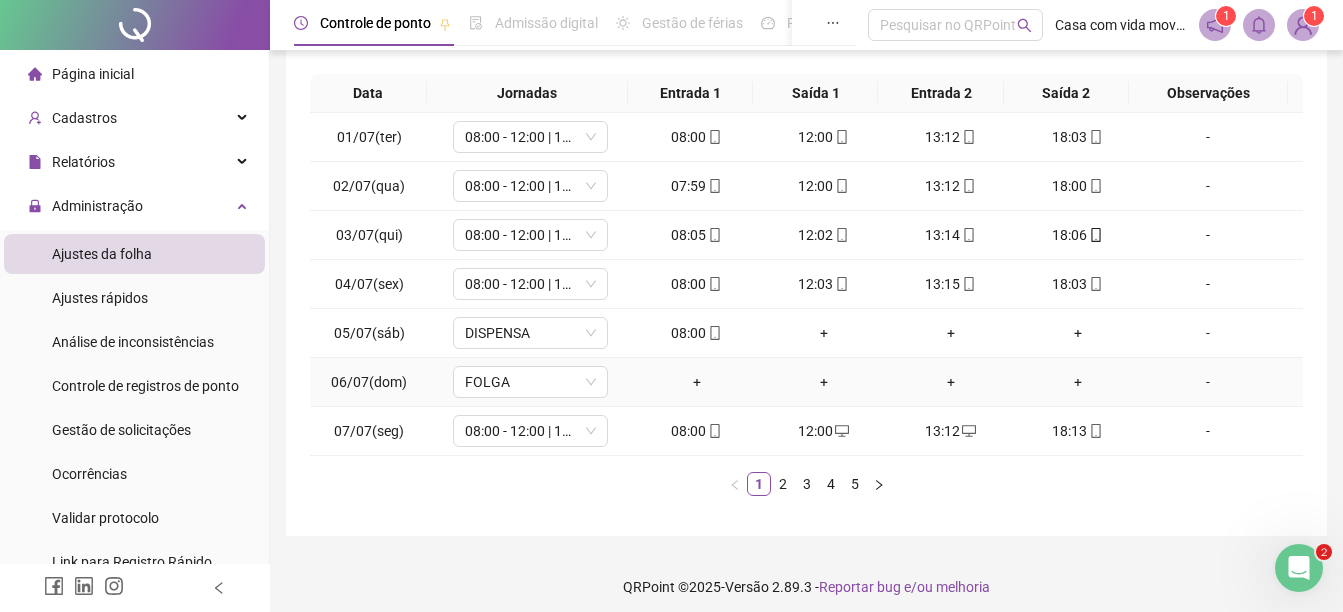 scroll, scrollTop: 342, scrollLeft: 0, axis: vertical 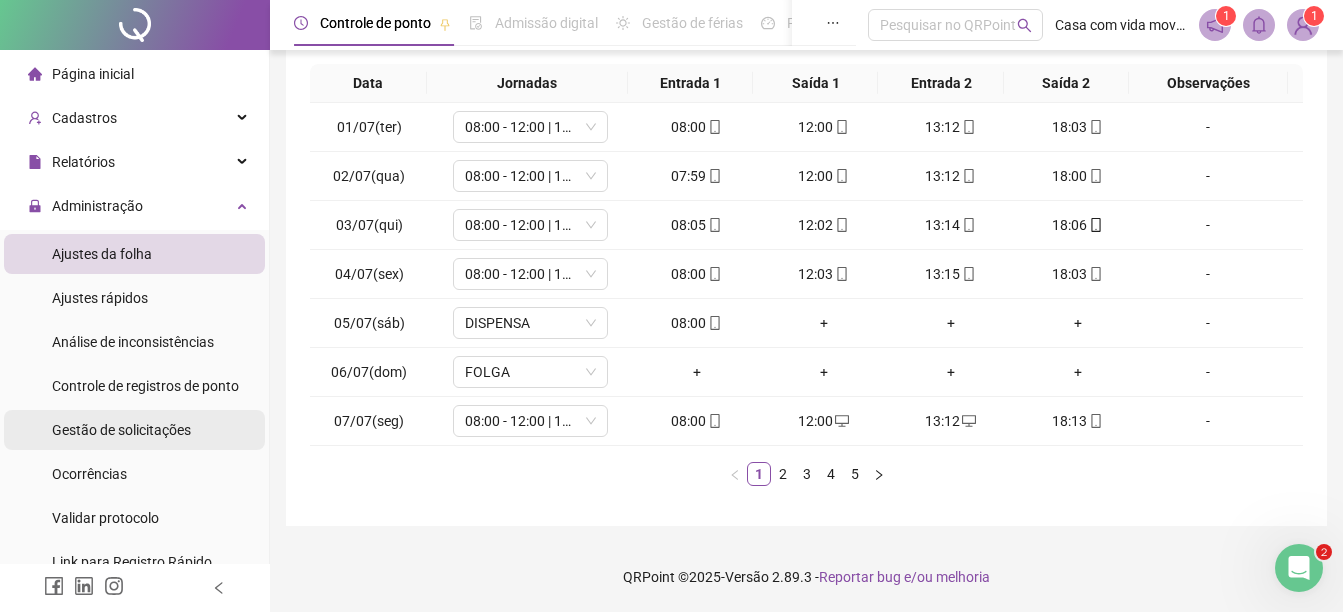 click on "Gestão de solicitações" at bounding box center (121, 430) 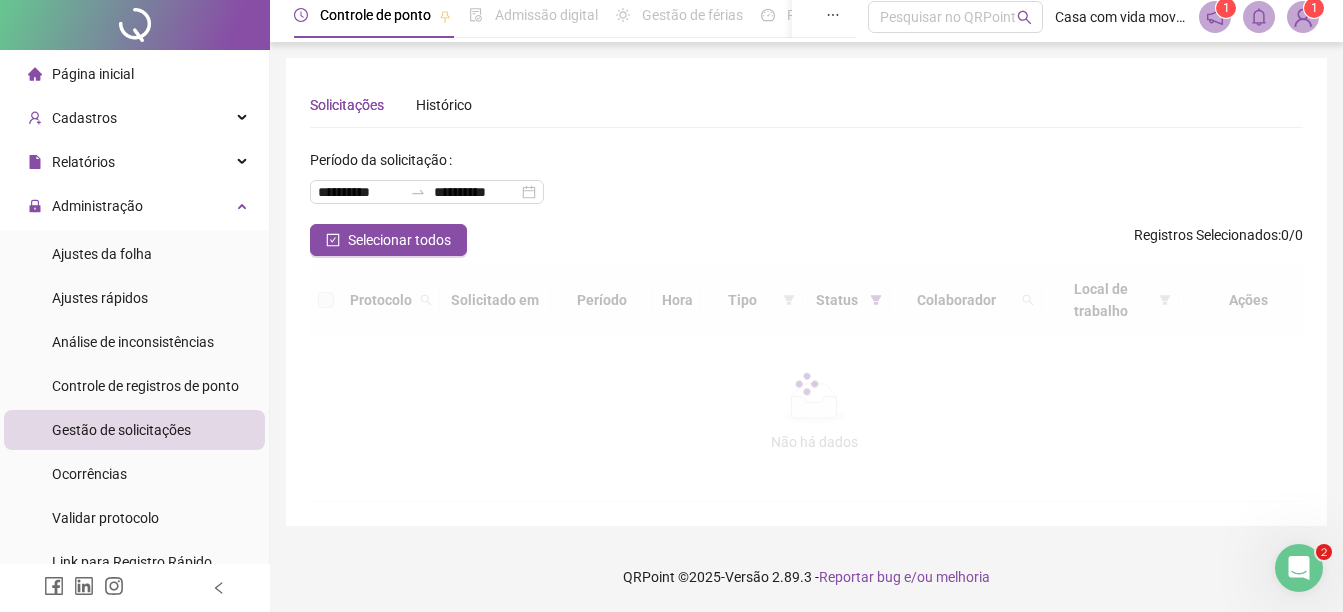 scroll, scrollTop: 0, scrollLeft: 0, axis: both 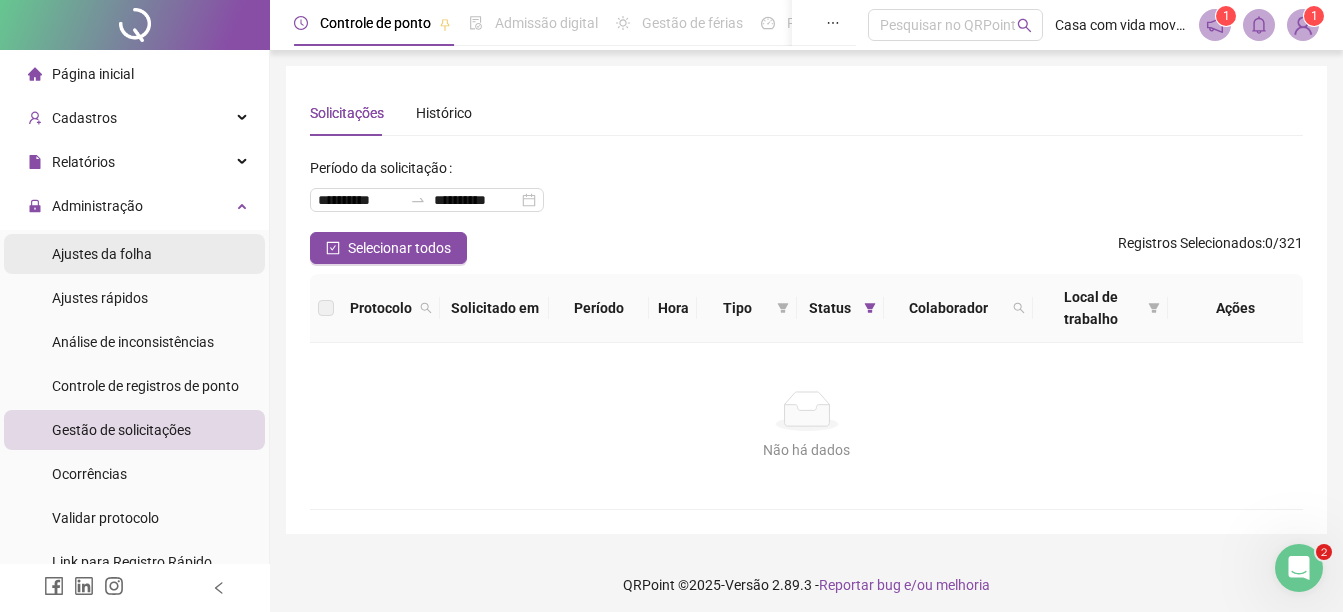 type 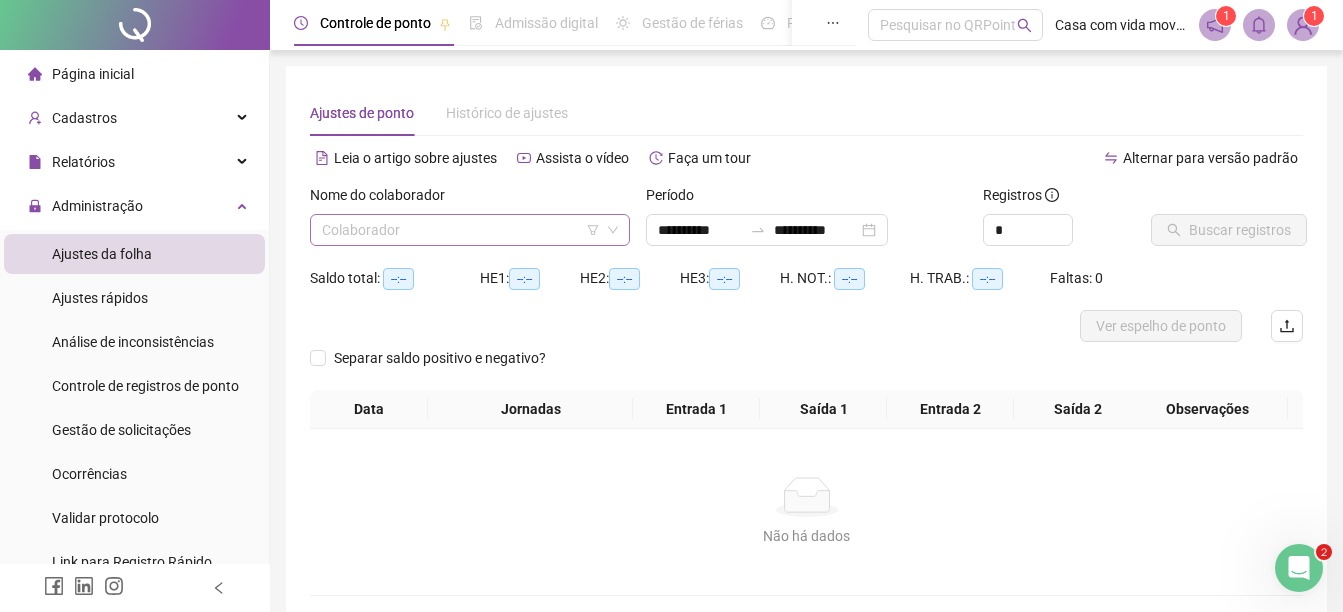 click at bounding box center [461, 230] 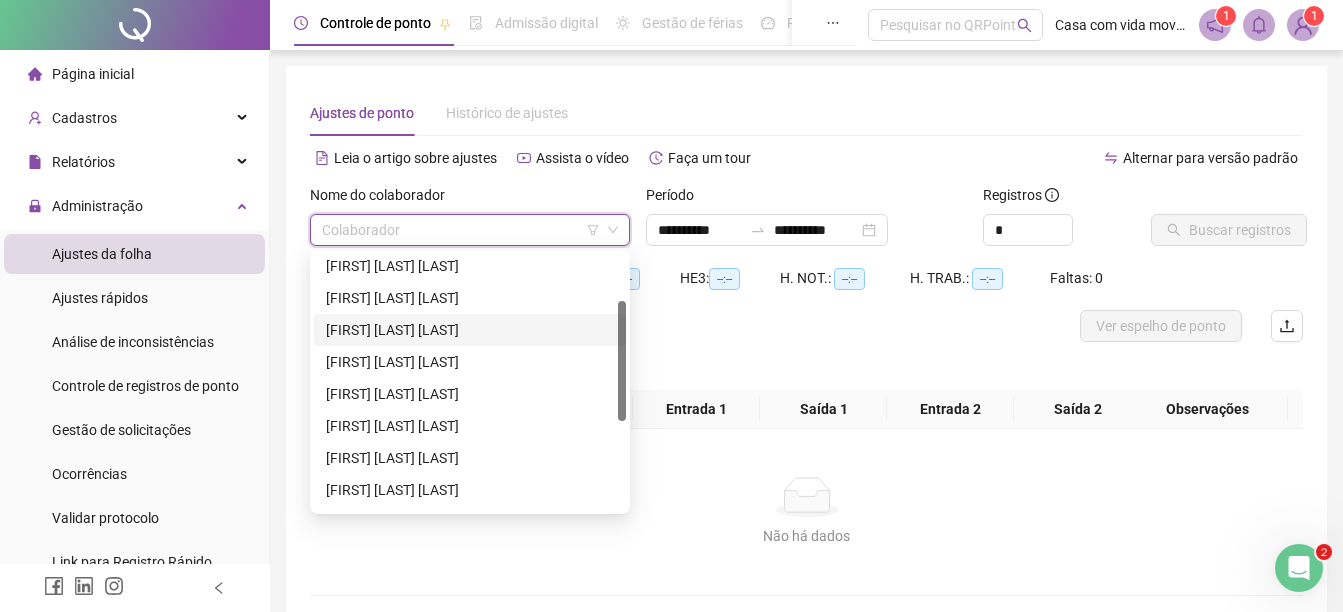 scroll, scrollTop: 200, scrollLeft: 0, axis: vertical 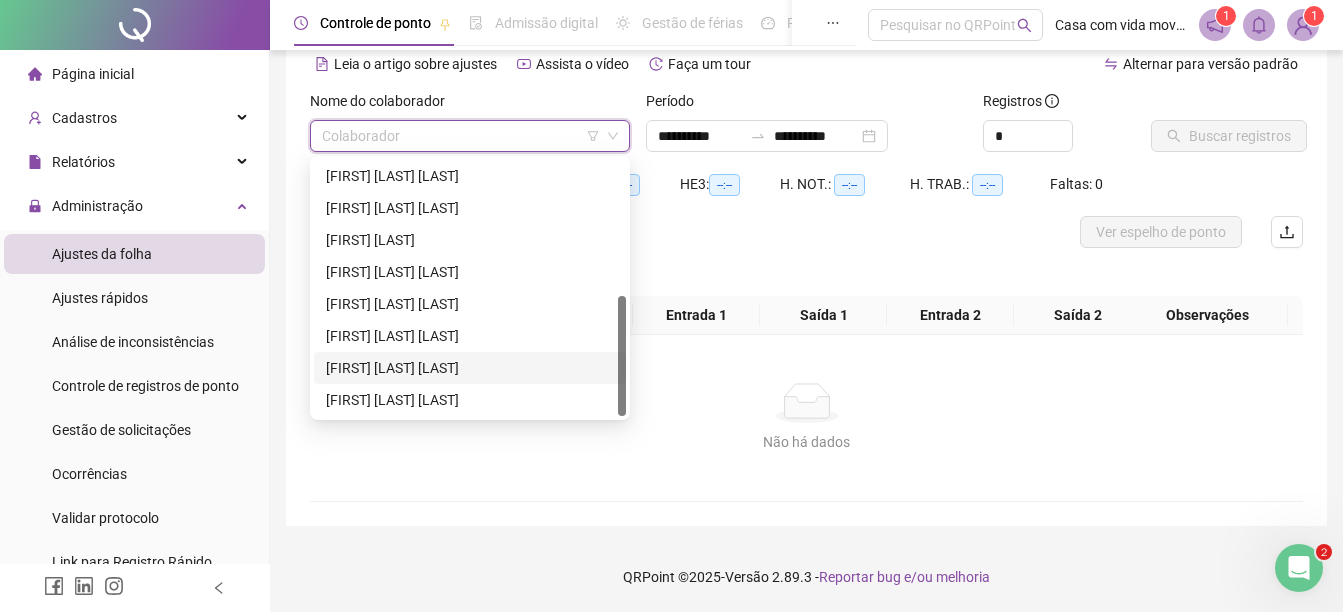 click on "[FIRST] [LAST] [LAST]" at bounding box center [470, 368] 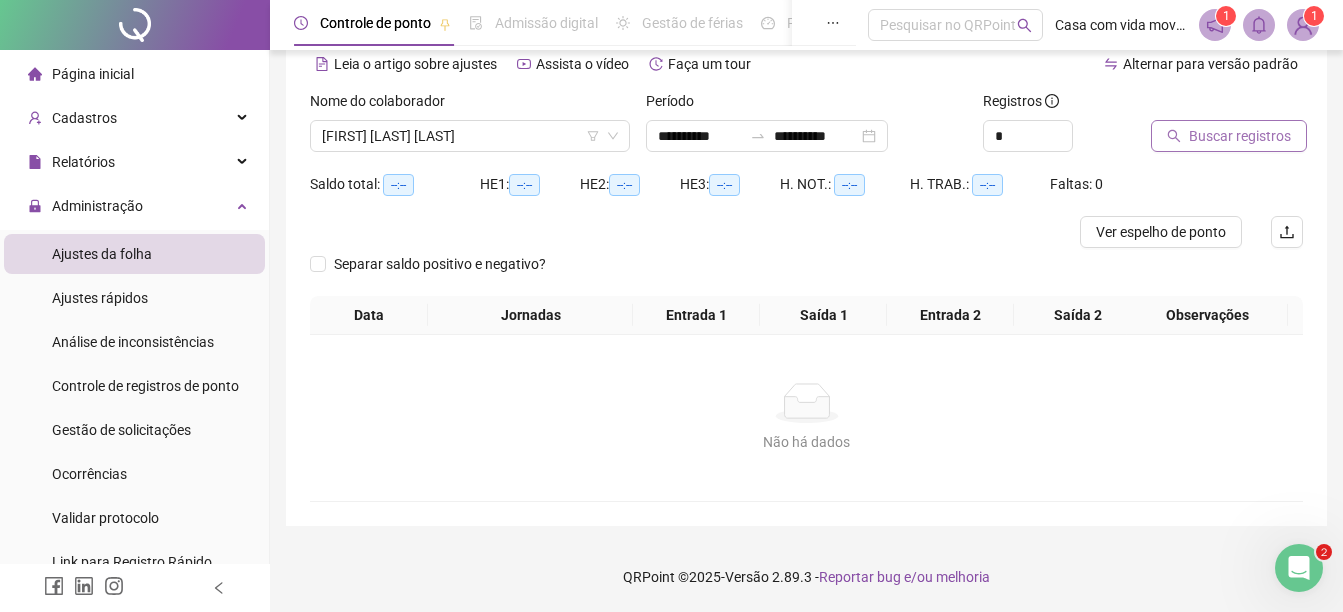 click on "Buscar registros" at bounding box center [1240, 136] 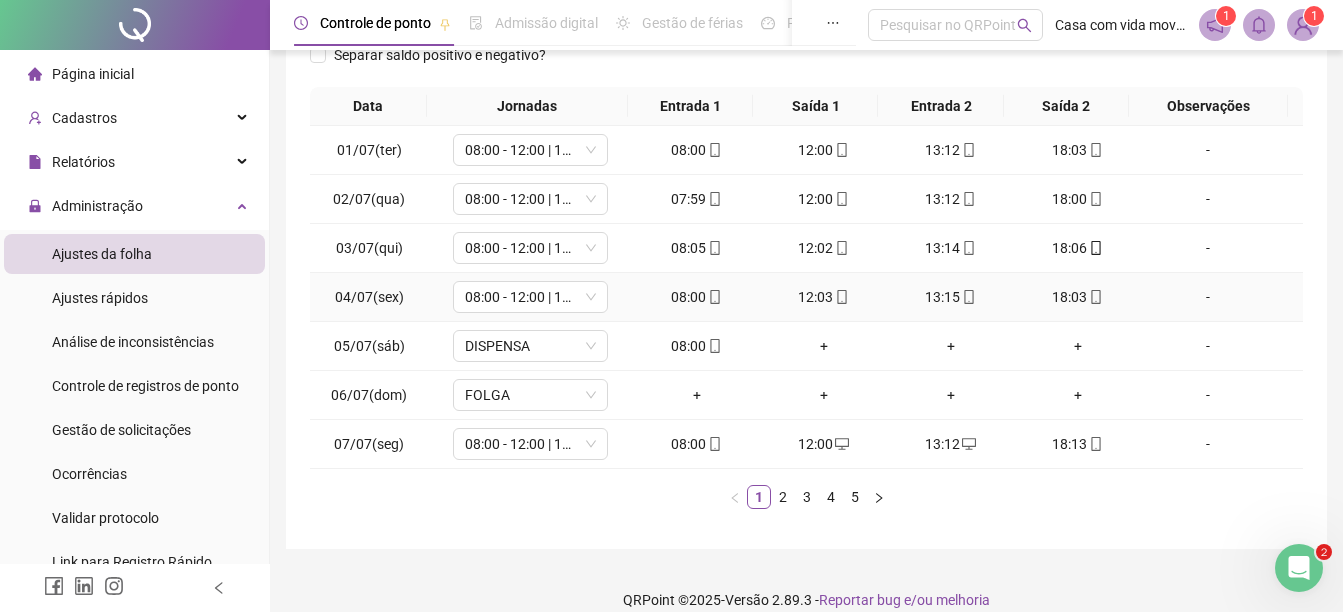 scroll, scrollTop: 342, scrollLeft: 0, axis: vertical 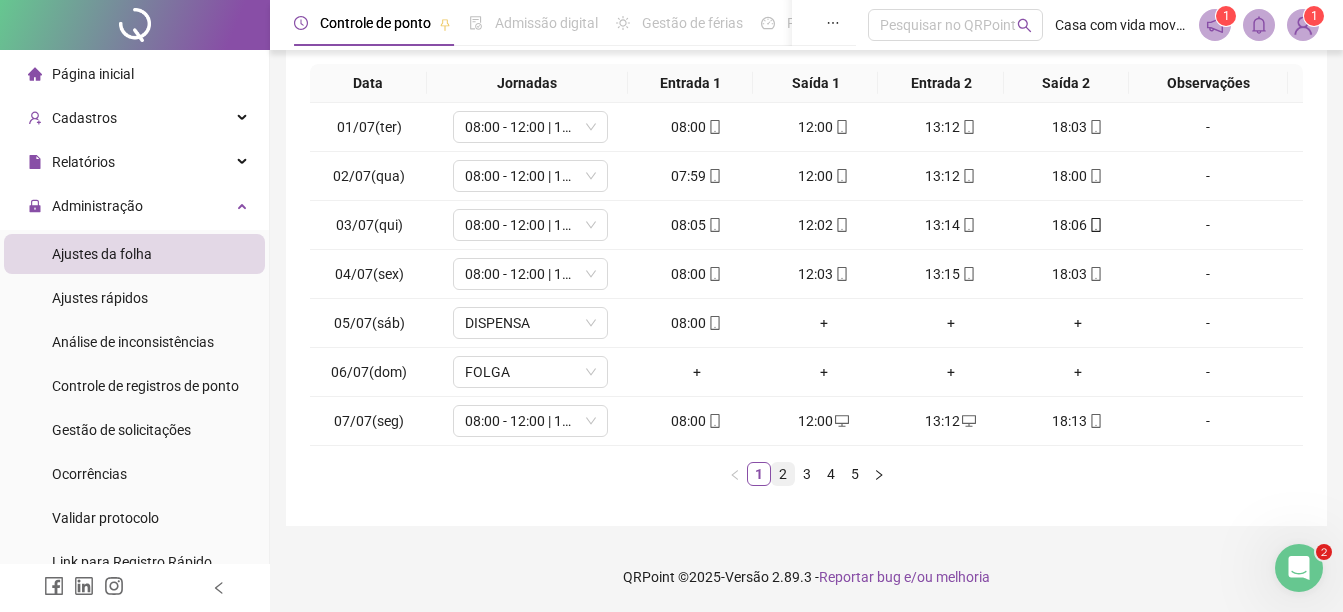 click on "2" at bounding box center (783, 474) 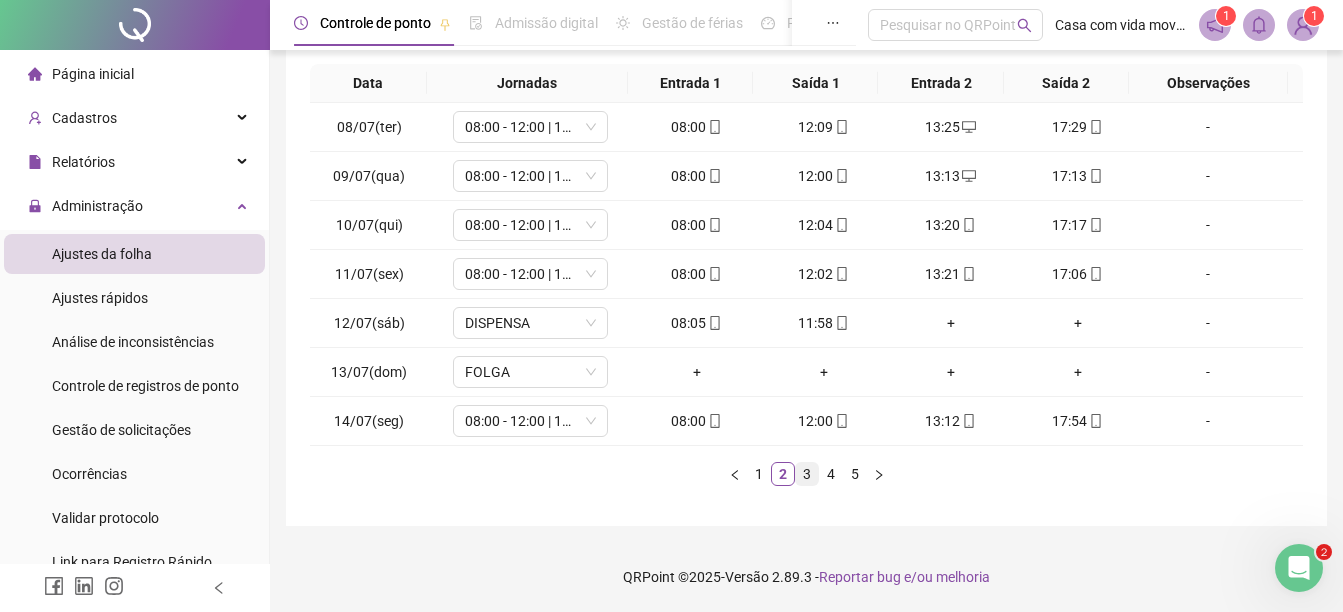 click on "3" at bounding box center [807, 474] 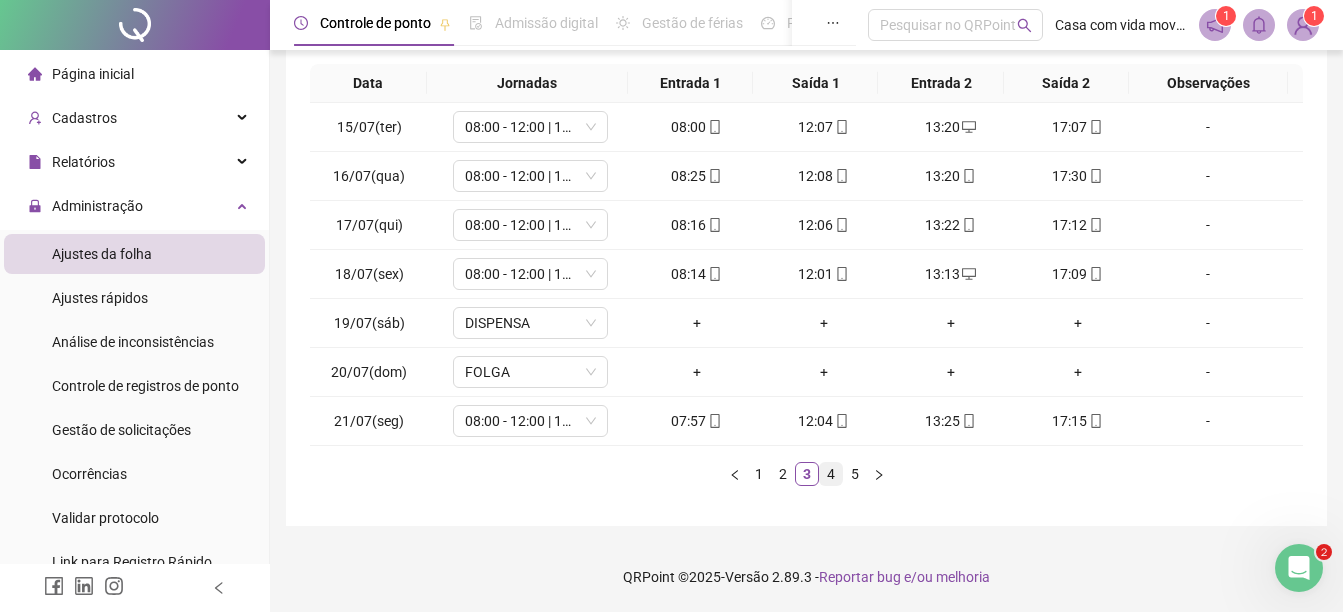 click on "4" at bounding box center [831, 474] 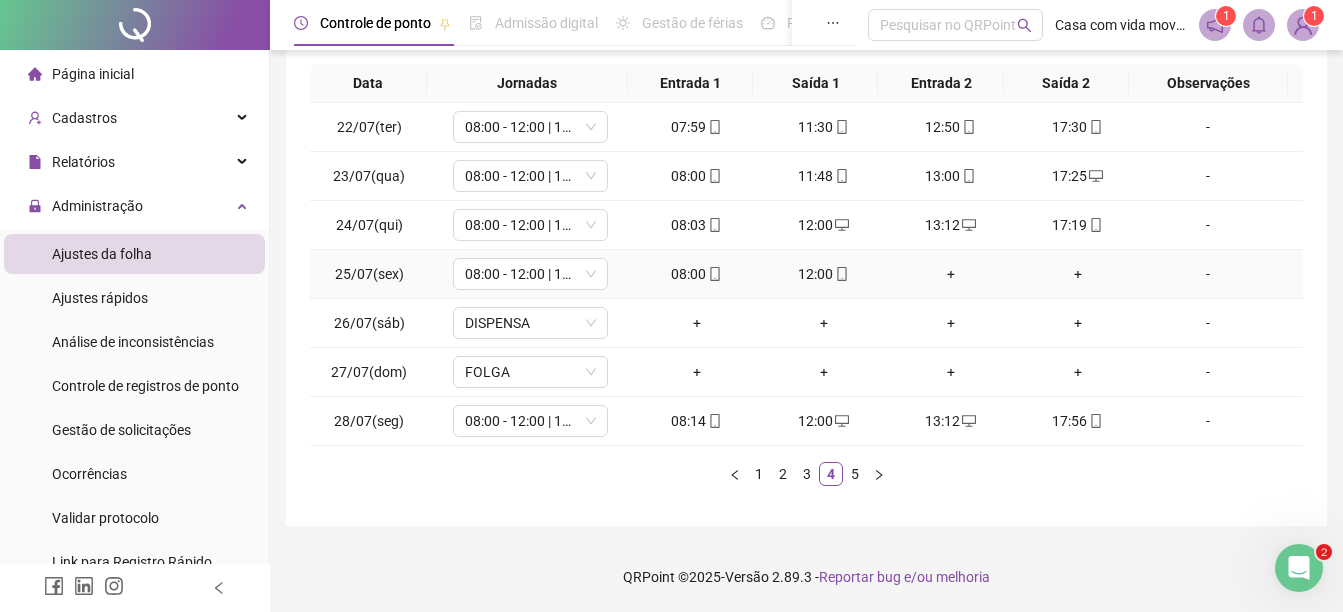click on "-" at bounding box center [1208, 274] 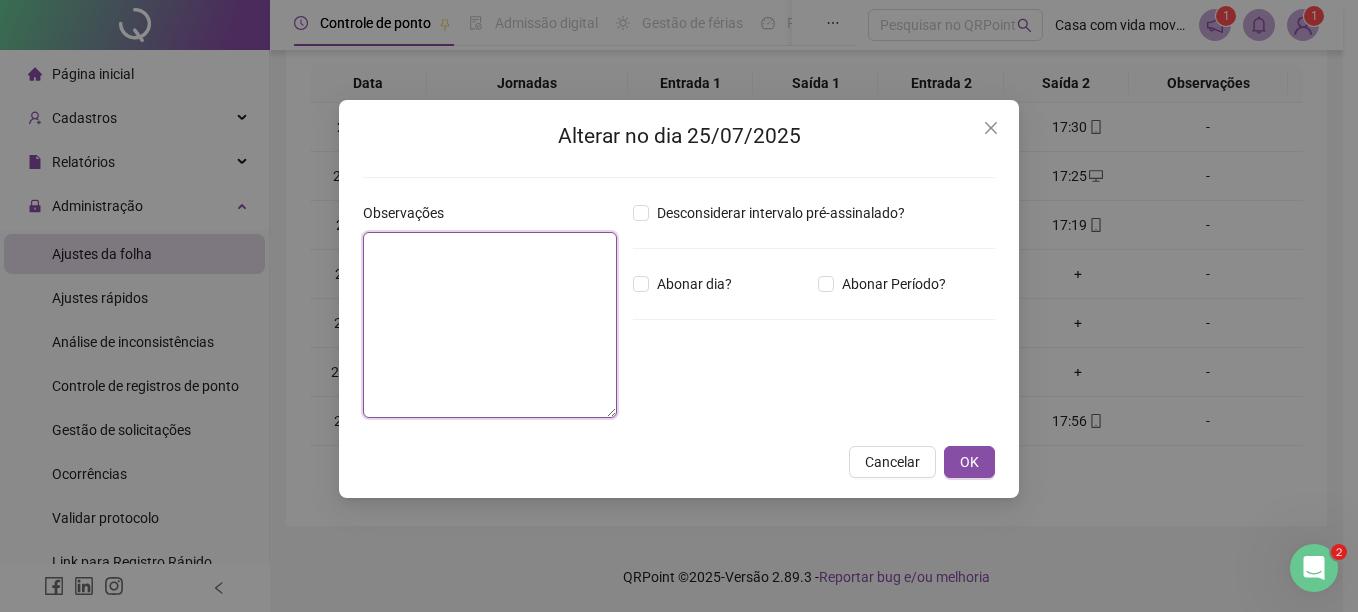 click at bounding box center (490, 325) 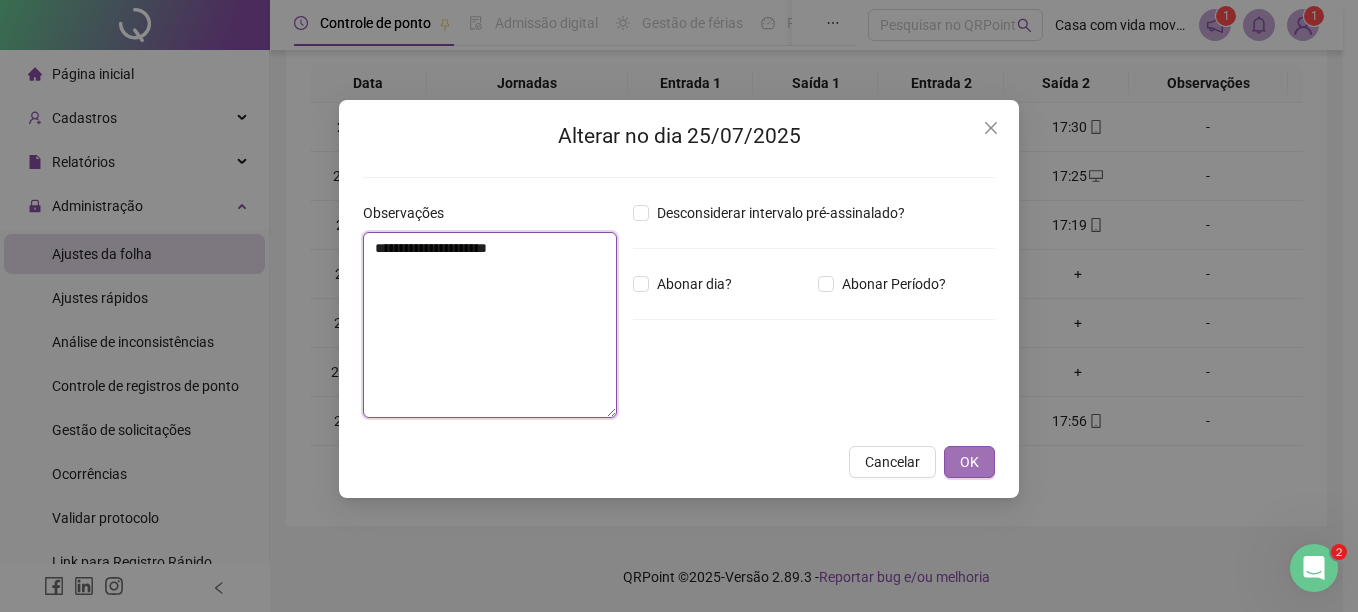 type on "**********" 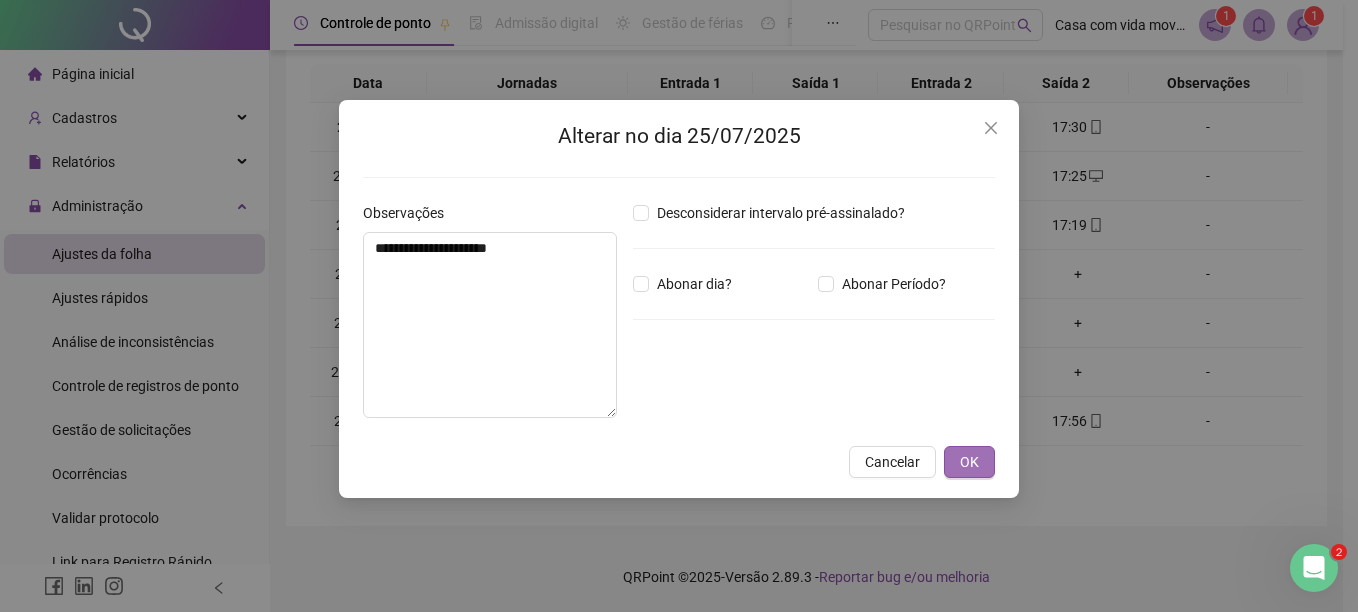click on "OK" at bounding box center [969, 462] 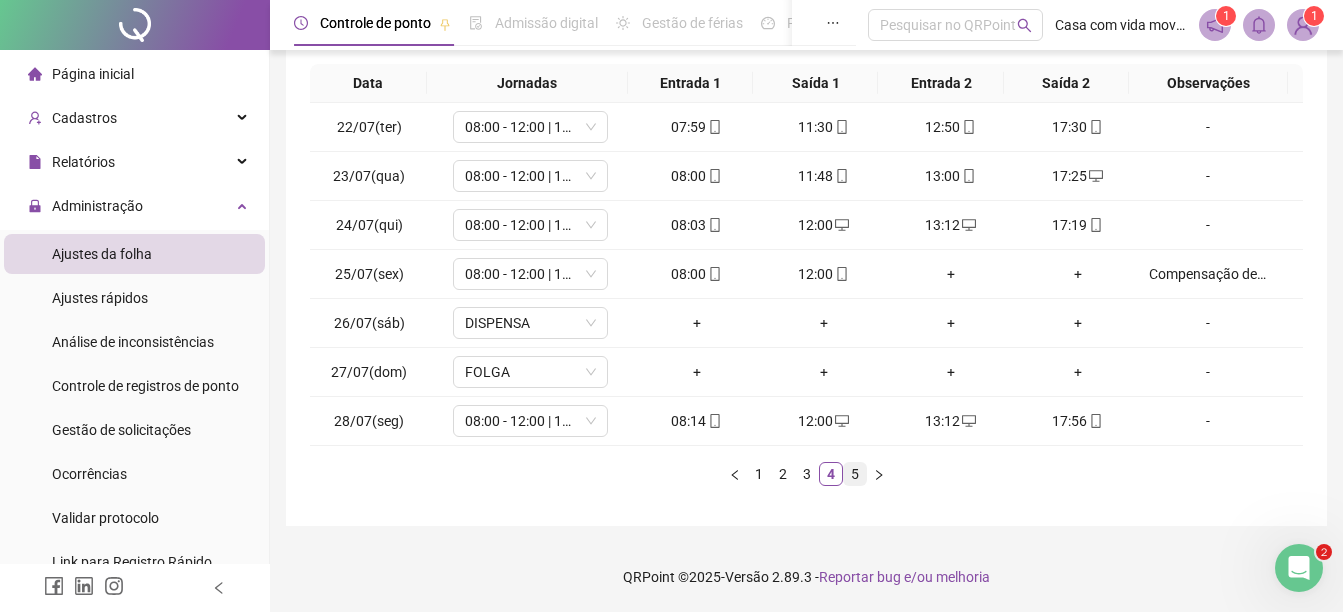 click on "5" at bounding box center [855, 474] 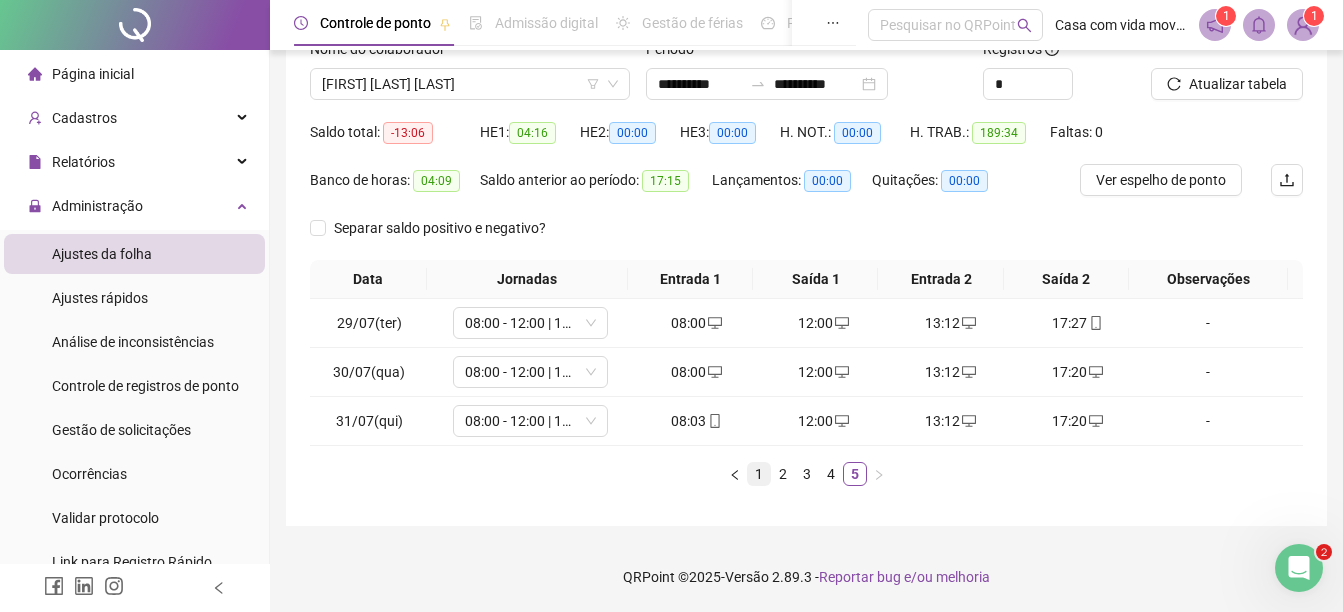 click on "1" at bounding box center (759, 474) 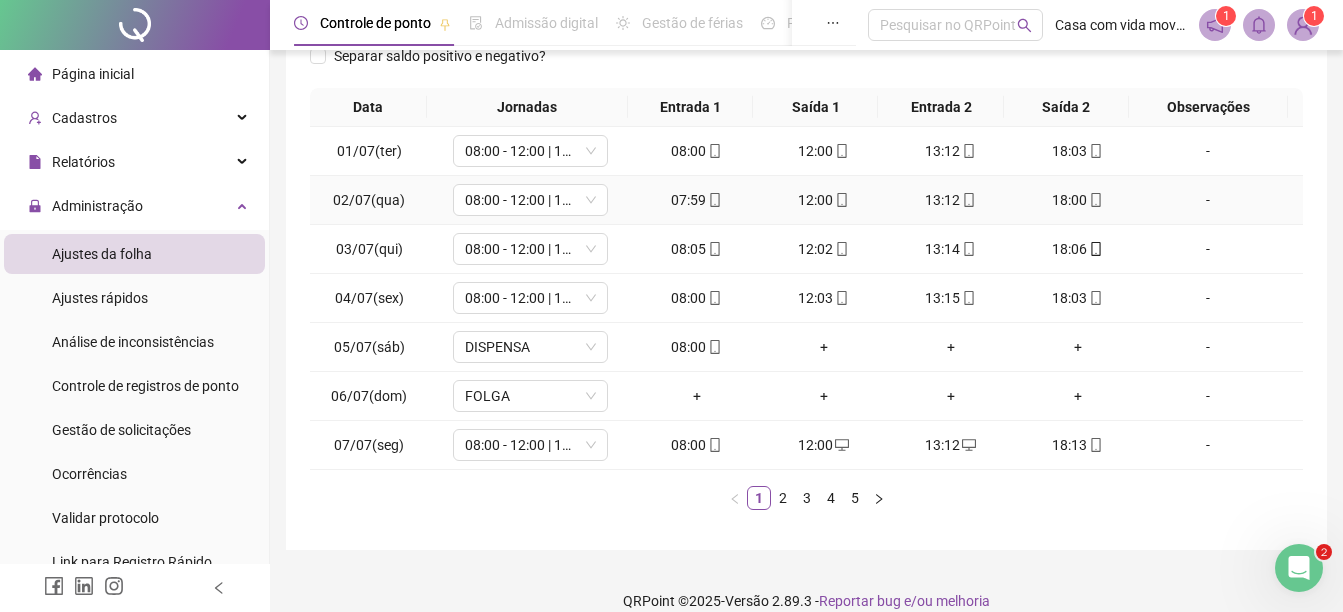 scroll, scrollTop: 342, scrollLeft: 0, axis: vertical 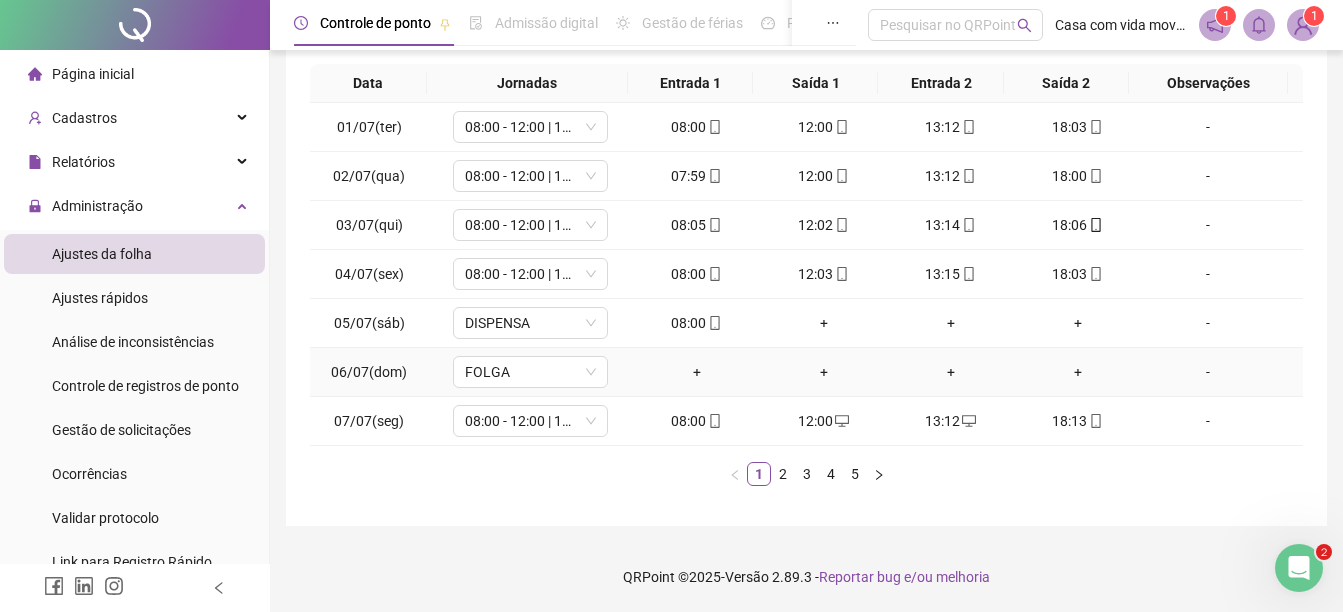 type 